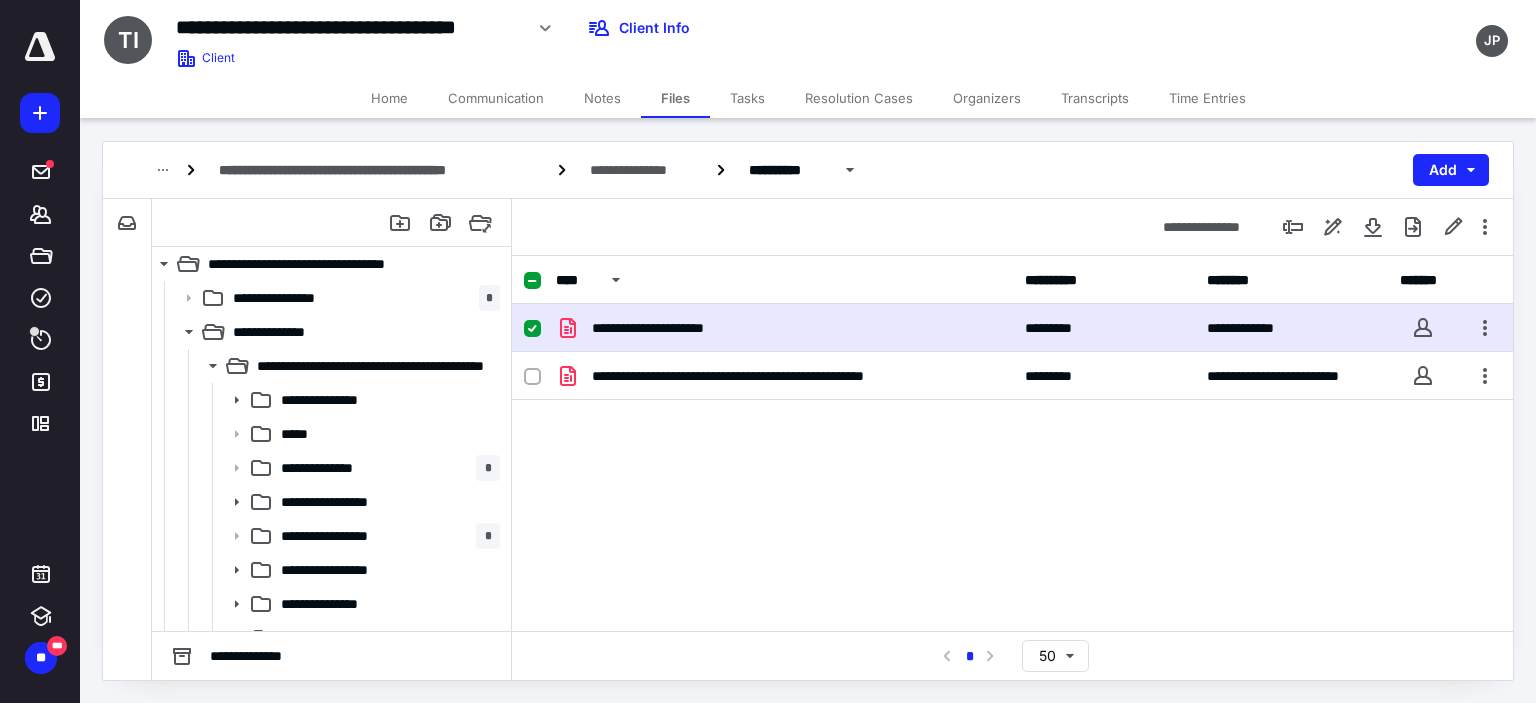 scroll, scrollTop: 0, scrollLeft: 0, axis: both 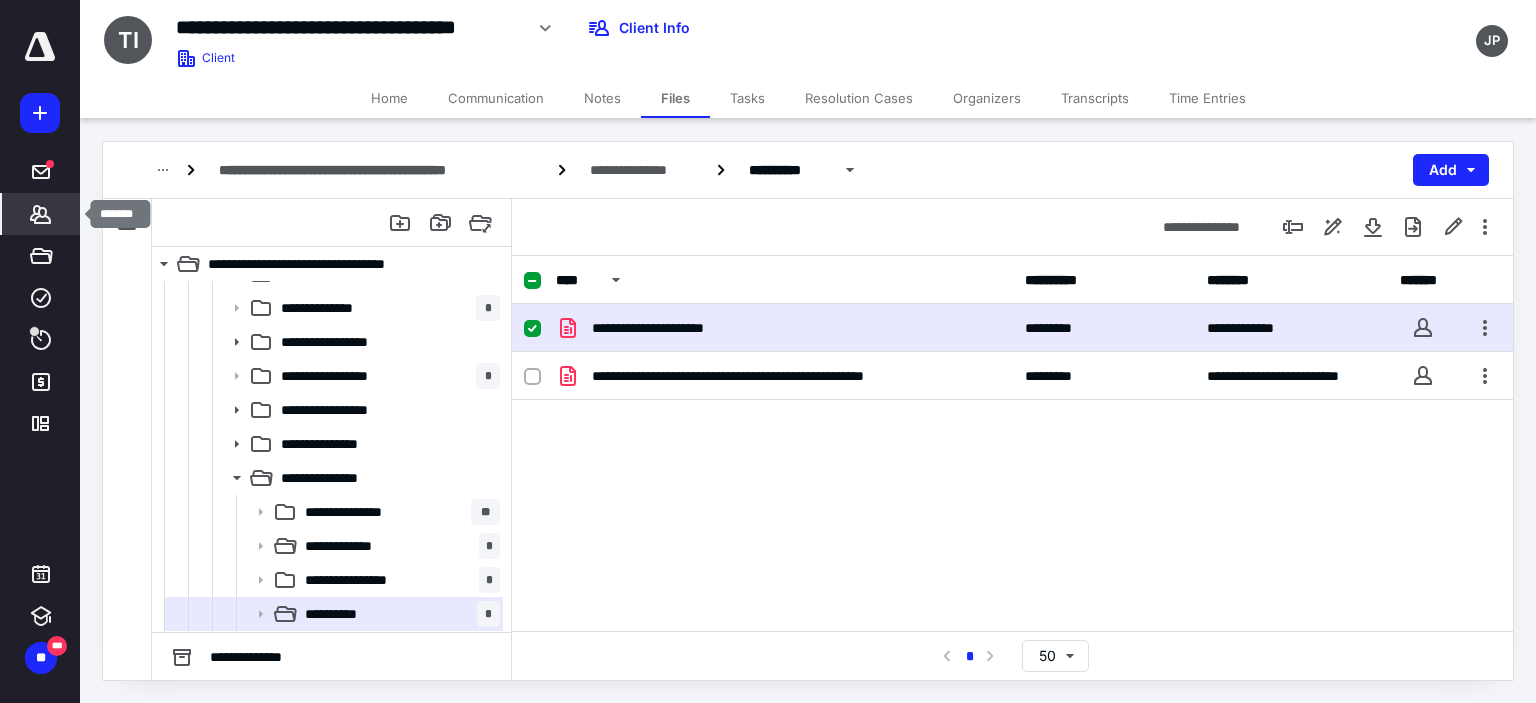click 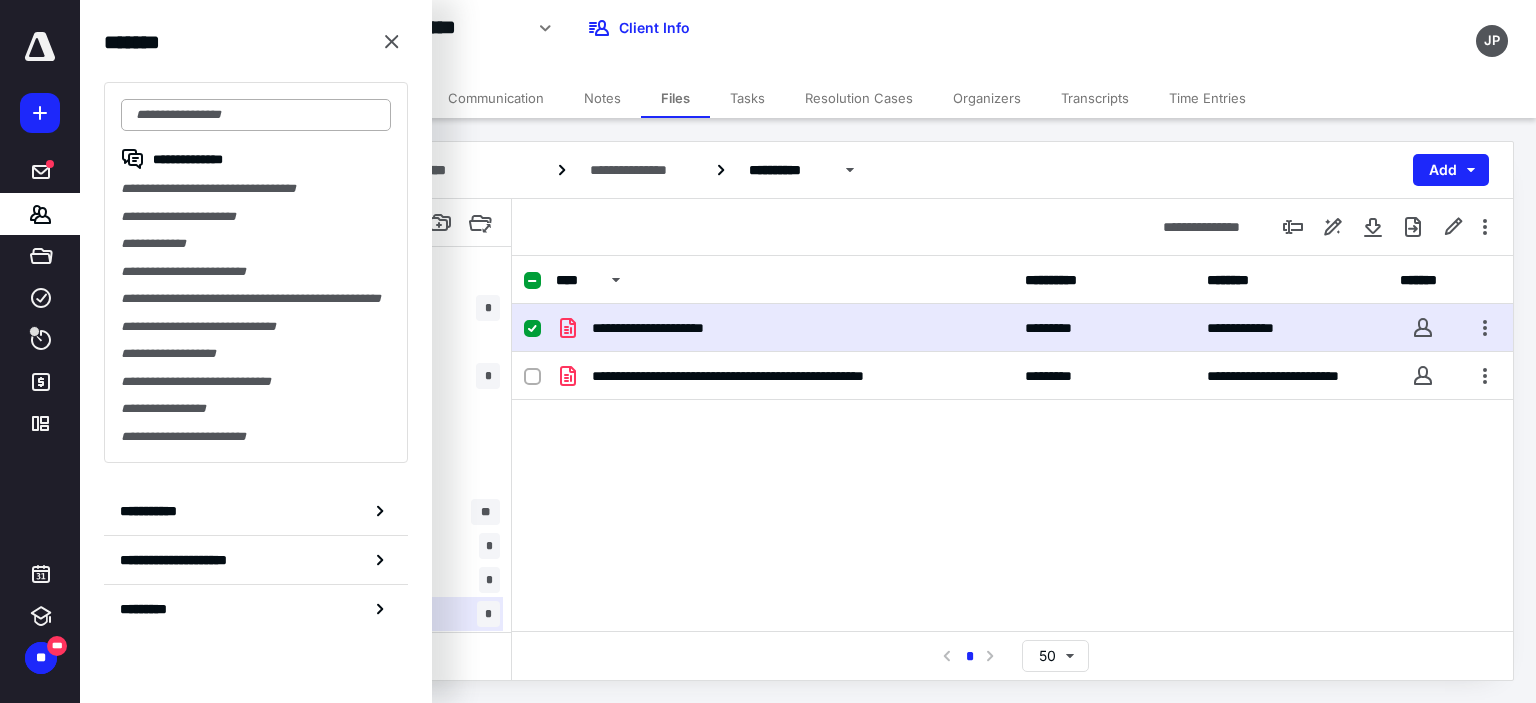 click at bounding box center (256, 115) 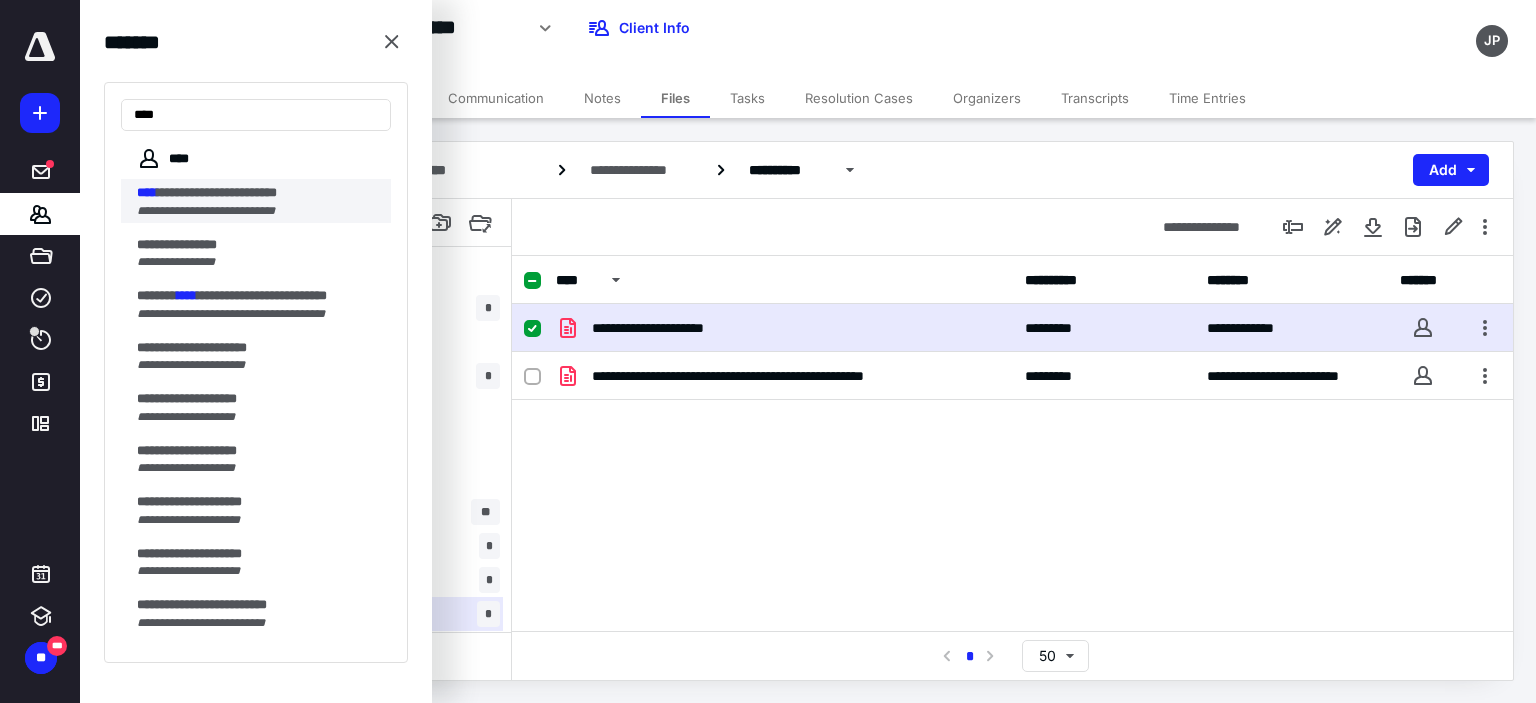 type on "****" 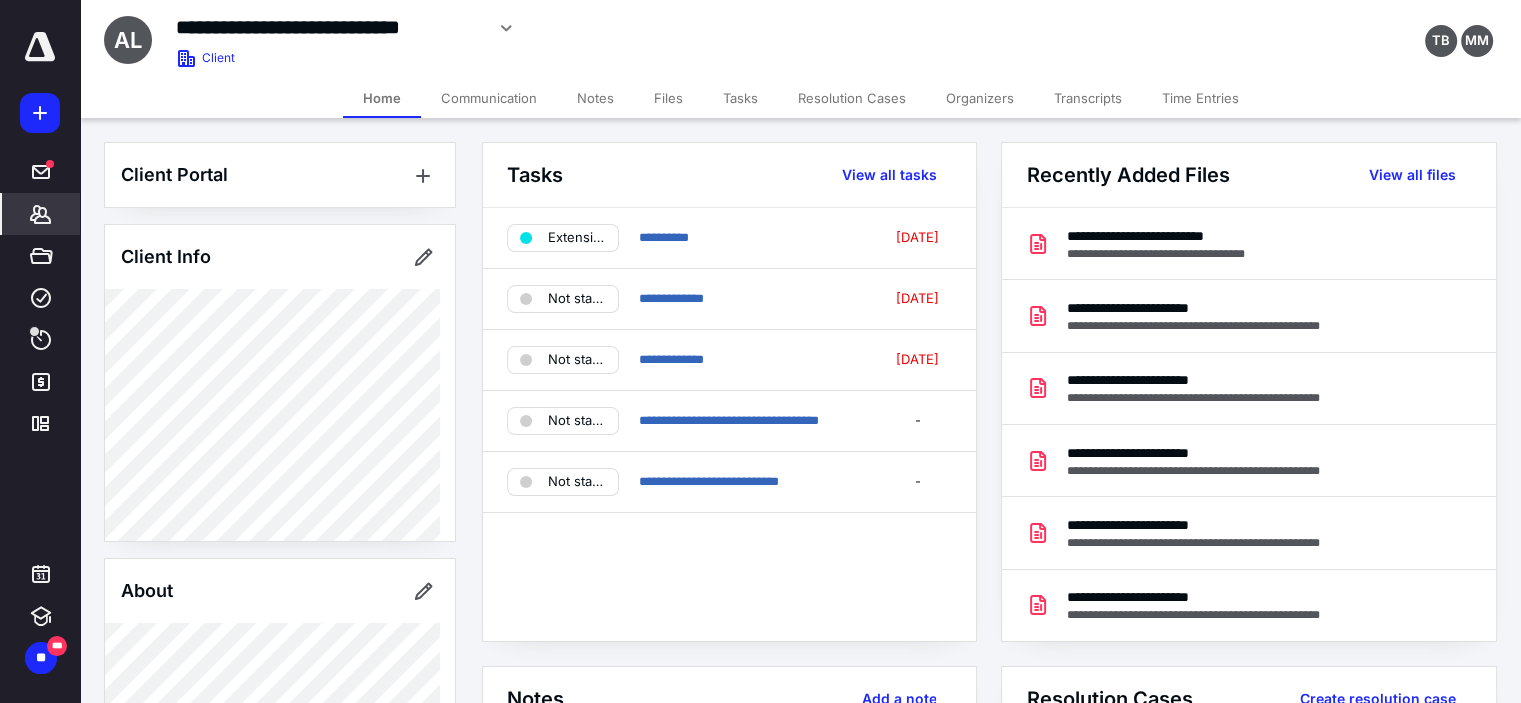 click on "Files" at bounding box center [668, 98] 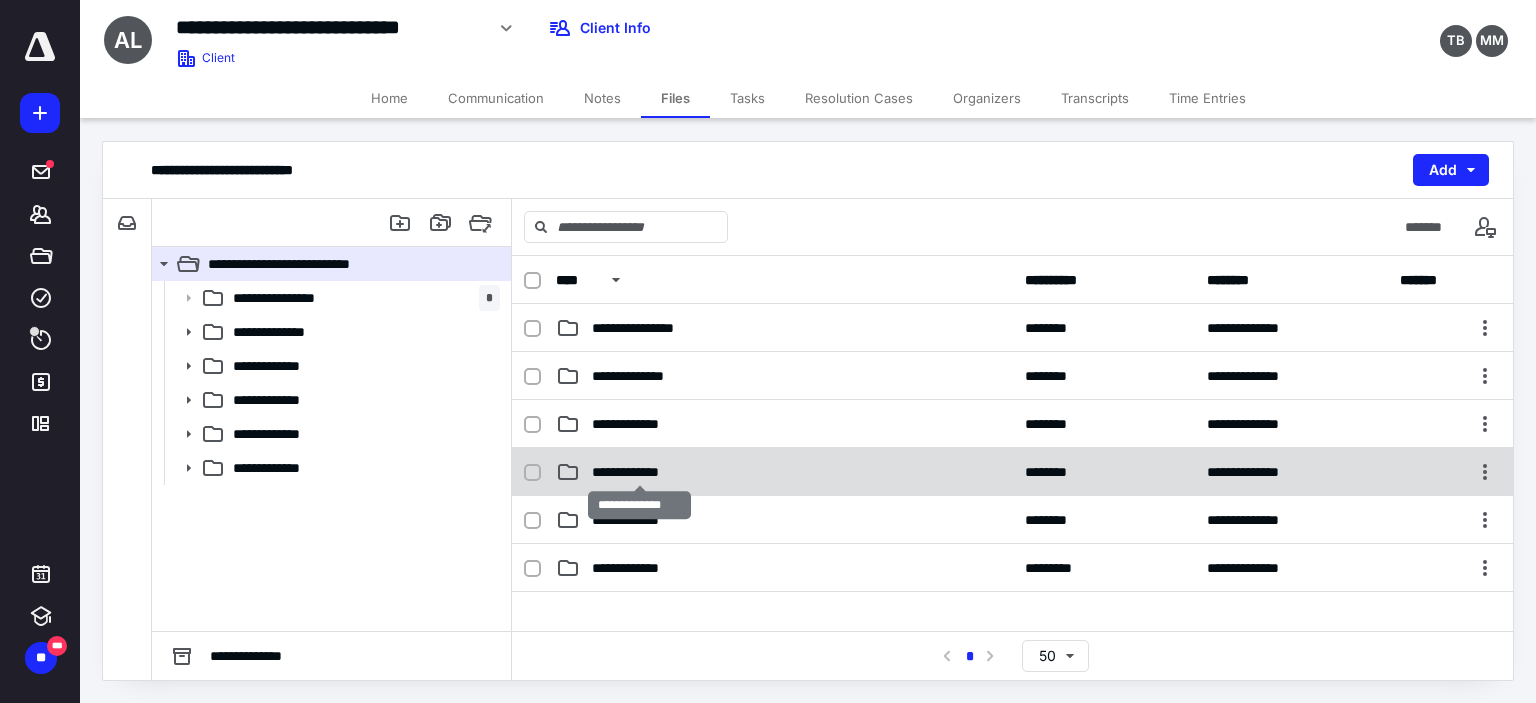 click on "**********" at bounding box center [640, 472] 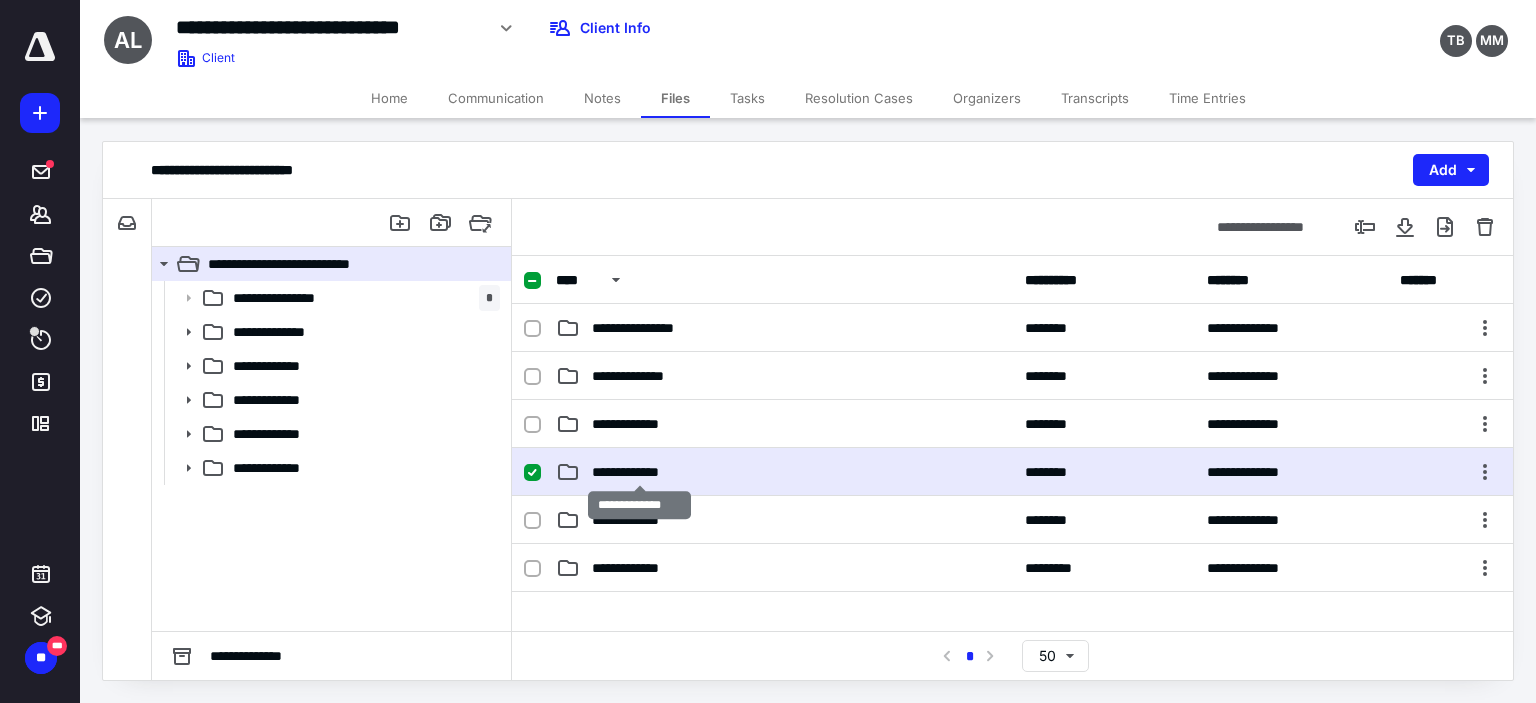 click on "**********" at bounding box center (640, 472) 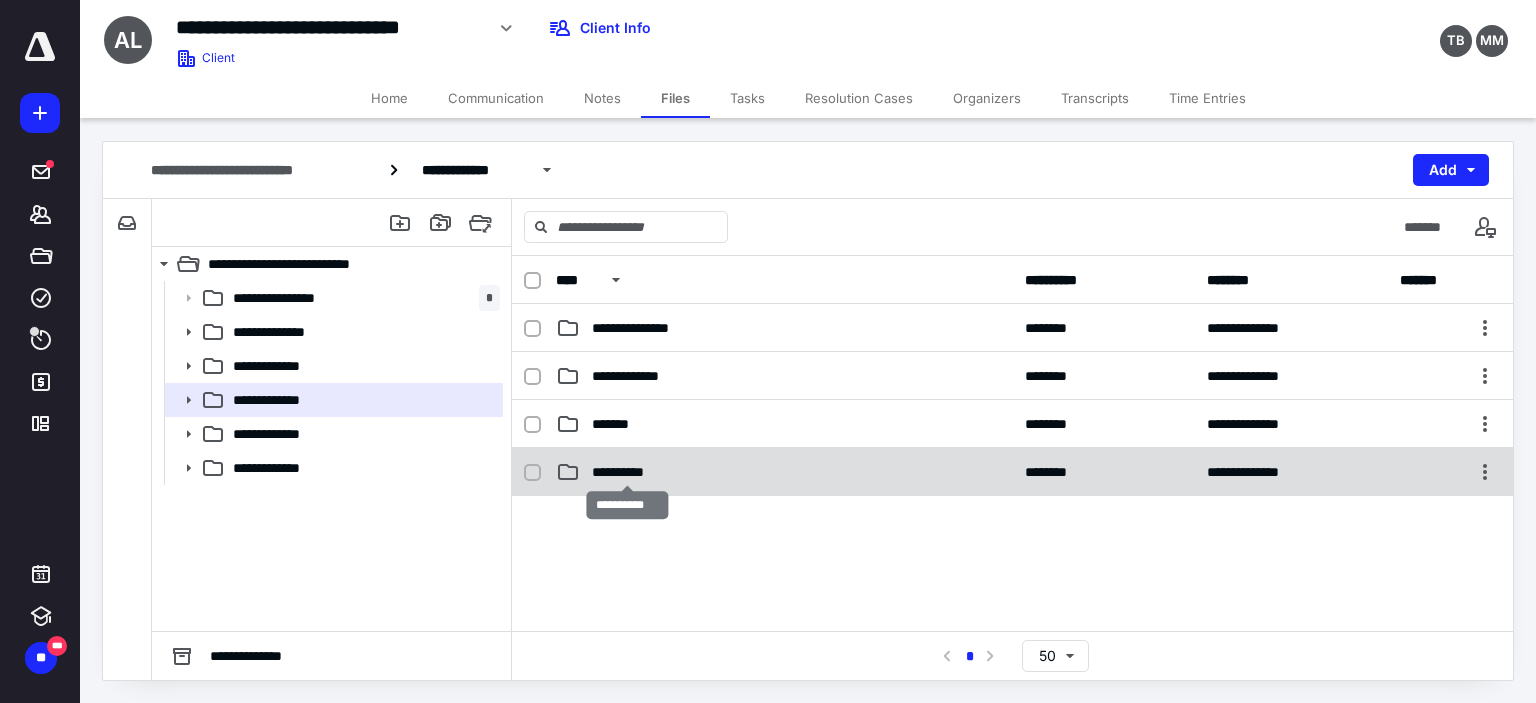 click on "**********" at bounding box center (627, 472) 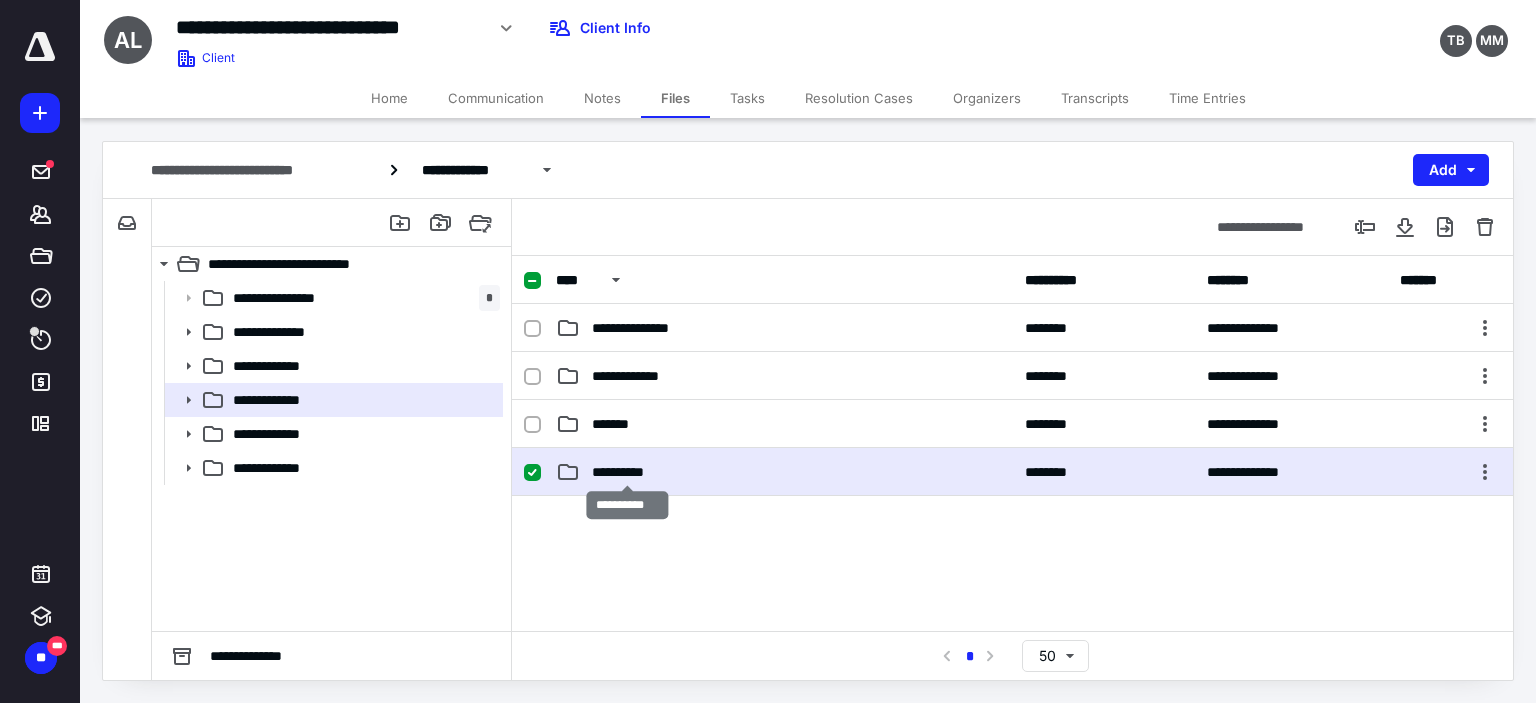 click on "**********" at bounding box center [627, 472] 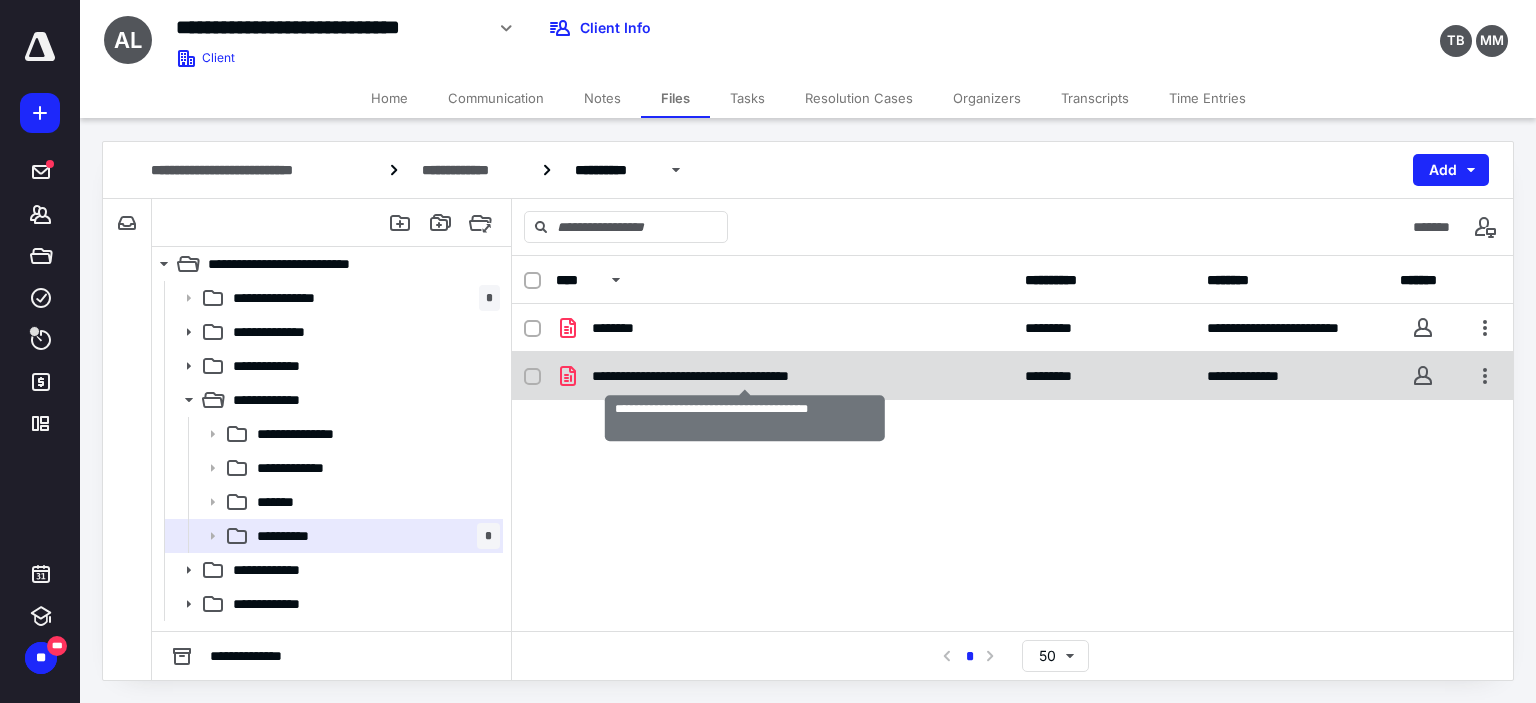 click on "**********" at bounding box center [745, 376] 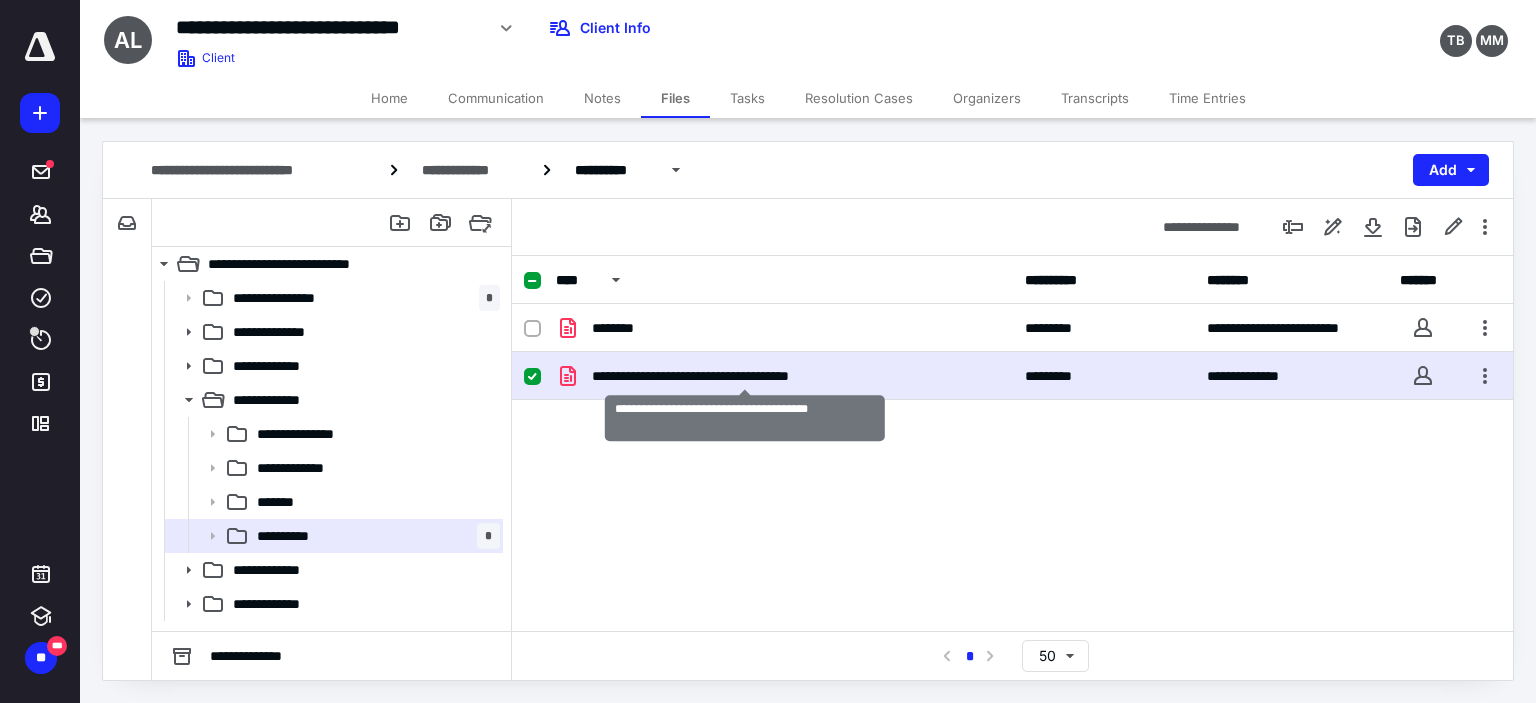 click on "**********" at bounding box center [745, 376] 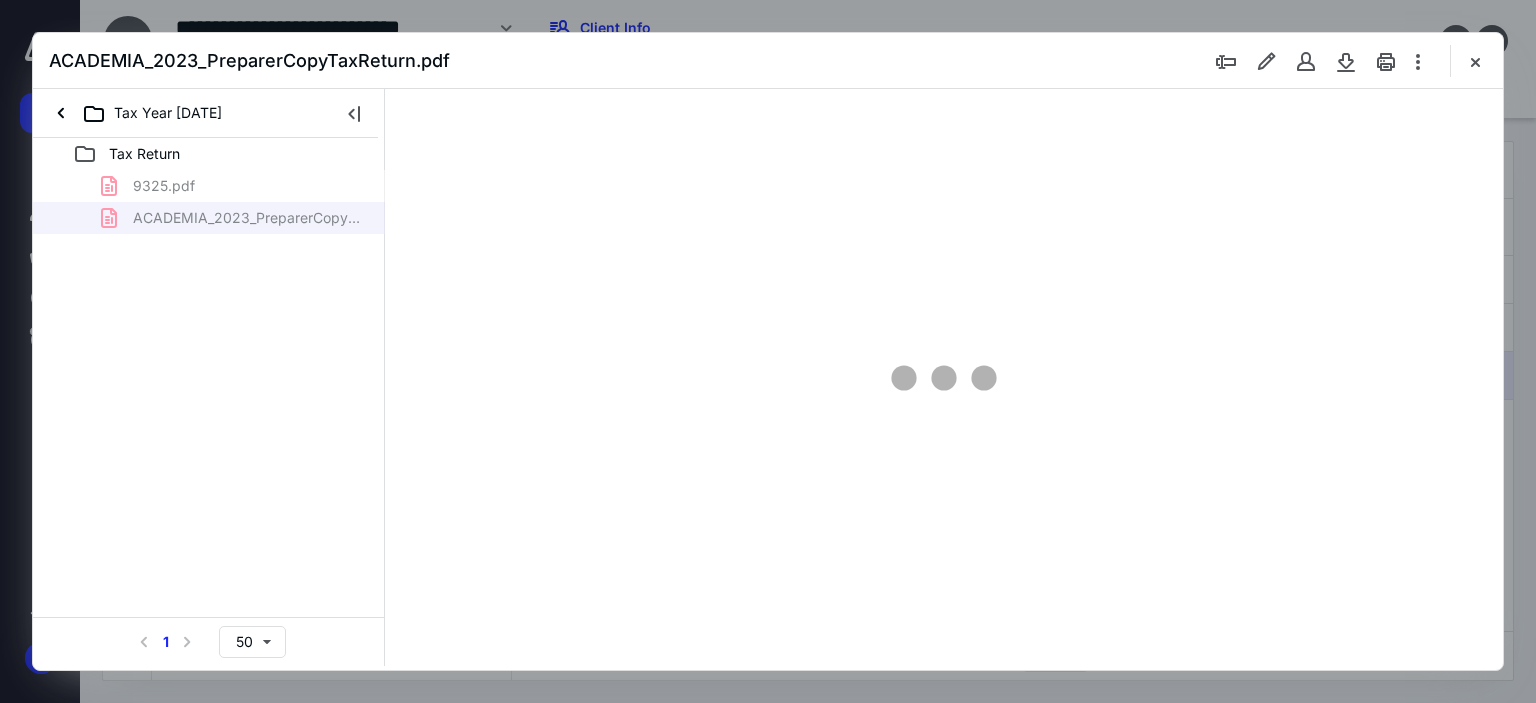 scroll, scrollTop: 0, scrollLeft: 0, axis: both 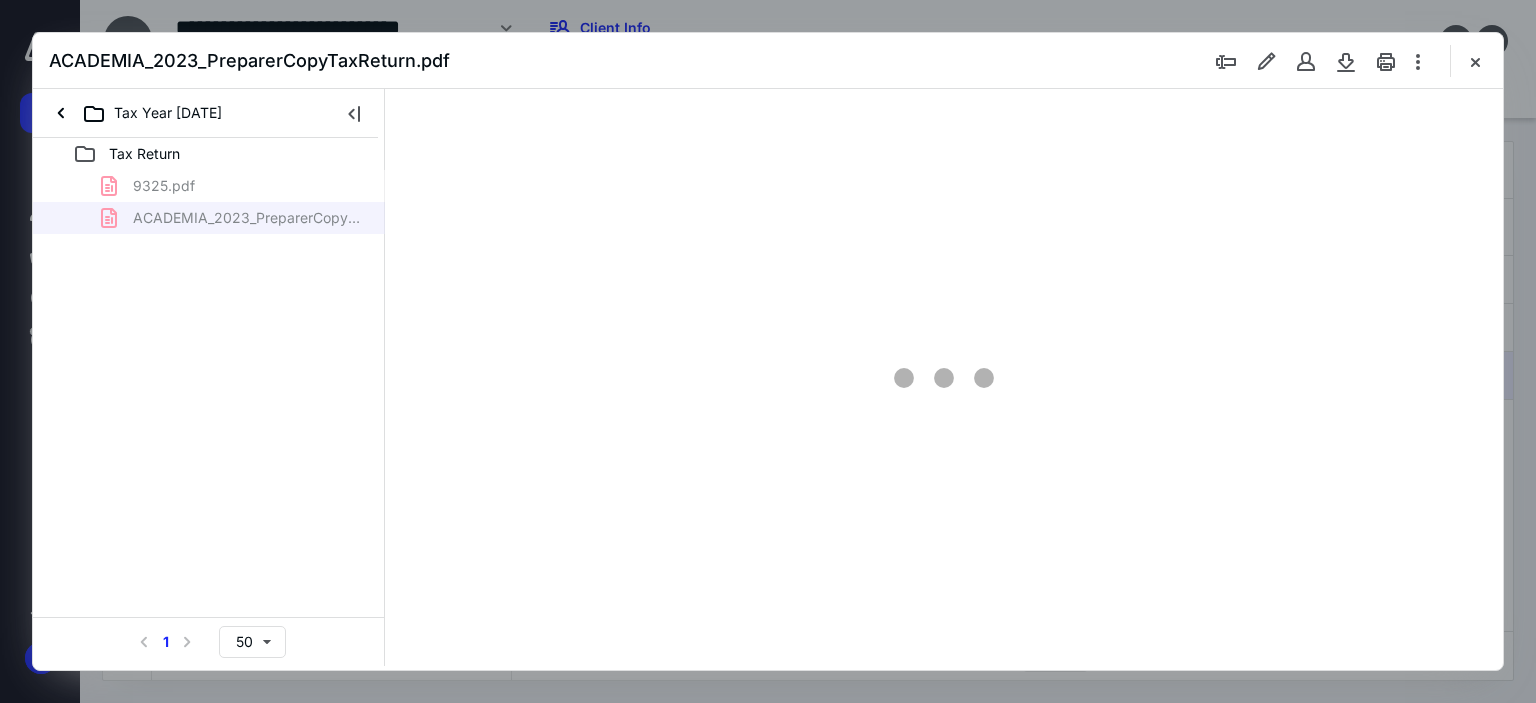 type on "61" 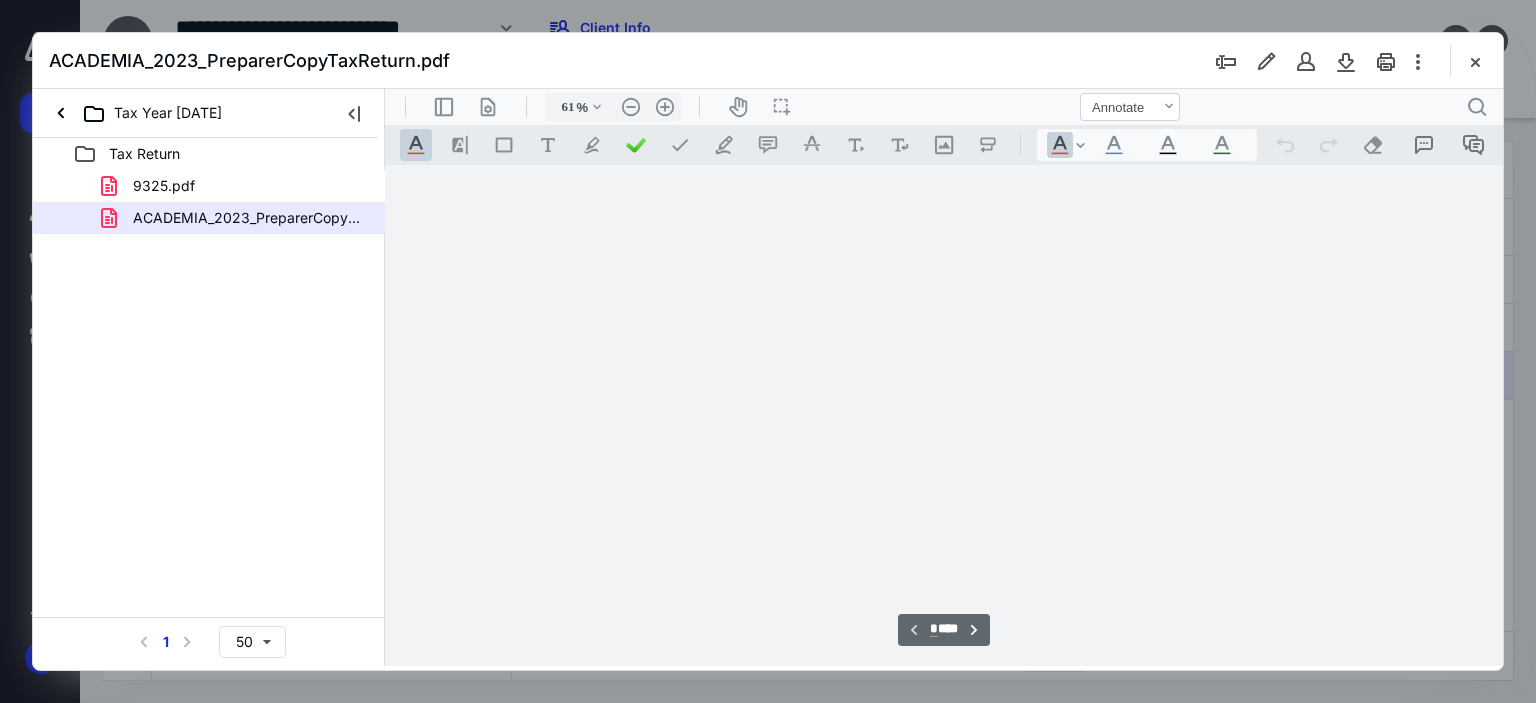 scroll, scrollTop: 78, scrollLeft: 0, axis: vertical 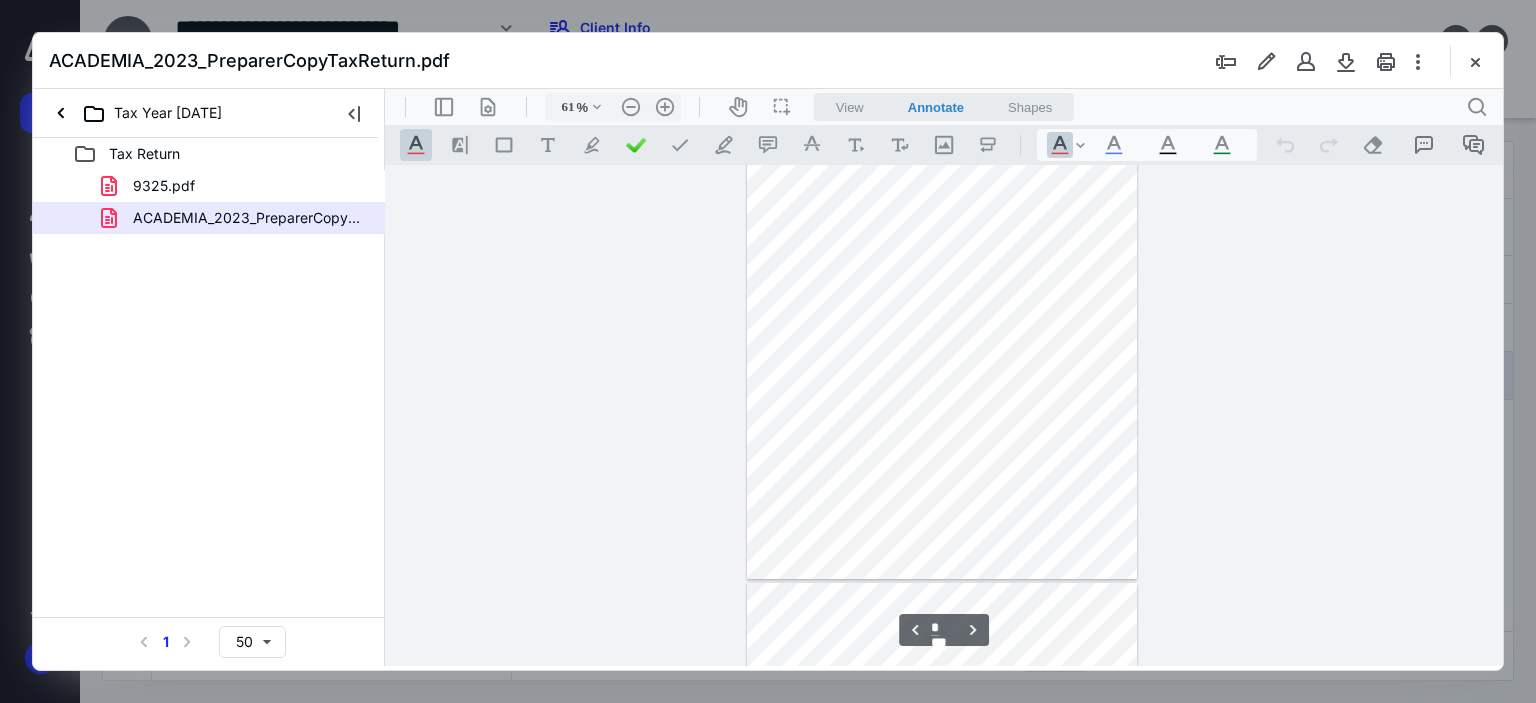 type on "*" 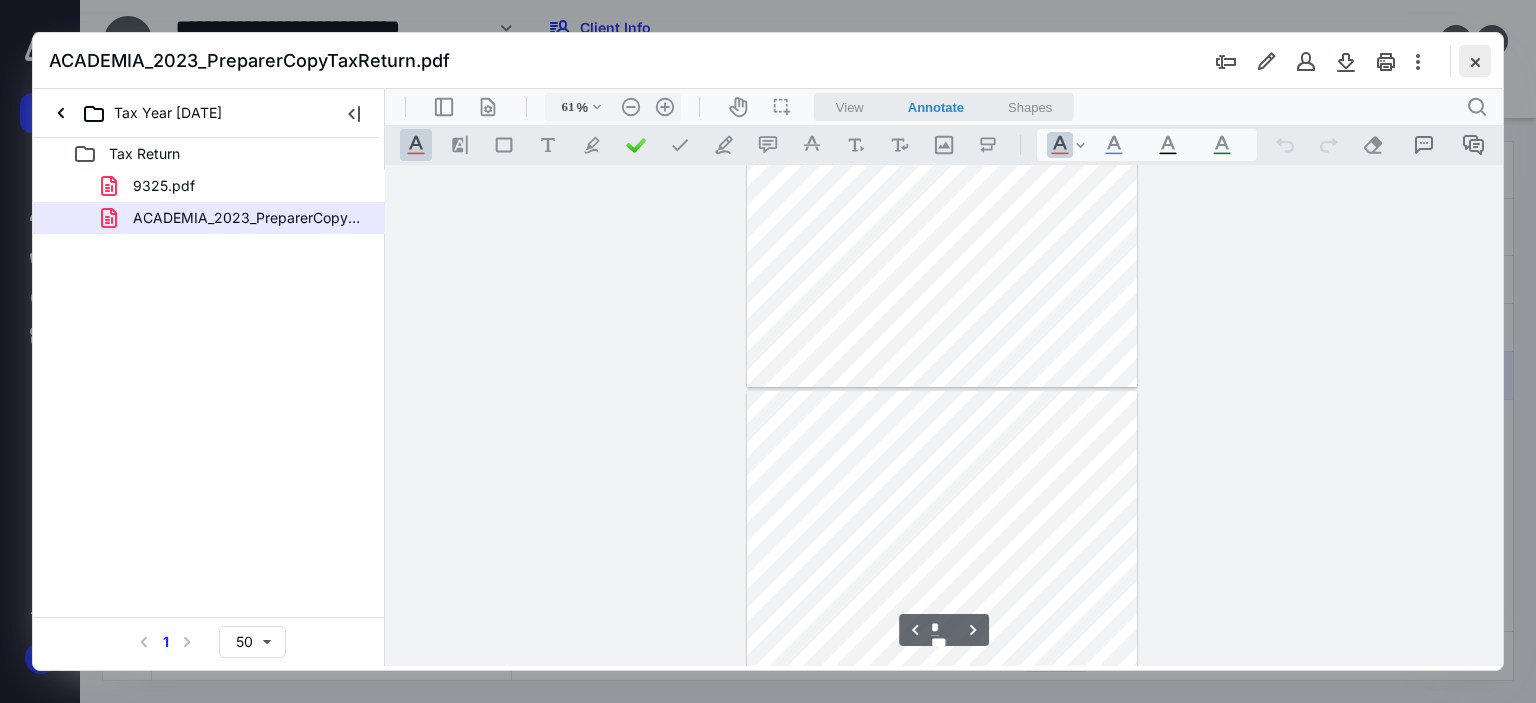 click at bounding box center [1475, 61] 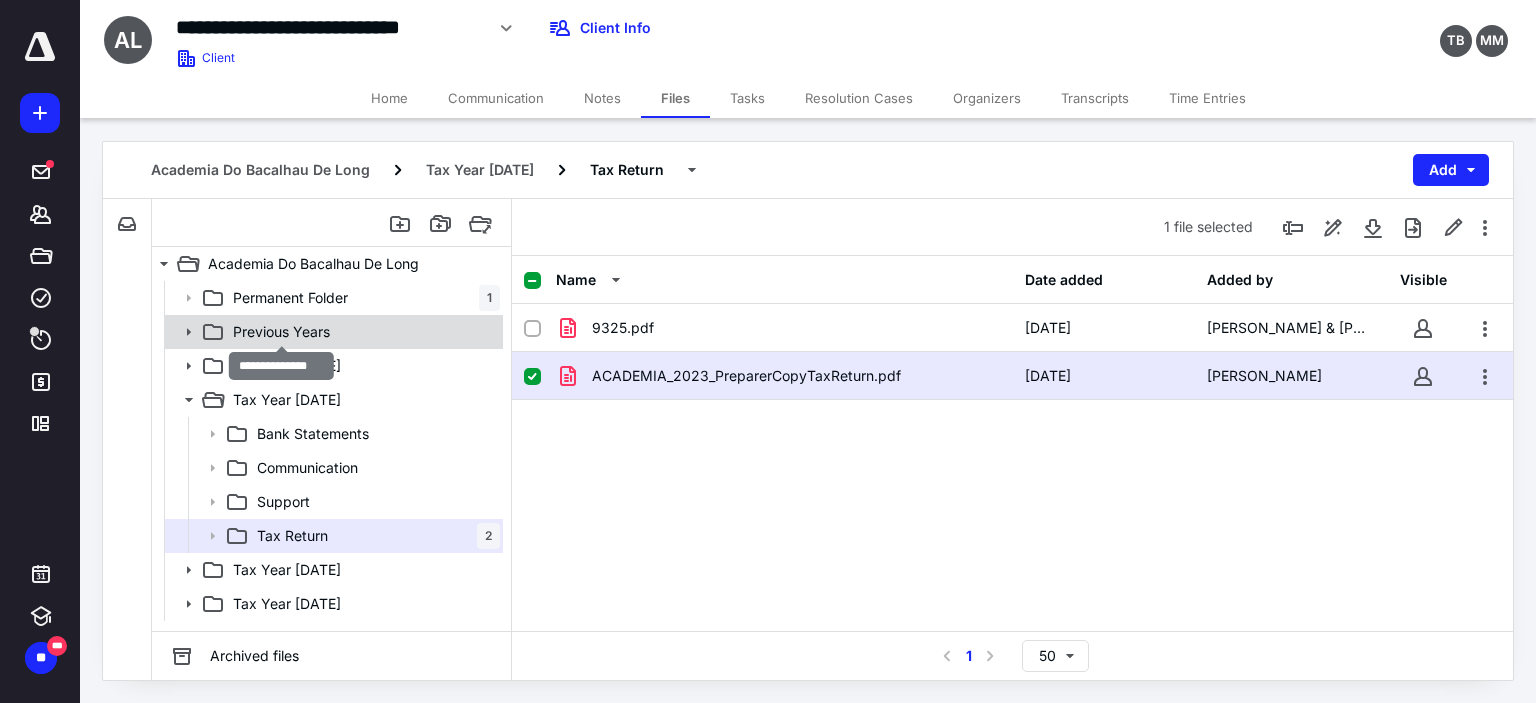 click on "Previous Years" at bounding box center (281, 332) 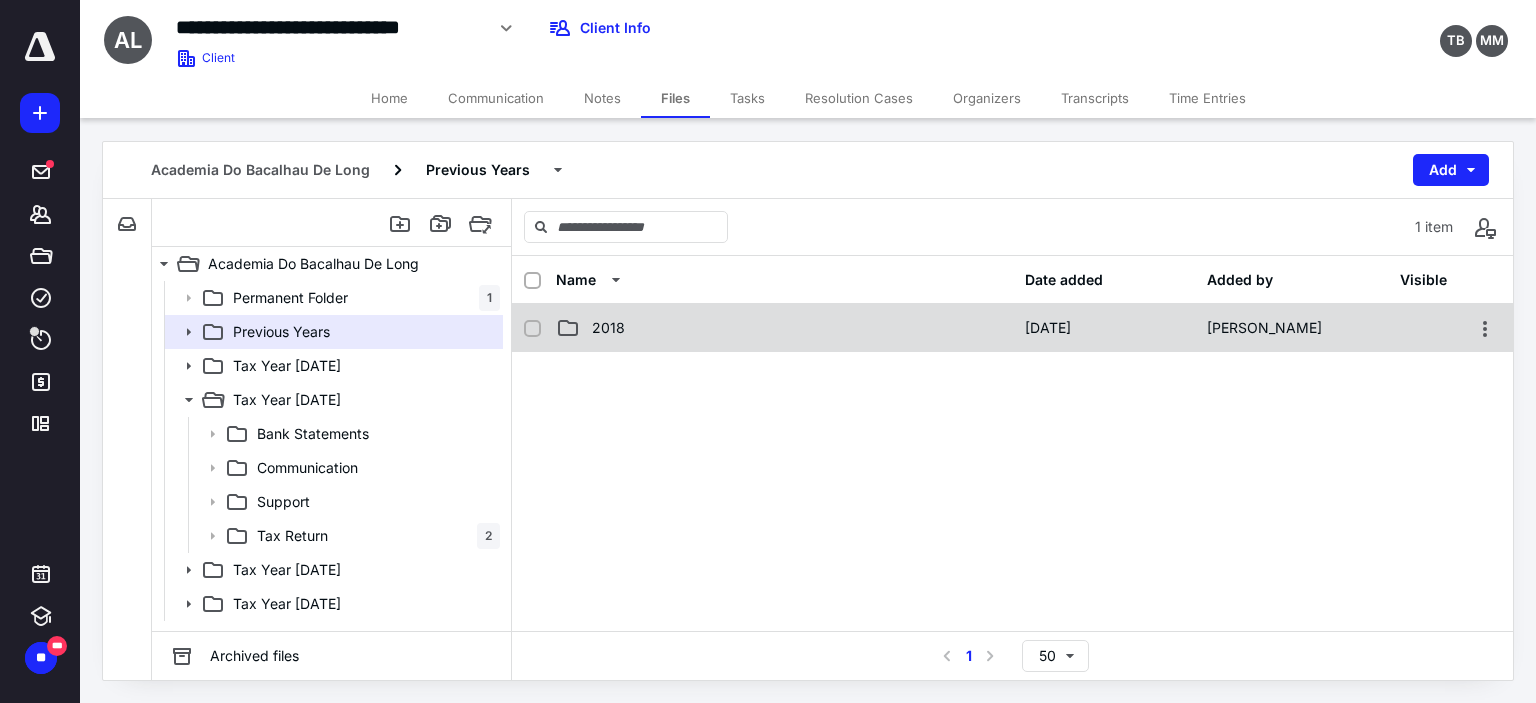 click on "2018" at bounding box center (608, 328) 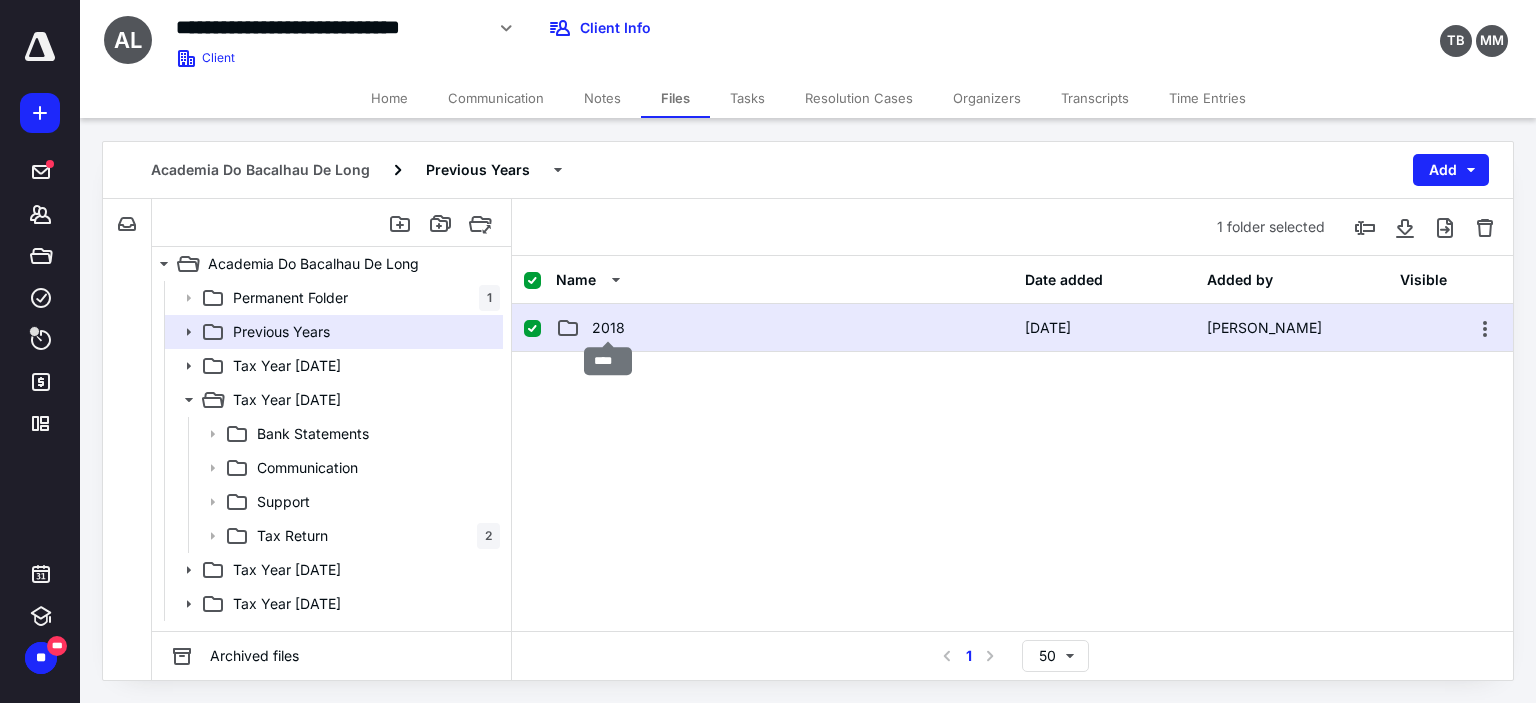 click on "2018" at bounding box center [608, 328] 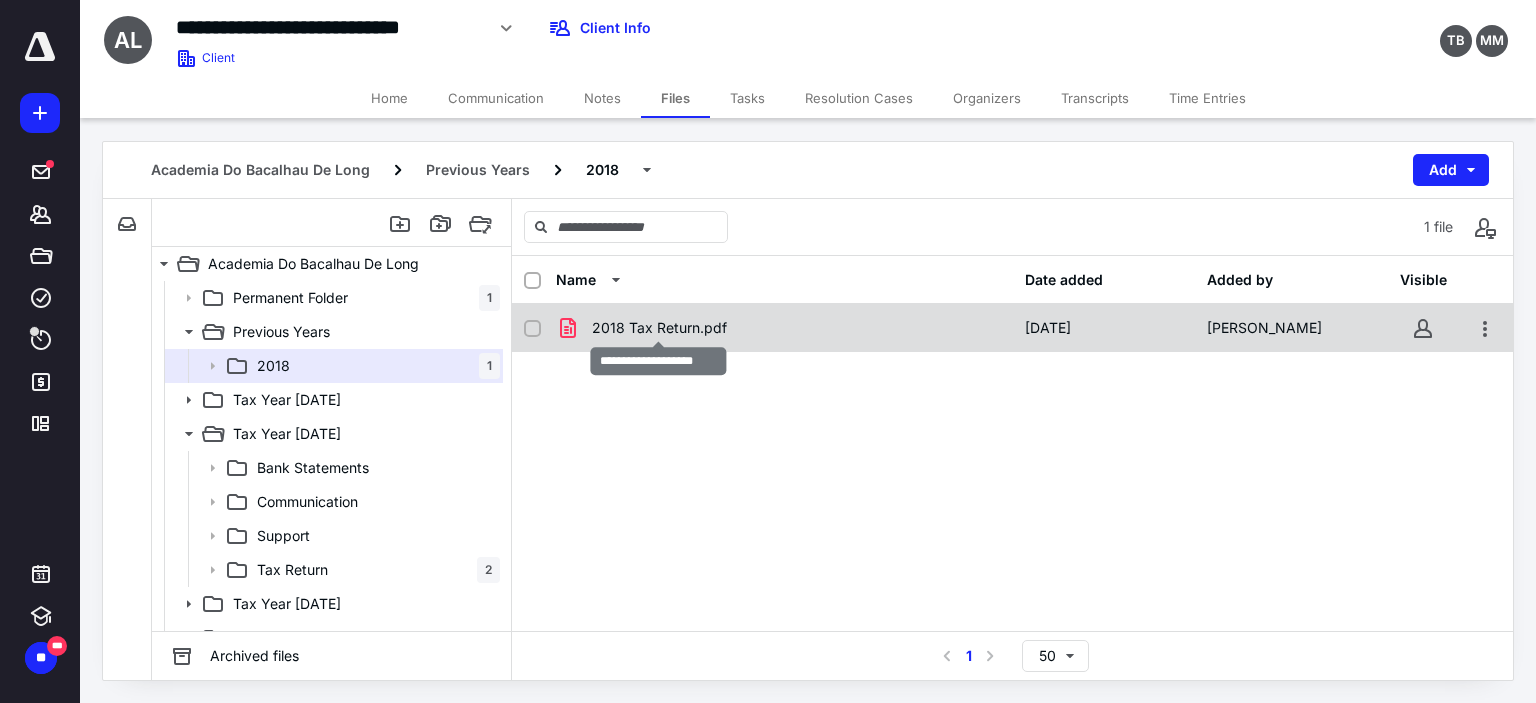 click on "2018 Tax Return.pdf" at bounding box center [659, 328] 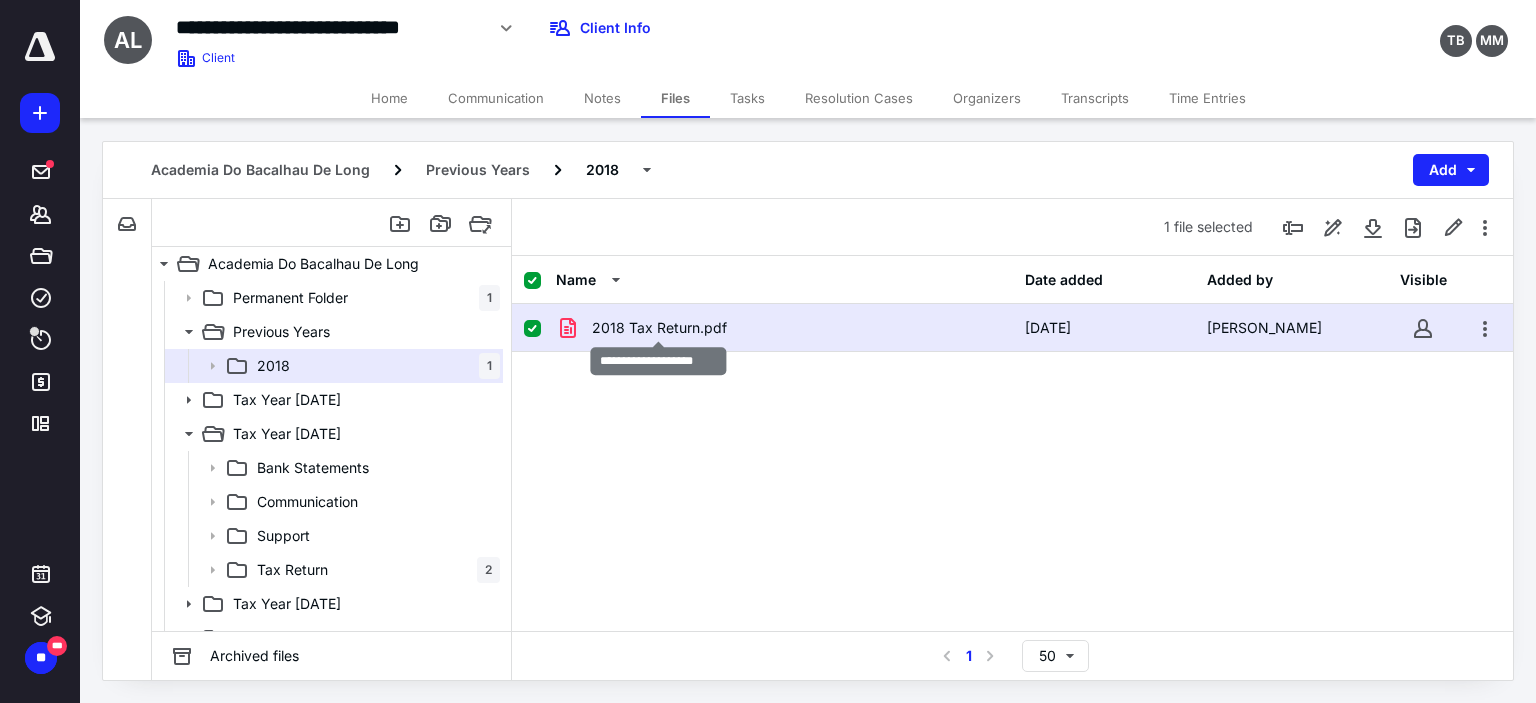 click on "2018 Tax Return.pdf" at bounding box center (659, 328) 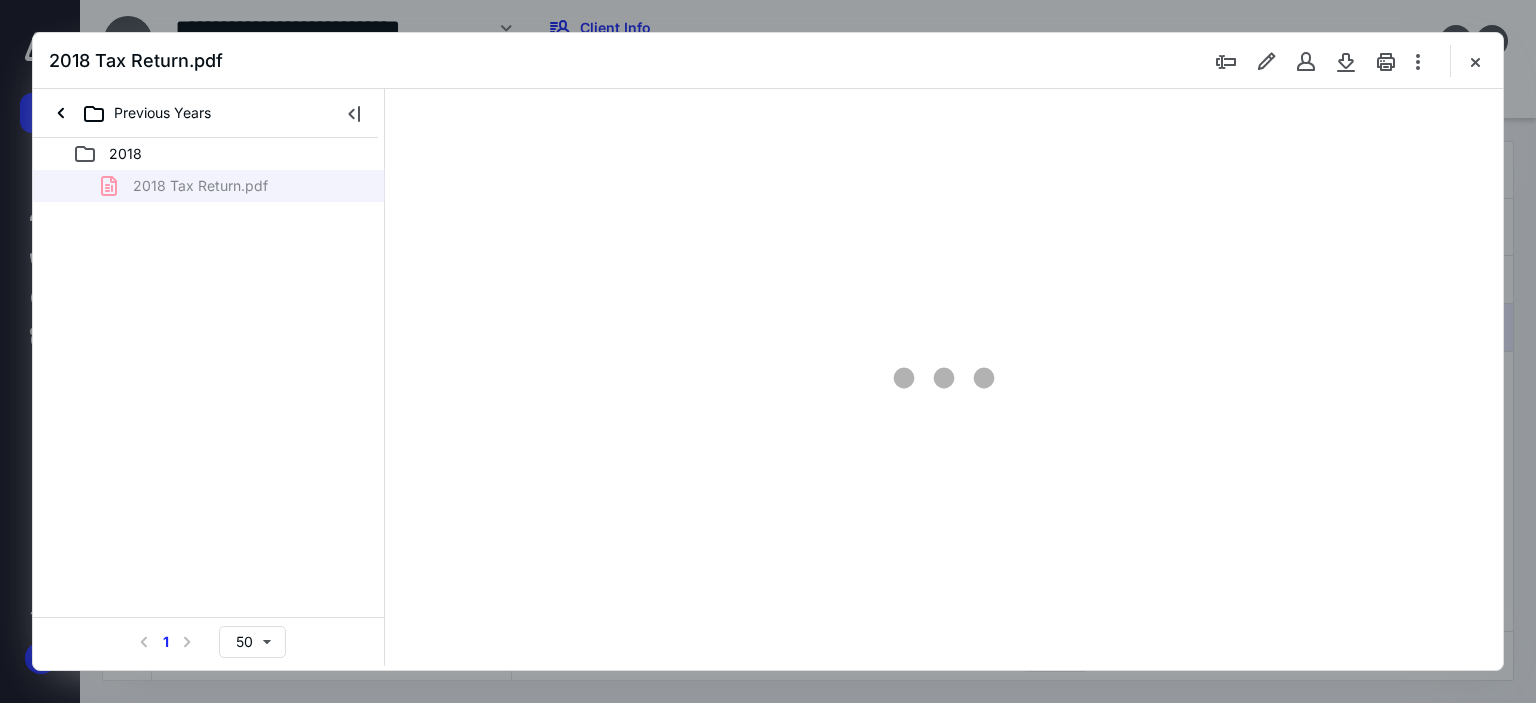 scroll, scrollTop: 0, scrollLeft: 0, axis: both 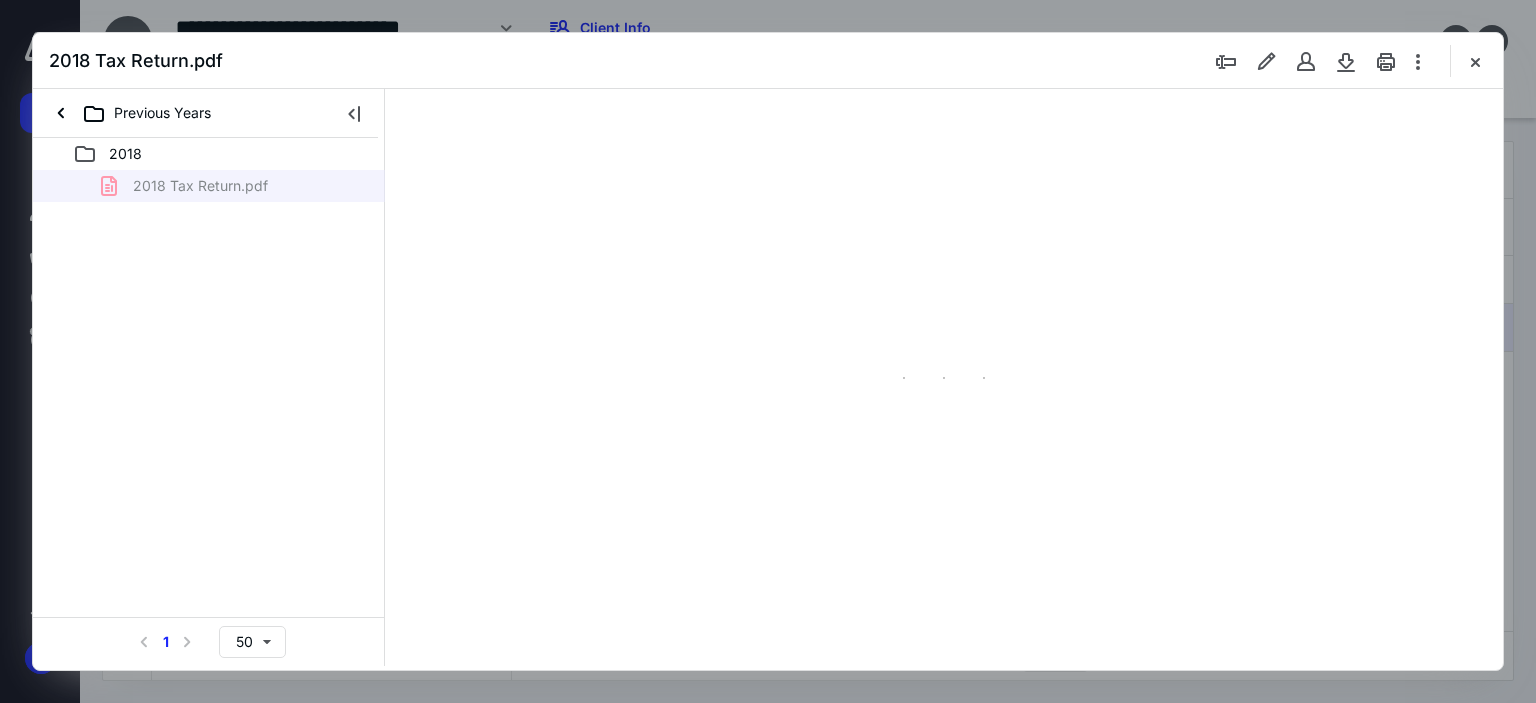 type on "63" 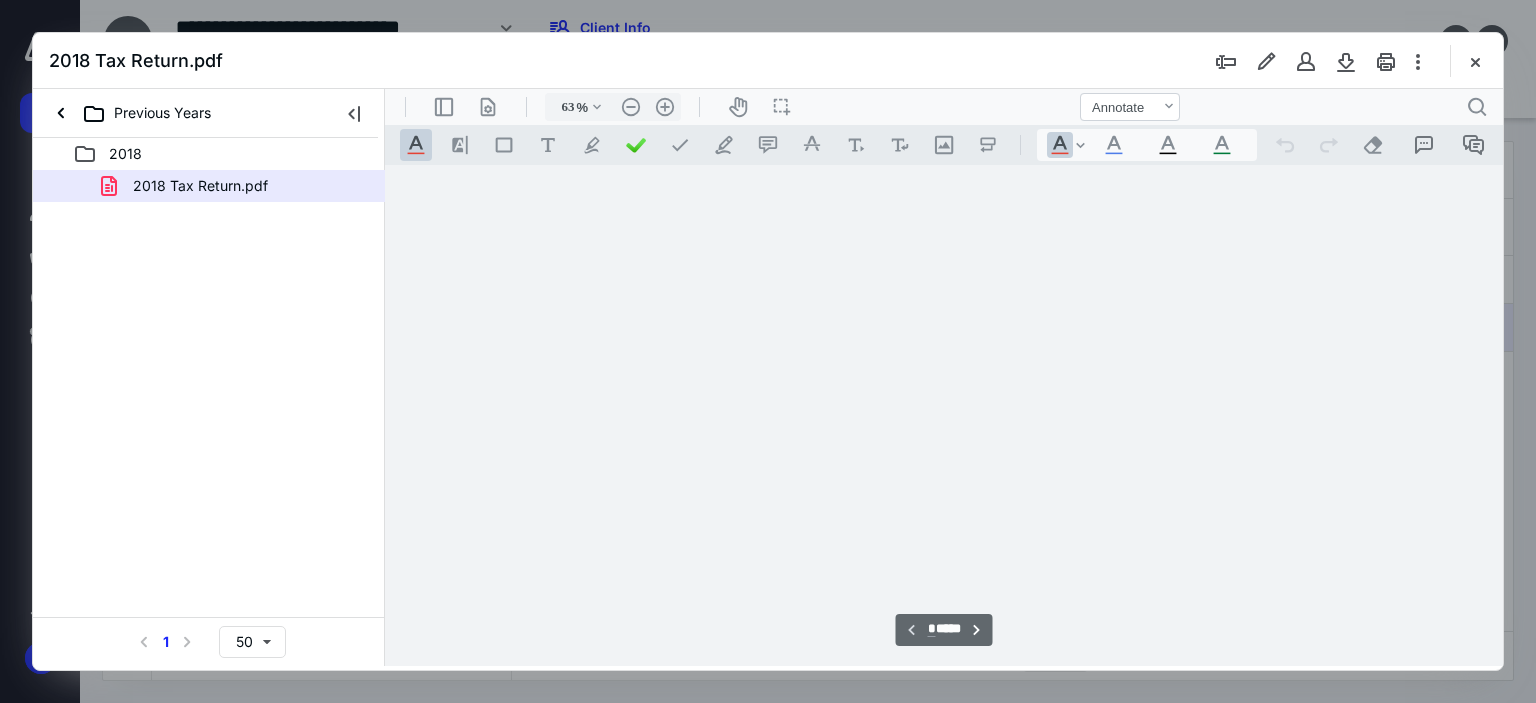 scroll, scrollTop: 79, scrollLeft: 0, axis: vertical 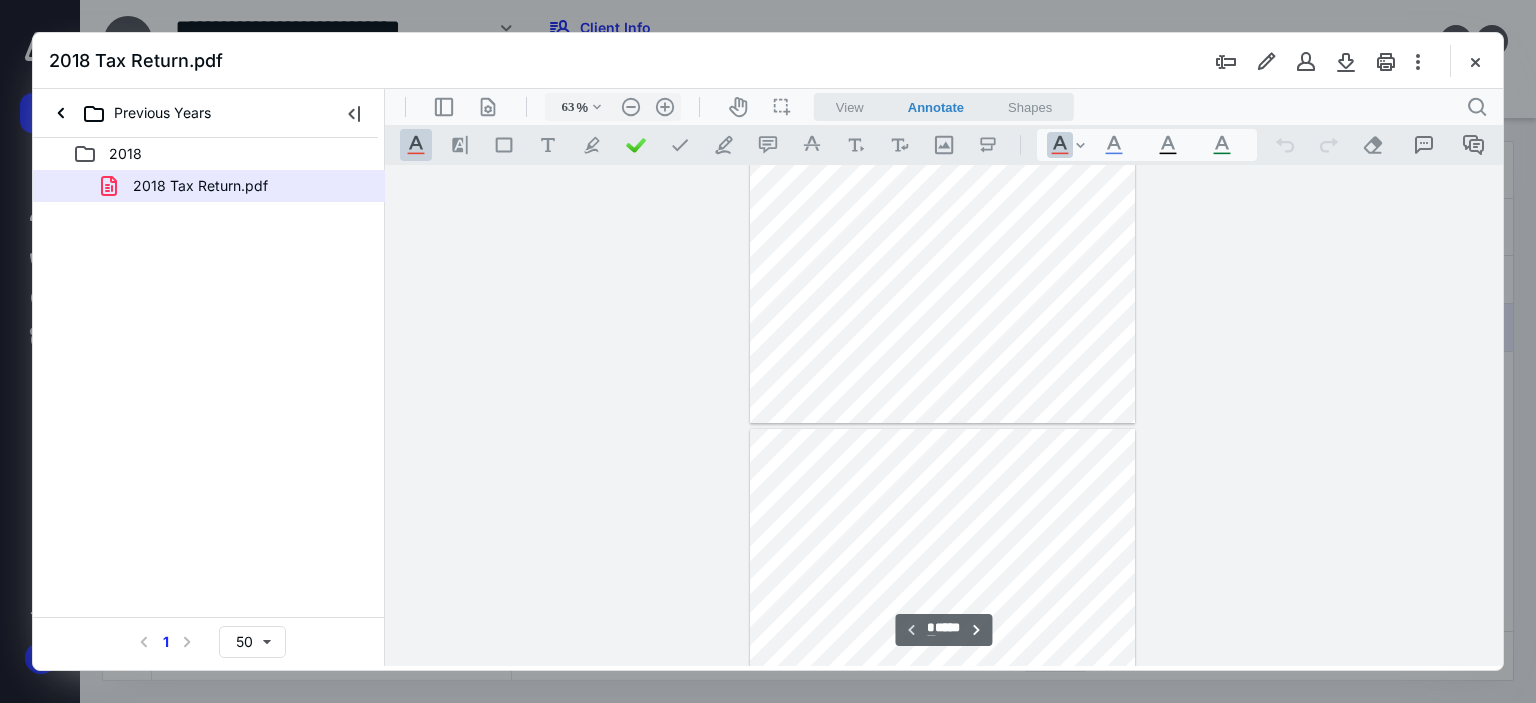 type on "*" 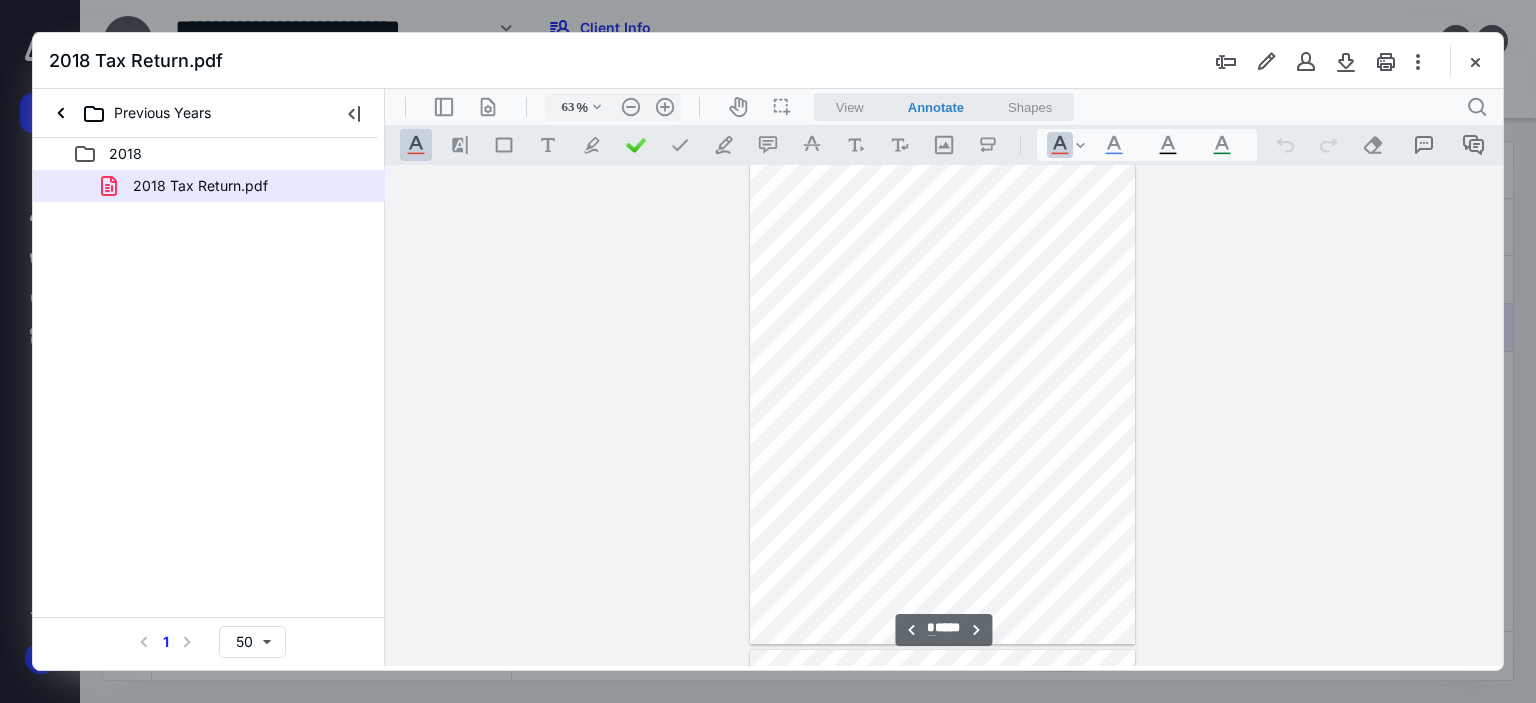 scroll, scrollTop: 679, scrollLeft: 0, axis: vertical 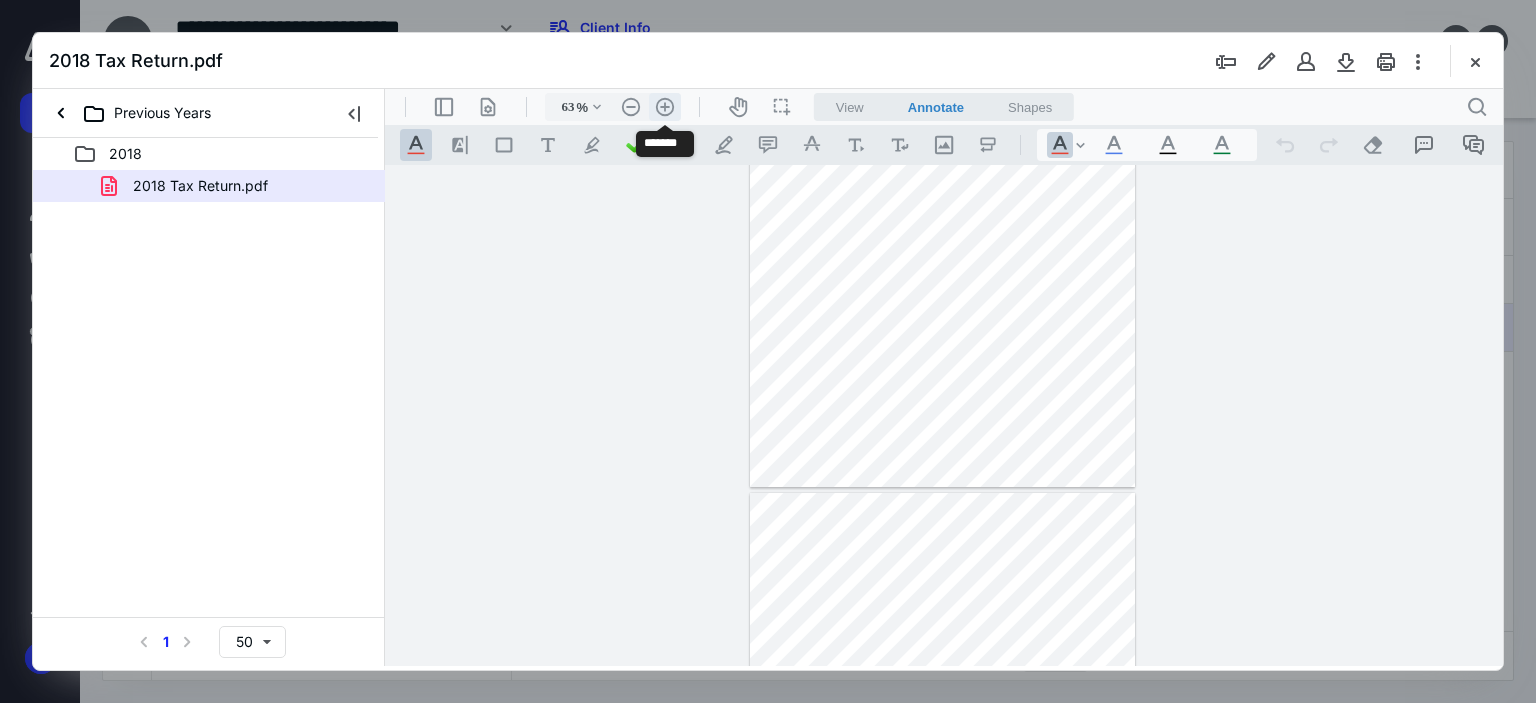click on ".cls-1{fill:#abb0c4;} icon - header - zoom - in - line" at bounding box center (665, 107) 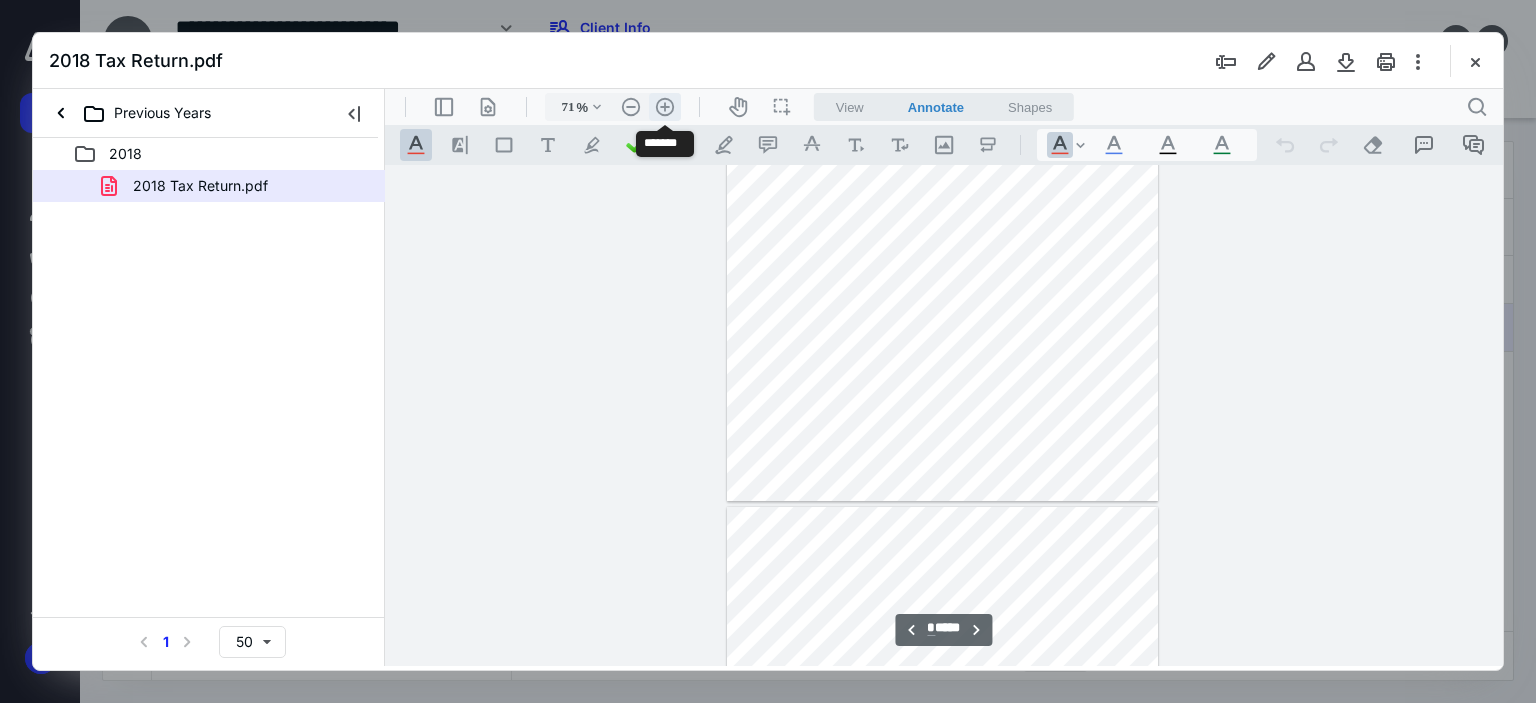 click on ".cls-1{fill:#abb0c4;} icon - header - zoom - in - line" at bounding box center [665, 107] 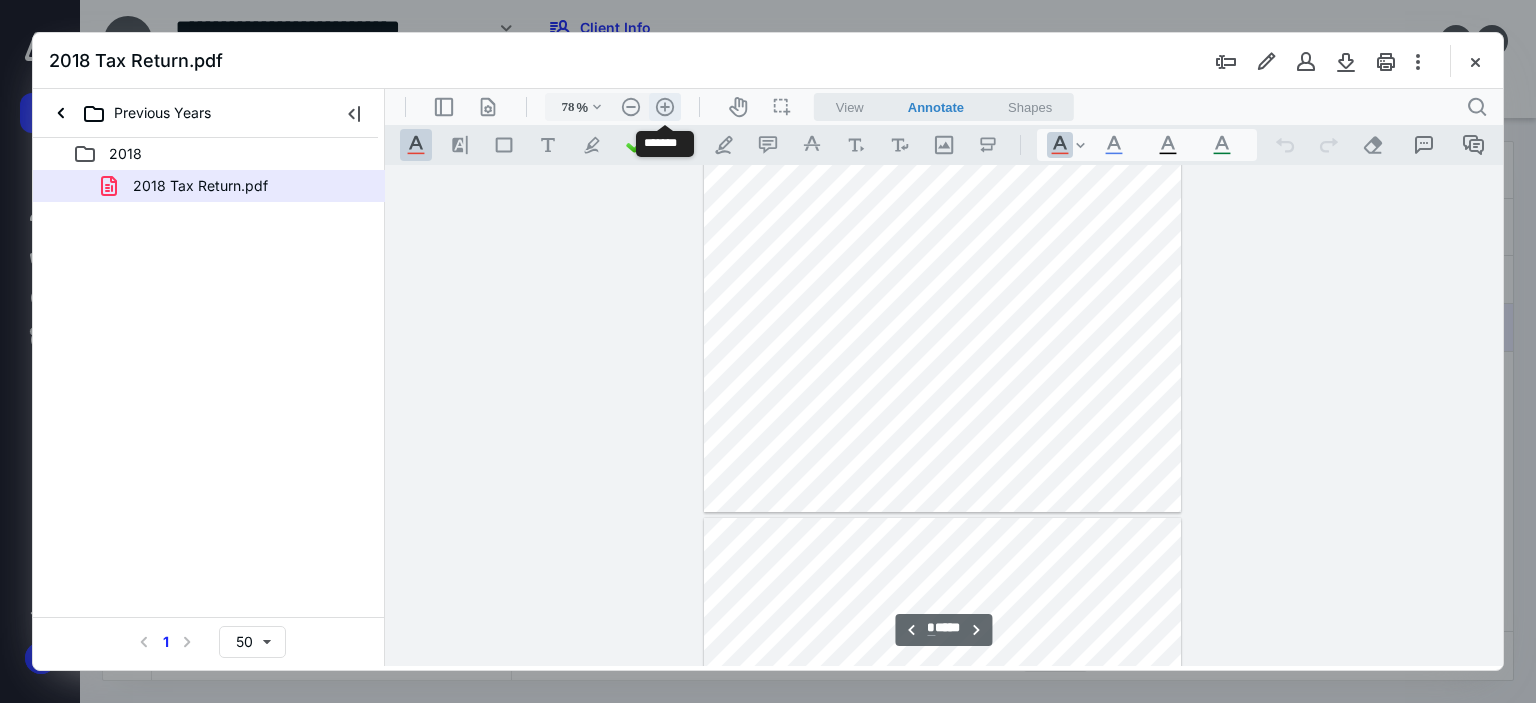 click on ".cls-1{fill:#abb0c4;} icon - header - zoom - in - line" at bounding box center (665, 107) 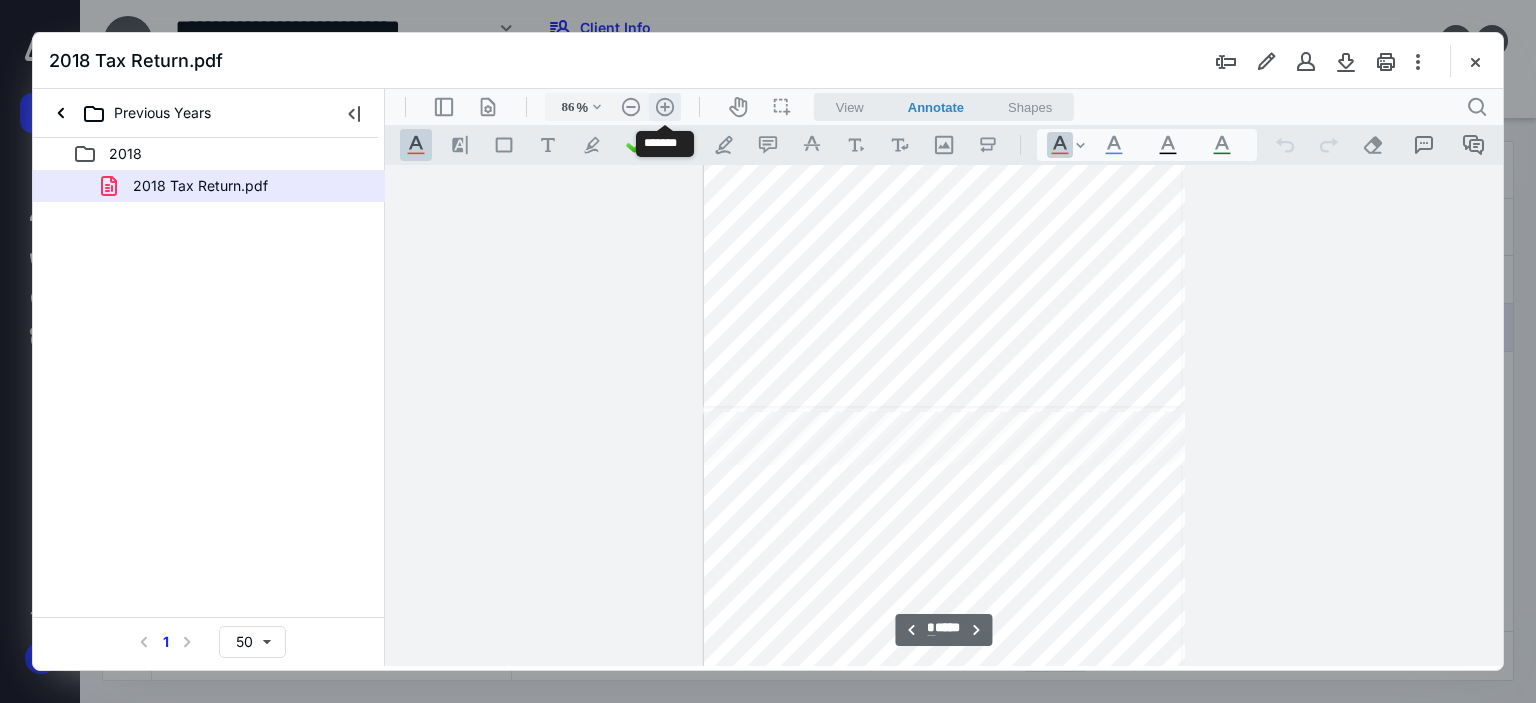 click on ".cls-1{fill:#abb0c4;} icon - header - zoom - in - line" at bounding box center (665, 107) 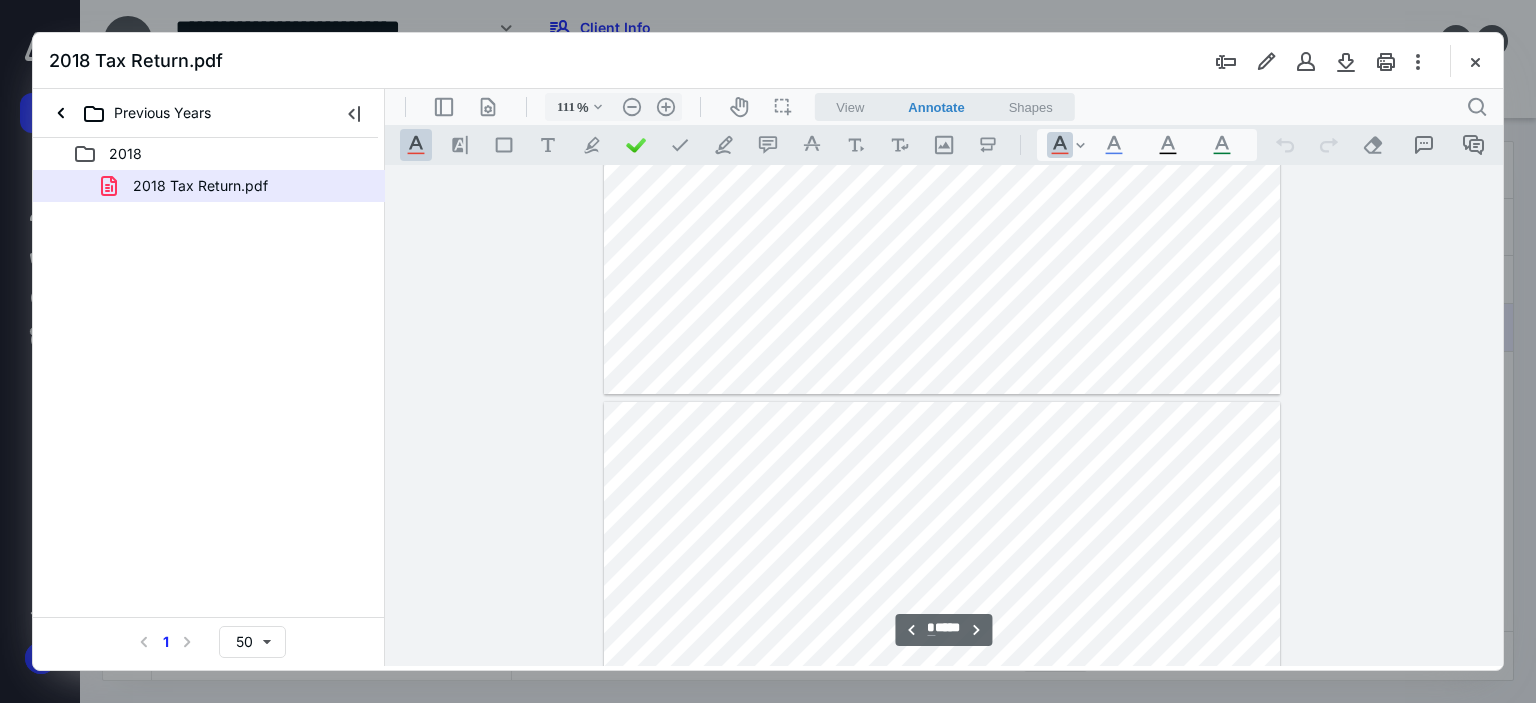 scroll, scrollTop: 5253, scrollLeft: 0, axis: vertical 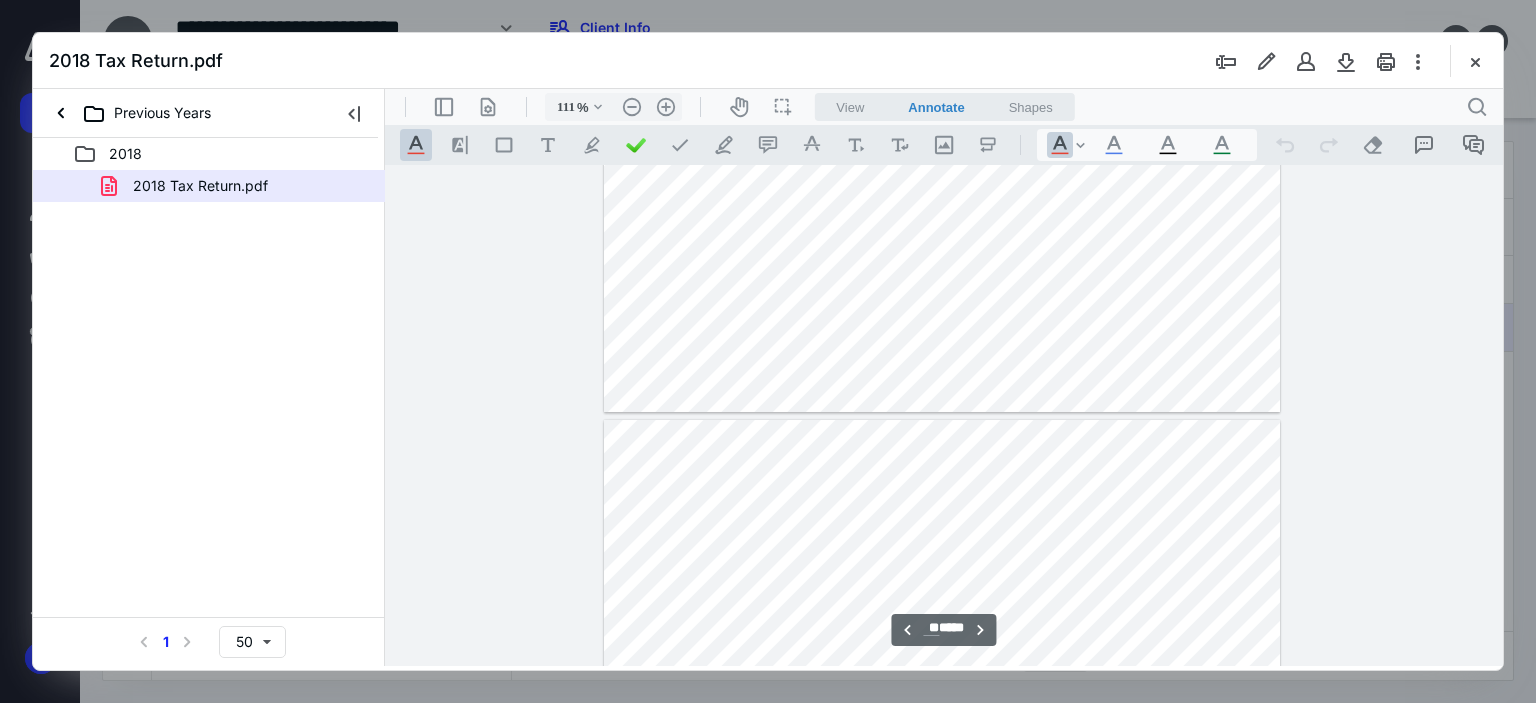 type on "**" 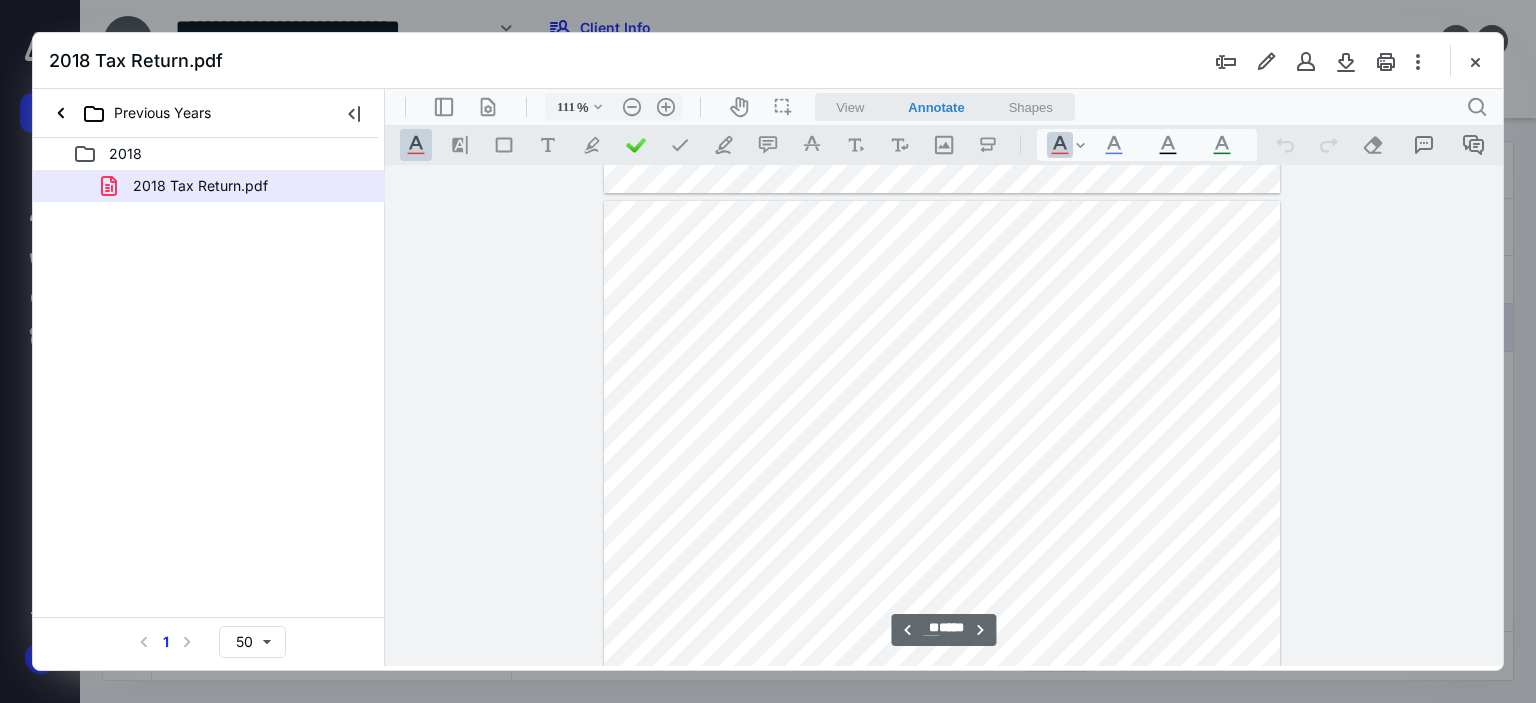 scroll, scrollTop: 33453, scrollLeft: 0, axis: vertical 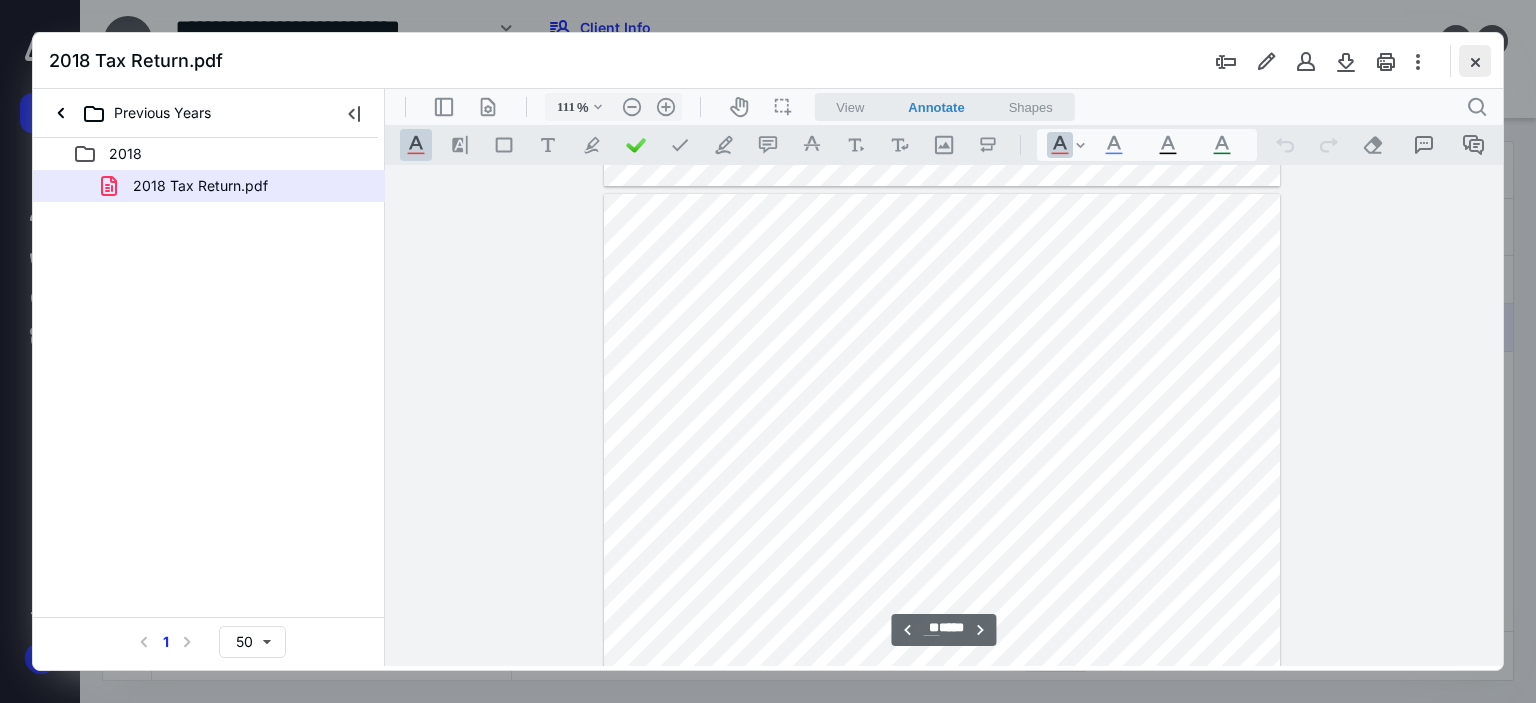 click at bounding box center (1475, 61) 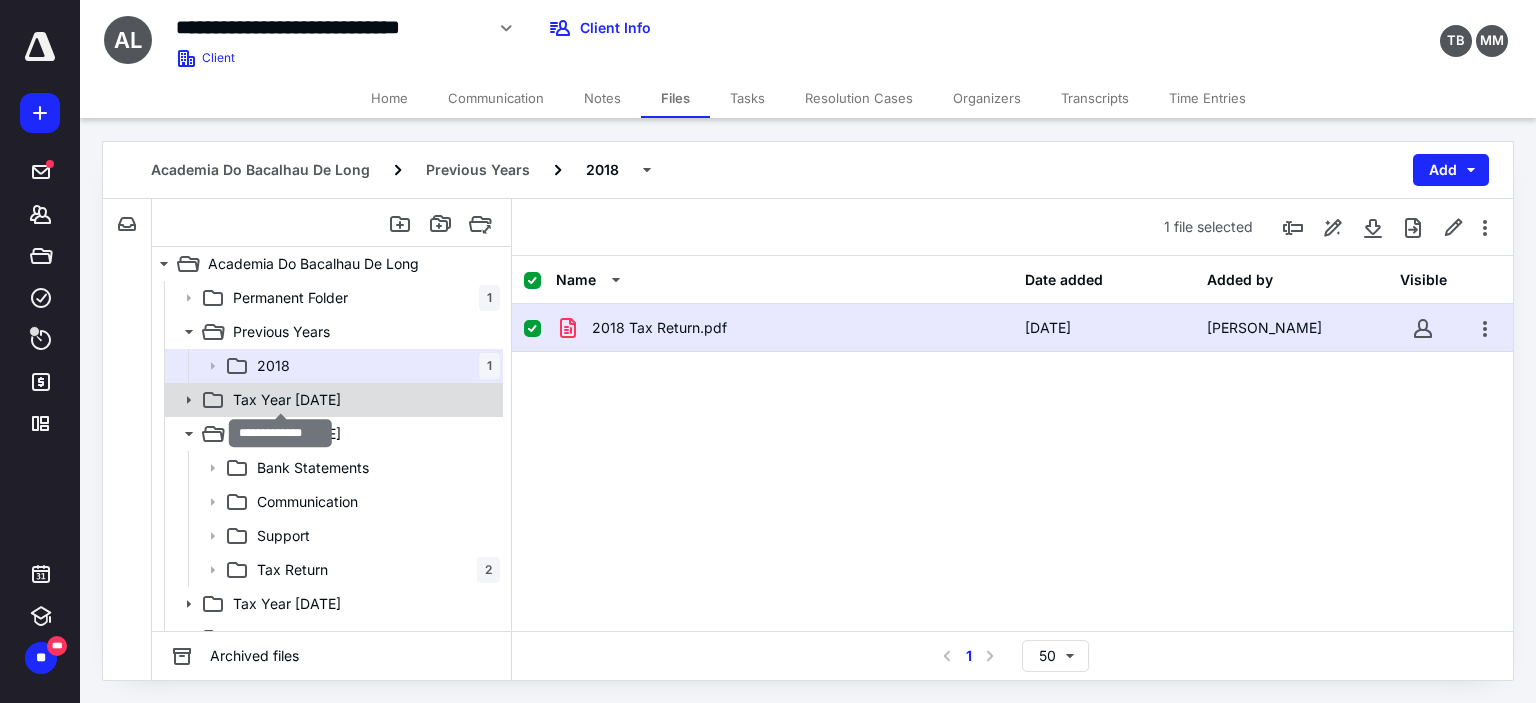 click on "Tax Year [DATE]" at bounding box center [287, 400] 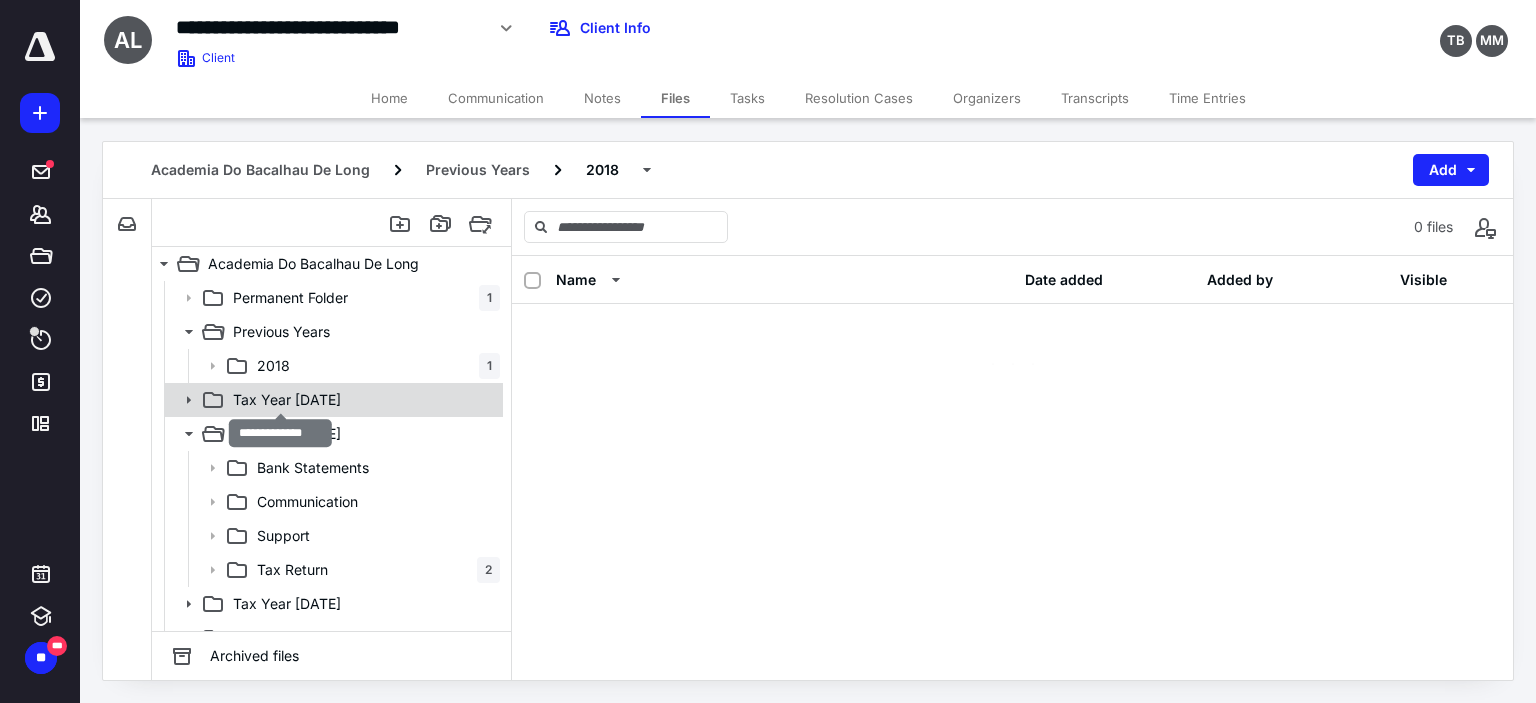 click on "Tax Year [DATE]" at bounding box center (287, 400) 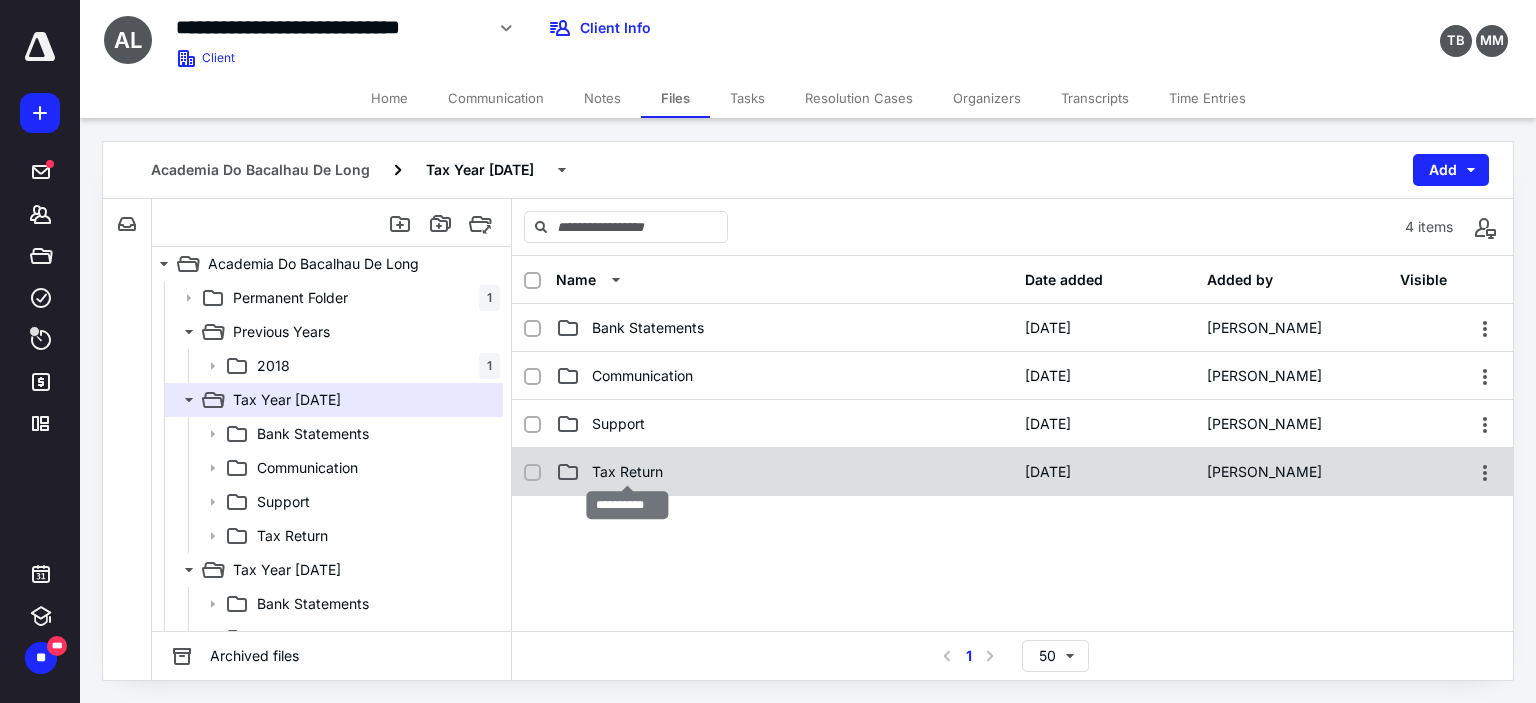 click on "Tax Return" at bounding box center [627, 472] 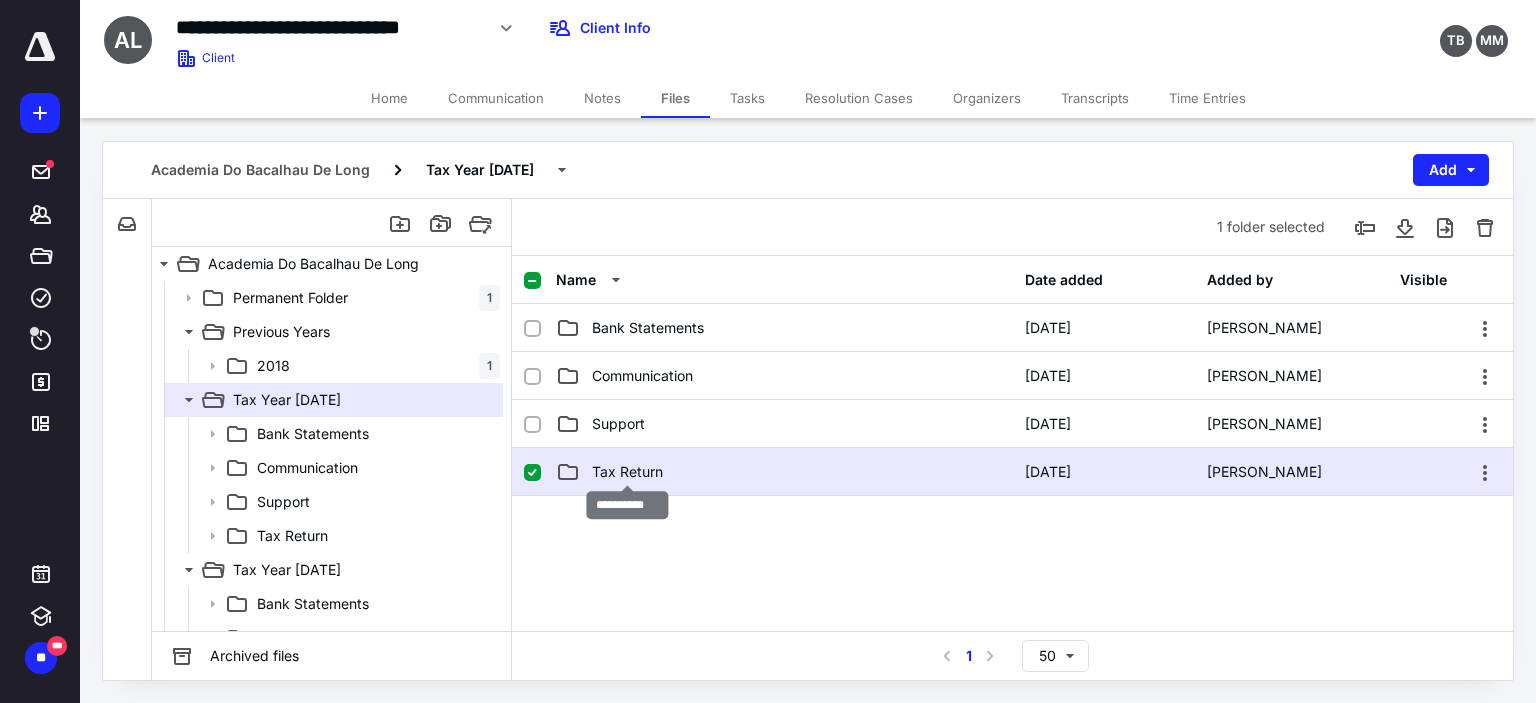 click on "Tax Return" at bounding box center [627, 472] 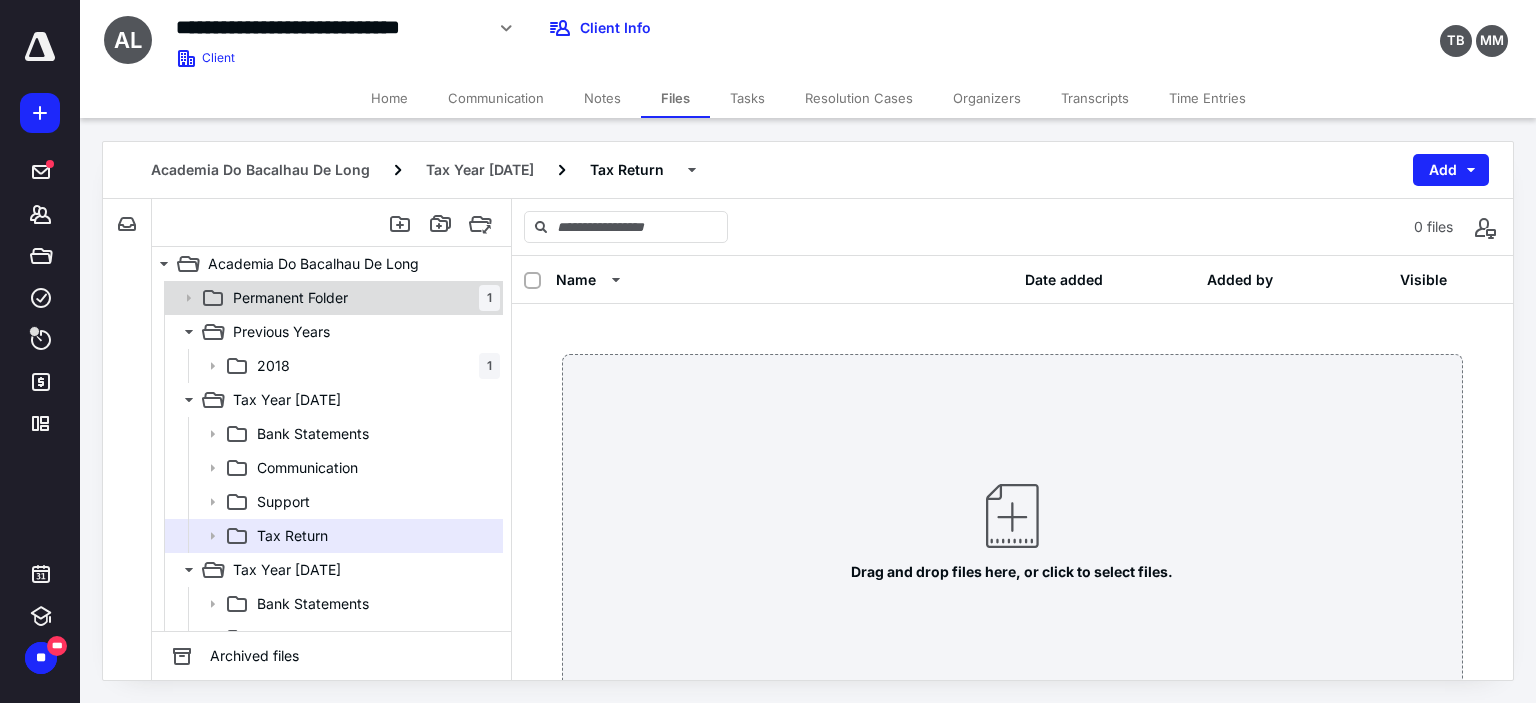 click on "Permanent Folder" at bounding box center (290, 298) 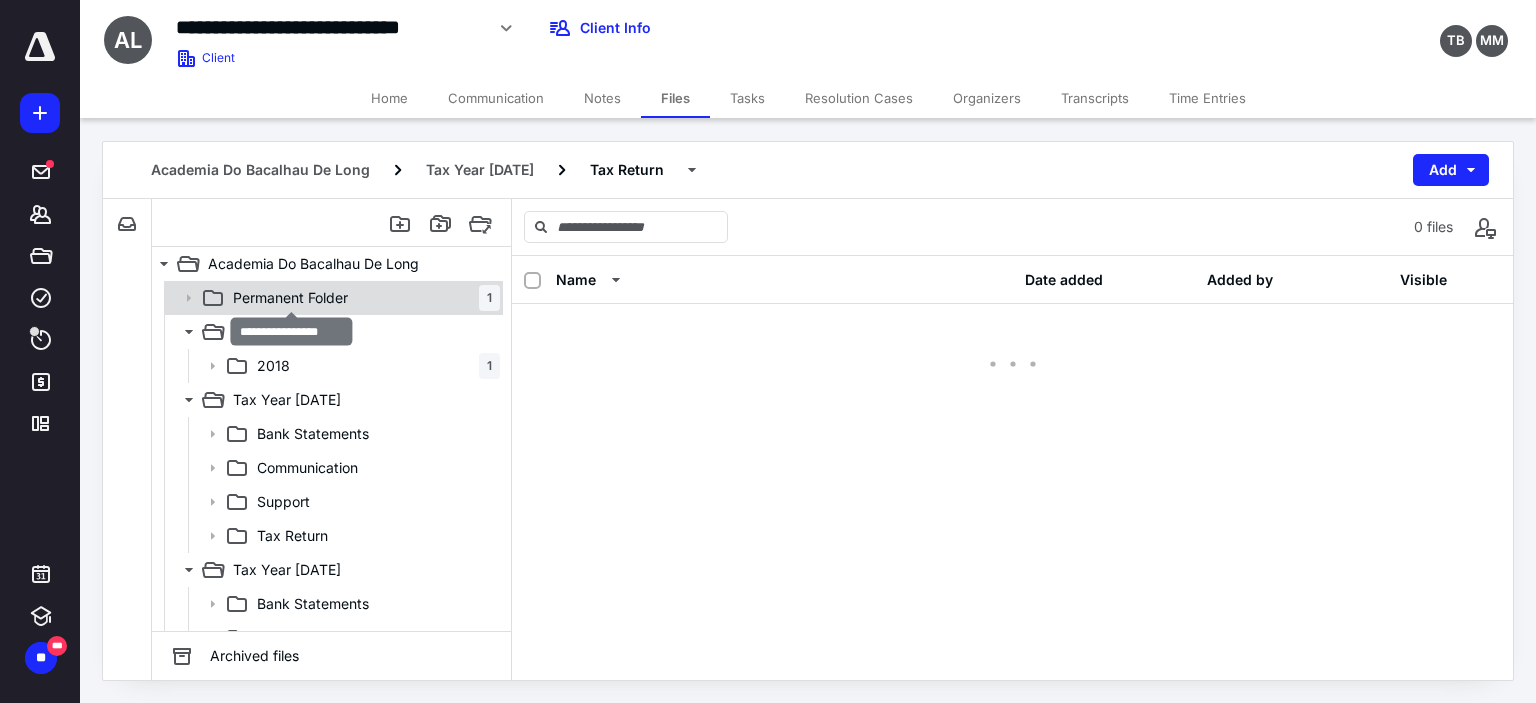 click on "Permanent Folder" at bounding box center [290, 298] 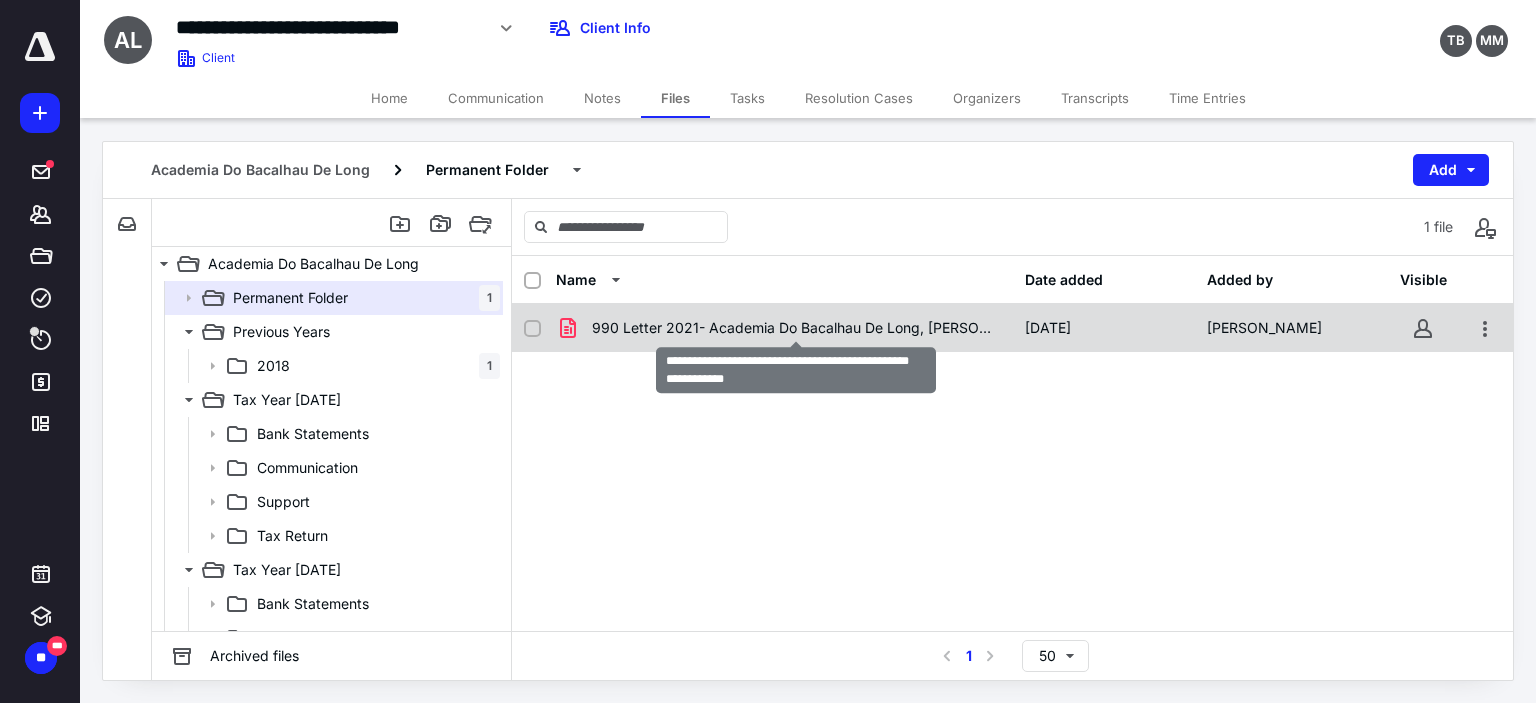 click on "990 Letter 2021- Academia Do Bacalhau De Long, [PERSON_NAME].pdf" at bounding box center (796, 328) 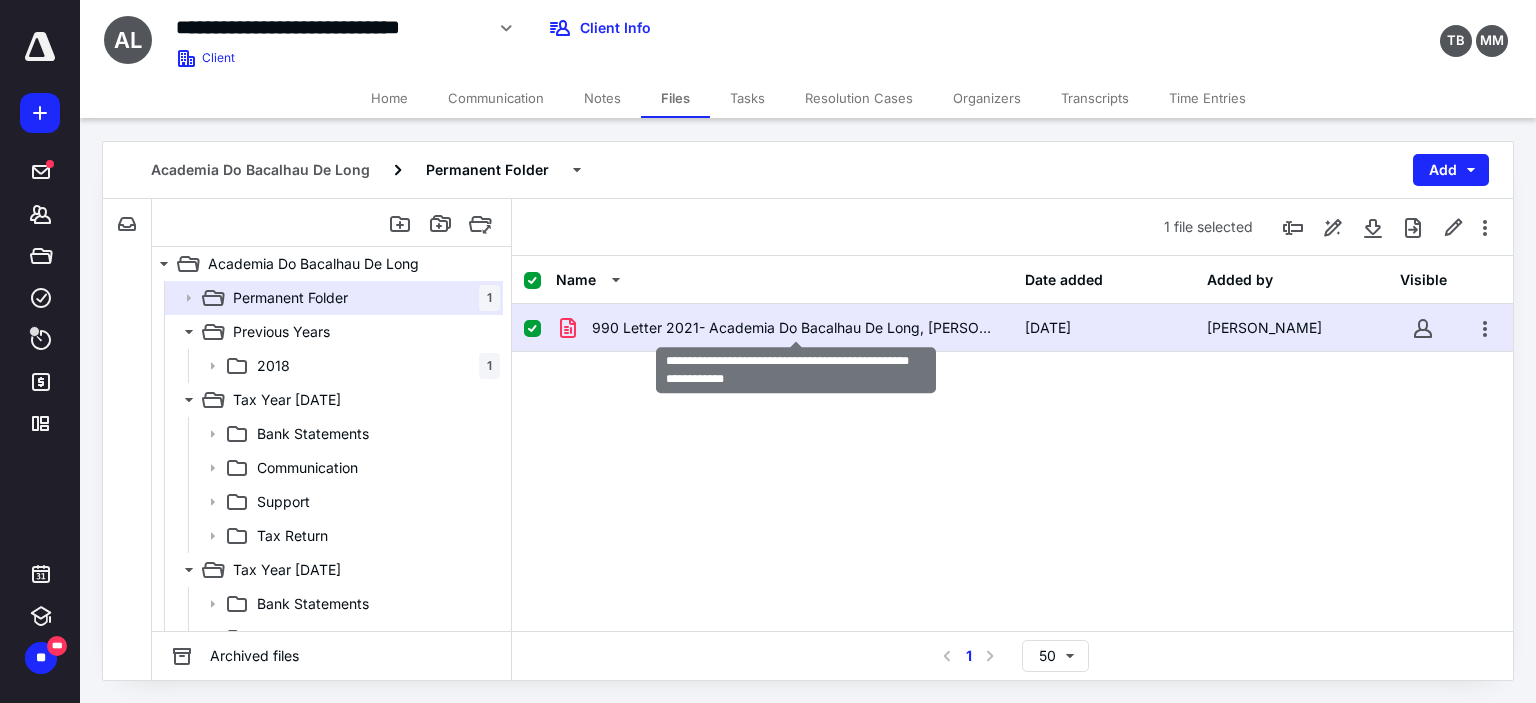 click on "990 Letter 2021- Academia Do Bacalhau De Long, [PERSON_NAME].pdf" at bounding box center (796, 328) 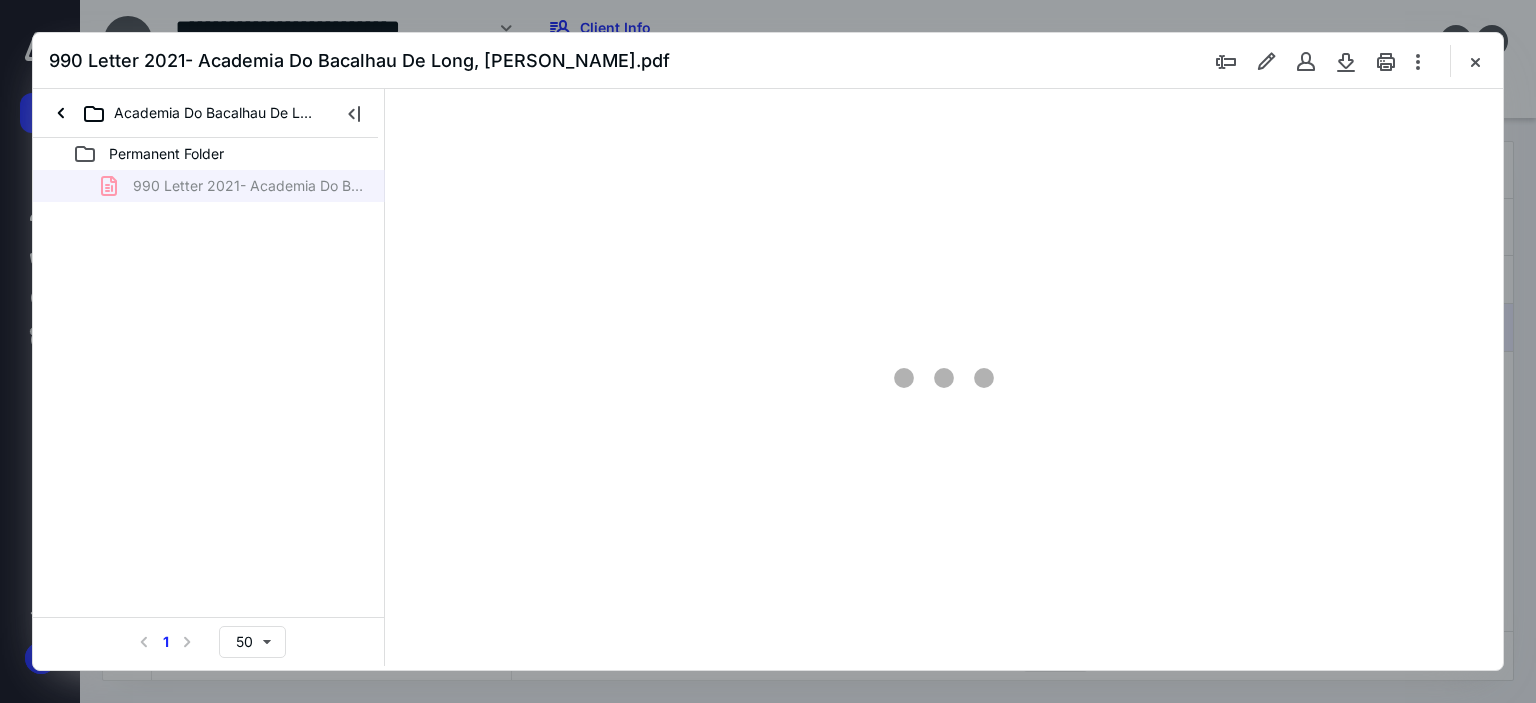 scroll, scrollTop: 0, scrollLeft: 0, axis: both 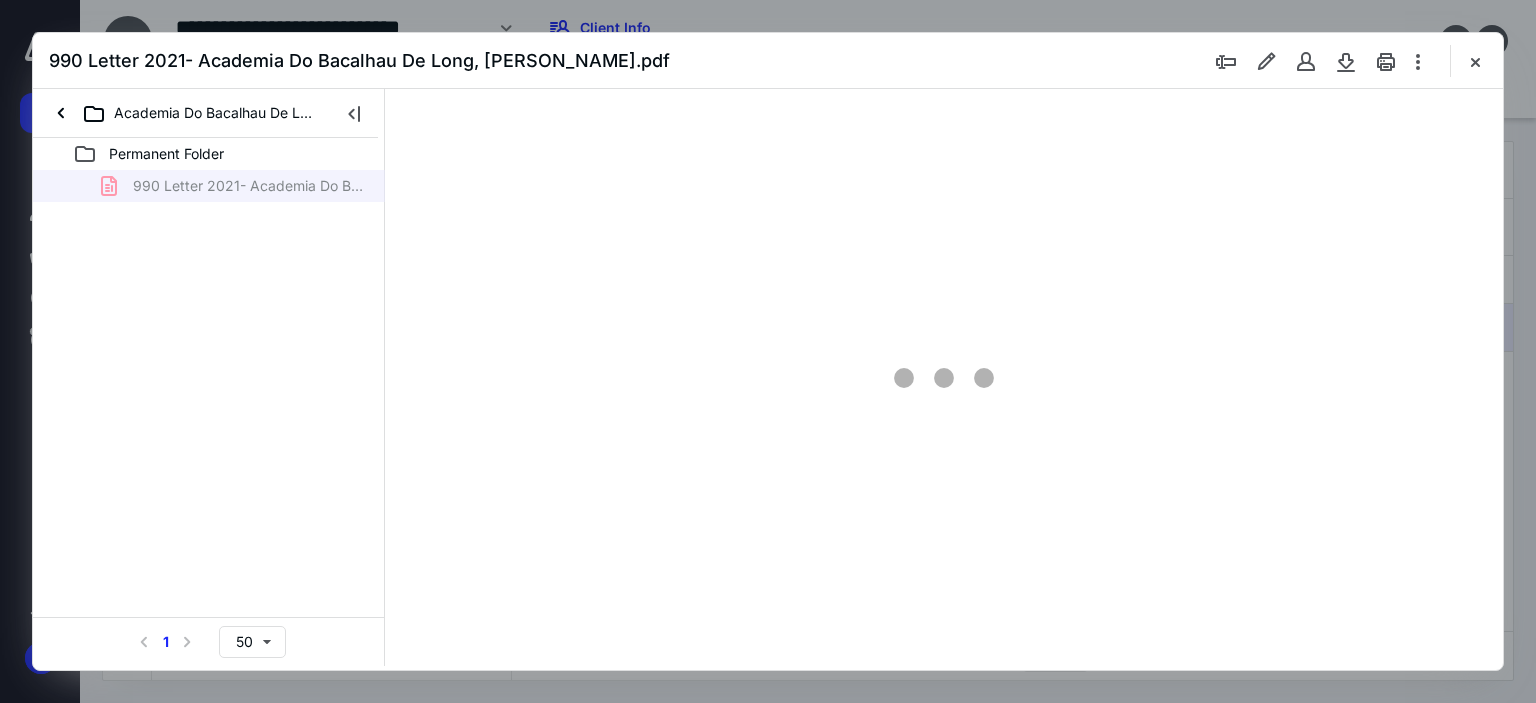 type on "63" 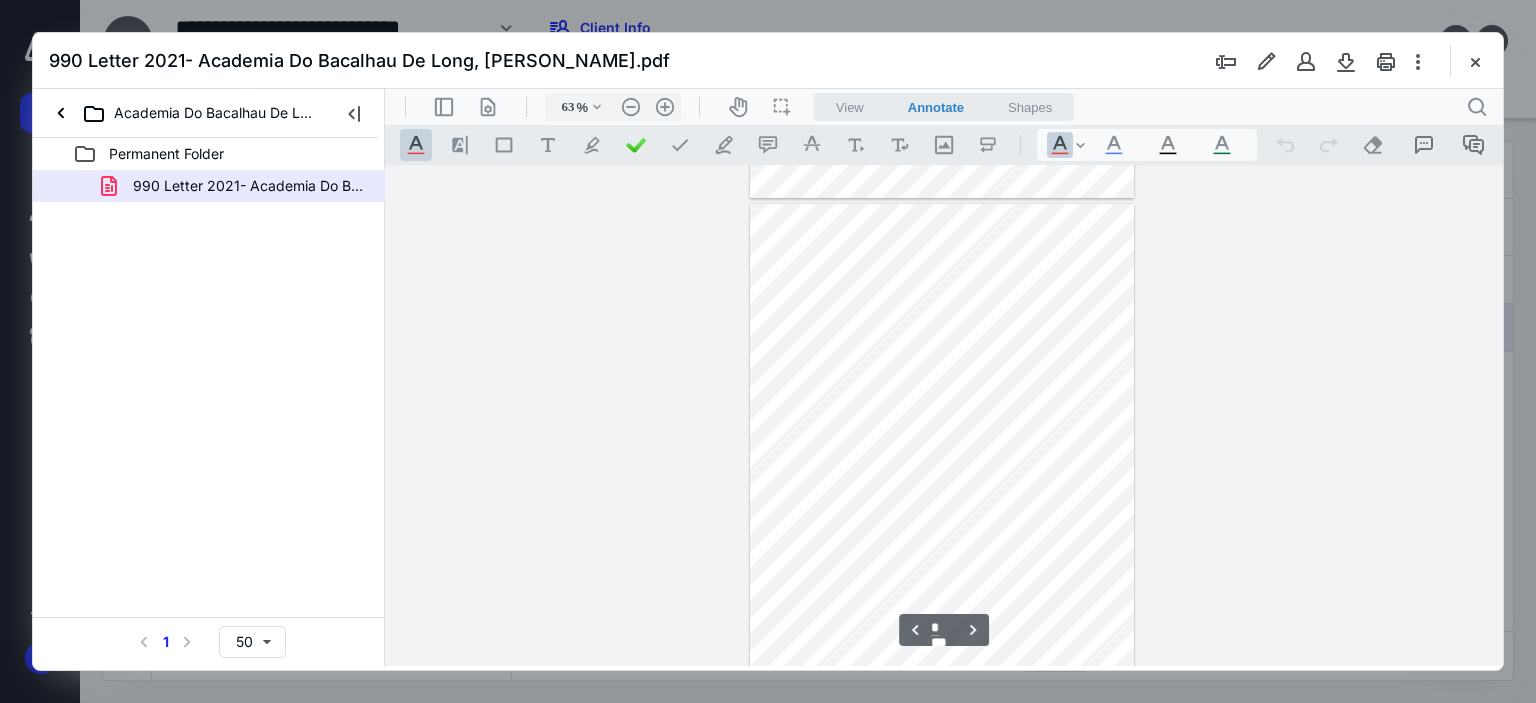 scroll, scrollTop: 1979, scrollLeft: 0, axis: vertical 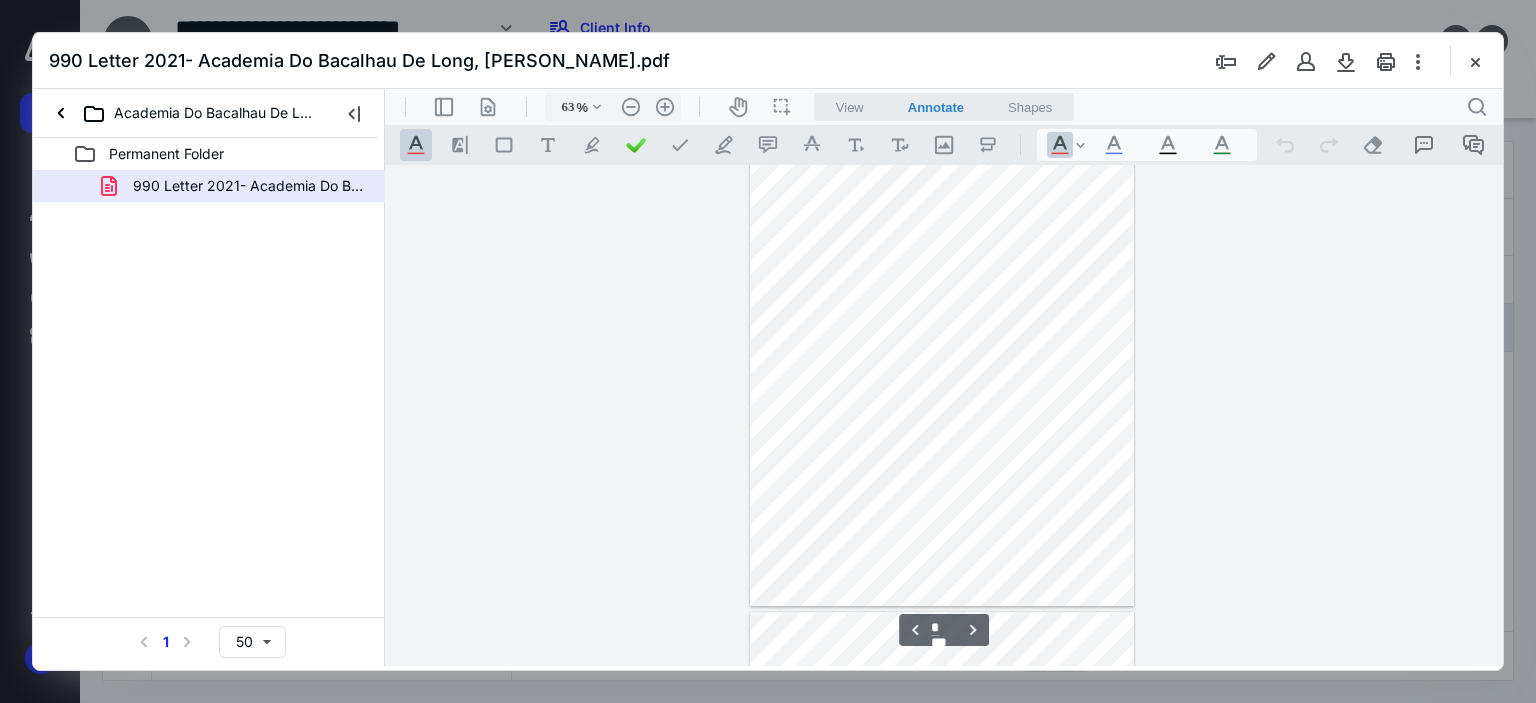type on "*" 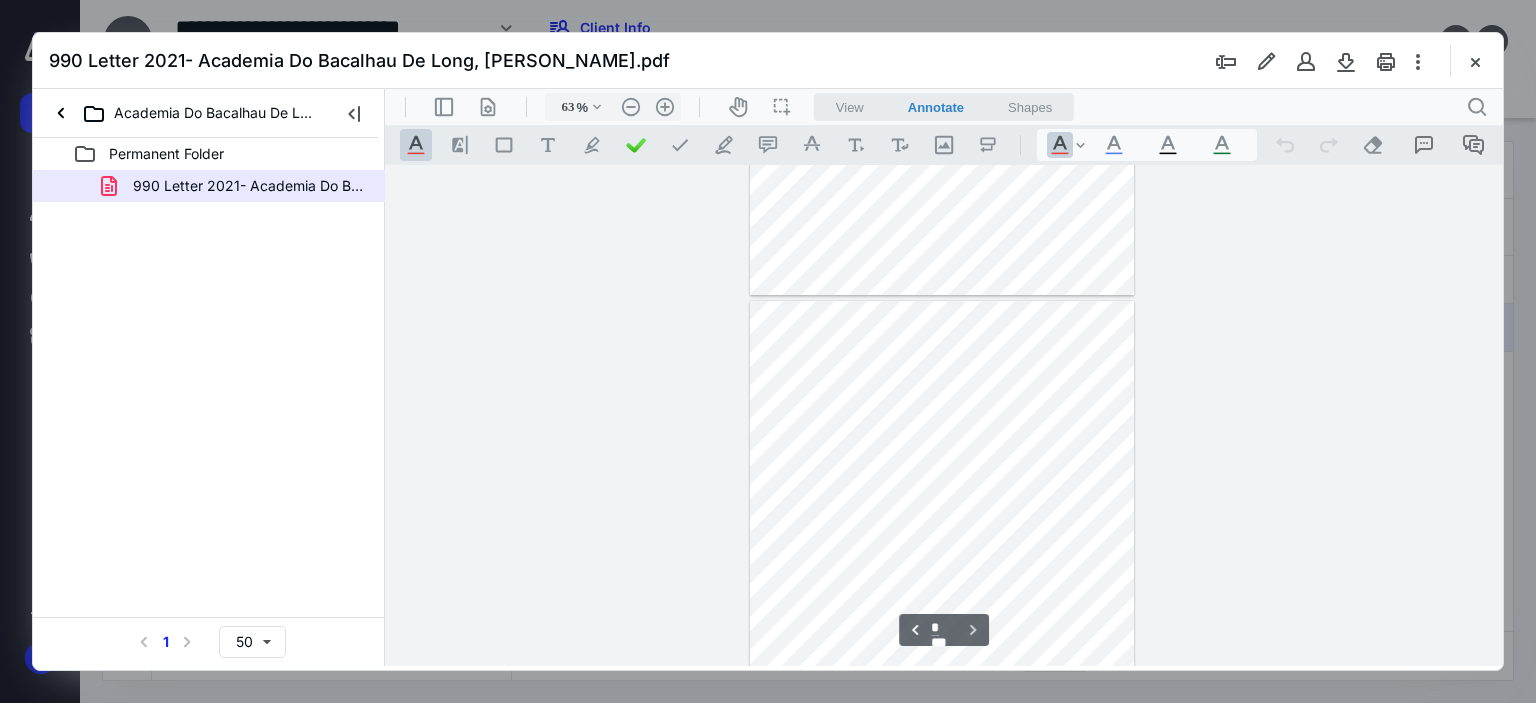 scroll, scrollTop: 3012, scrollLeft: 0, axis: vertical 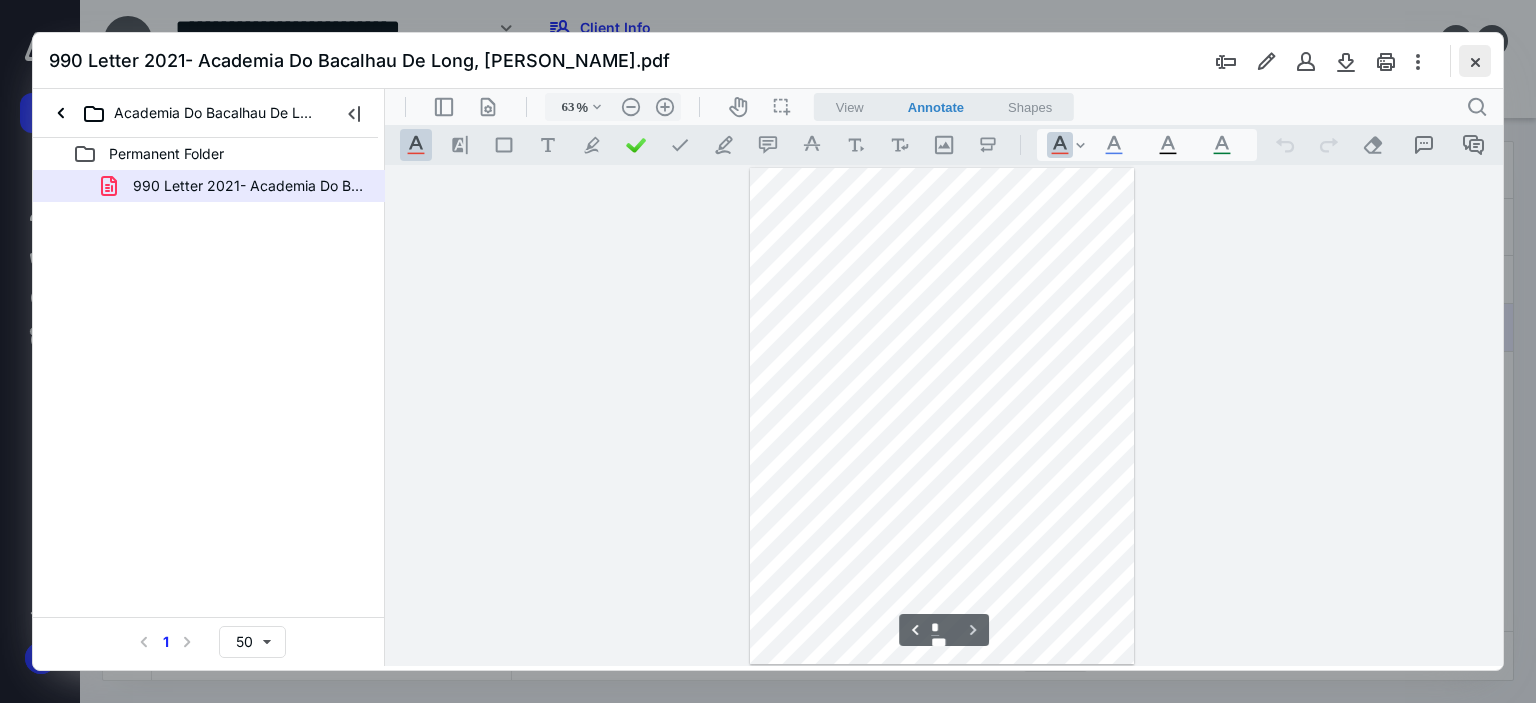 click at bounding box center (1475, 61) 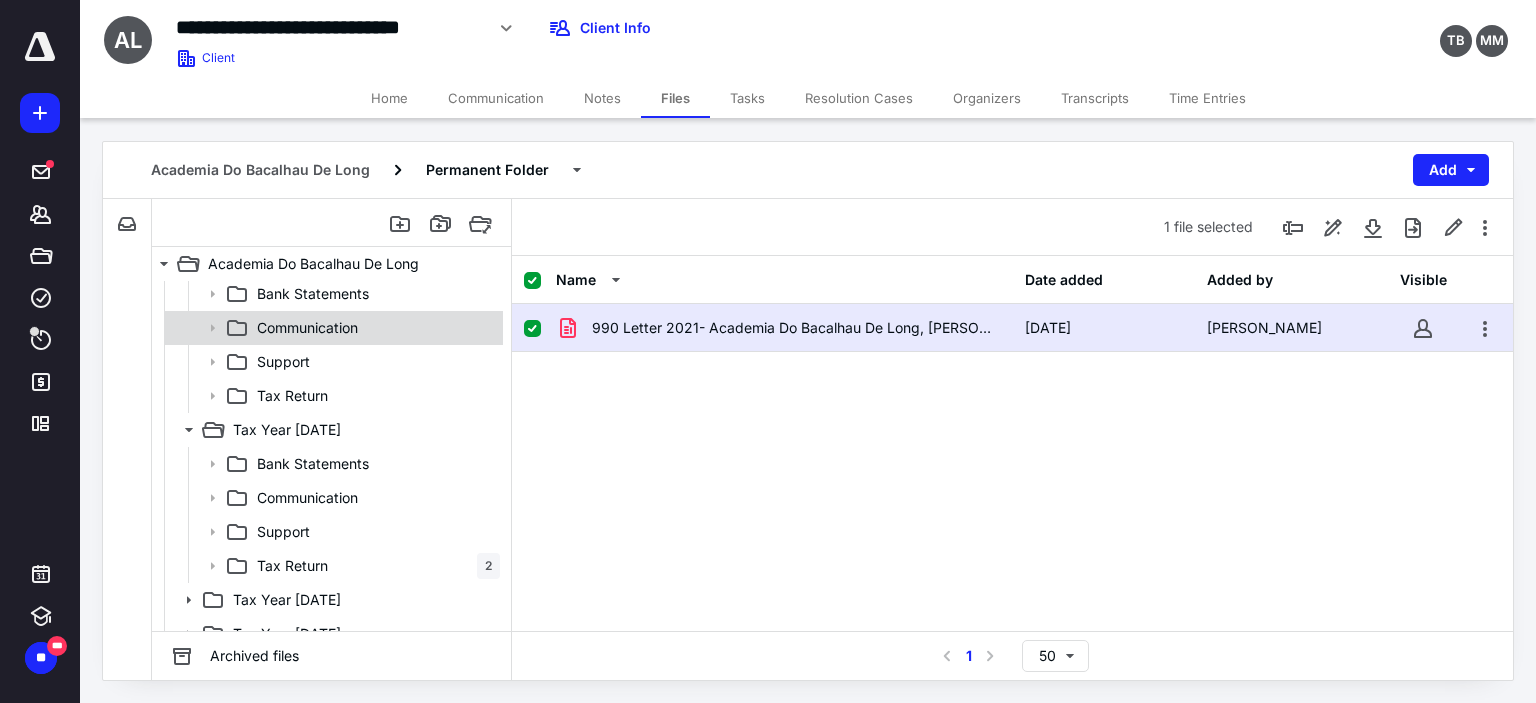 scroll, scrollTop: 158, scrollLeft: 0, axis: vertical 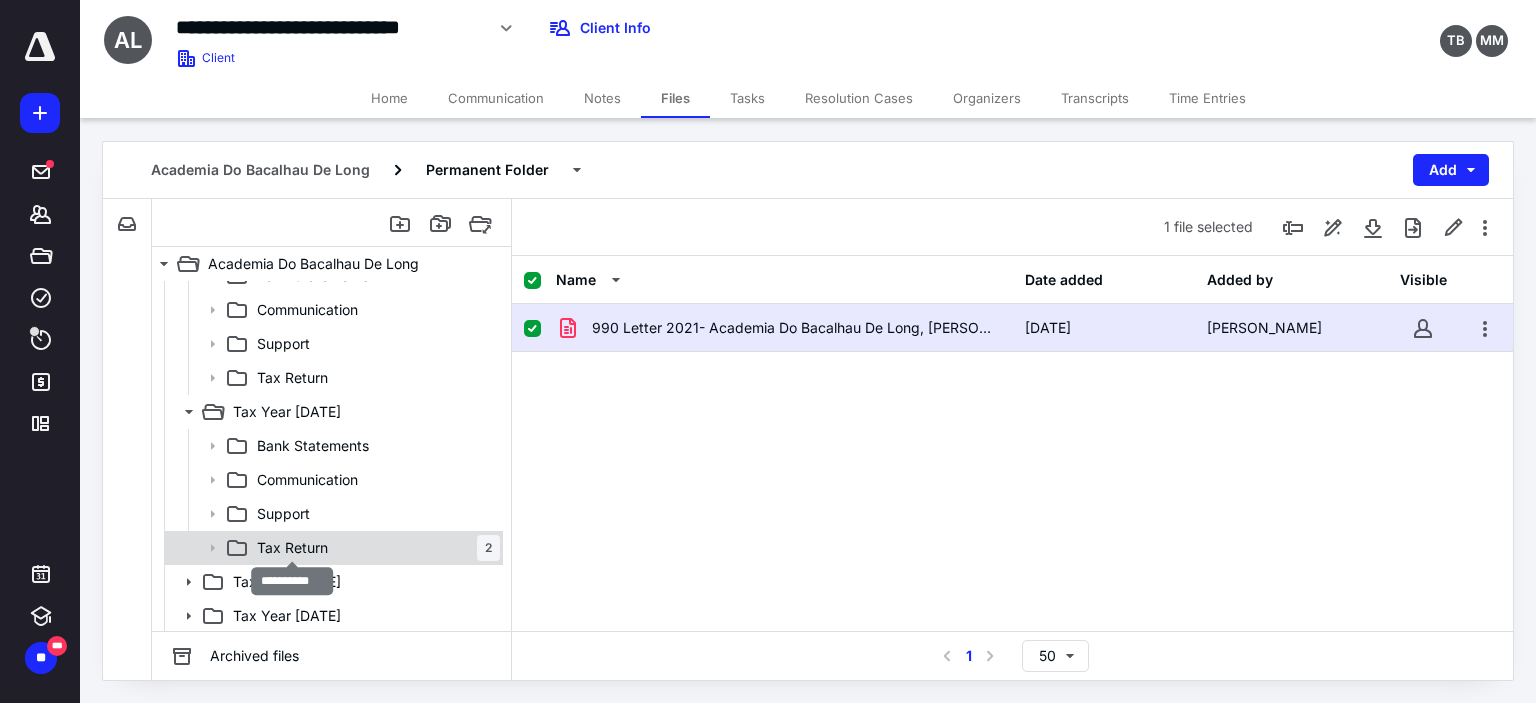 click on "Tax Return" at bounding box center [292, 548] 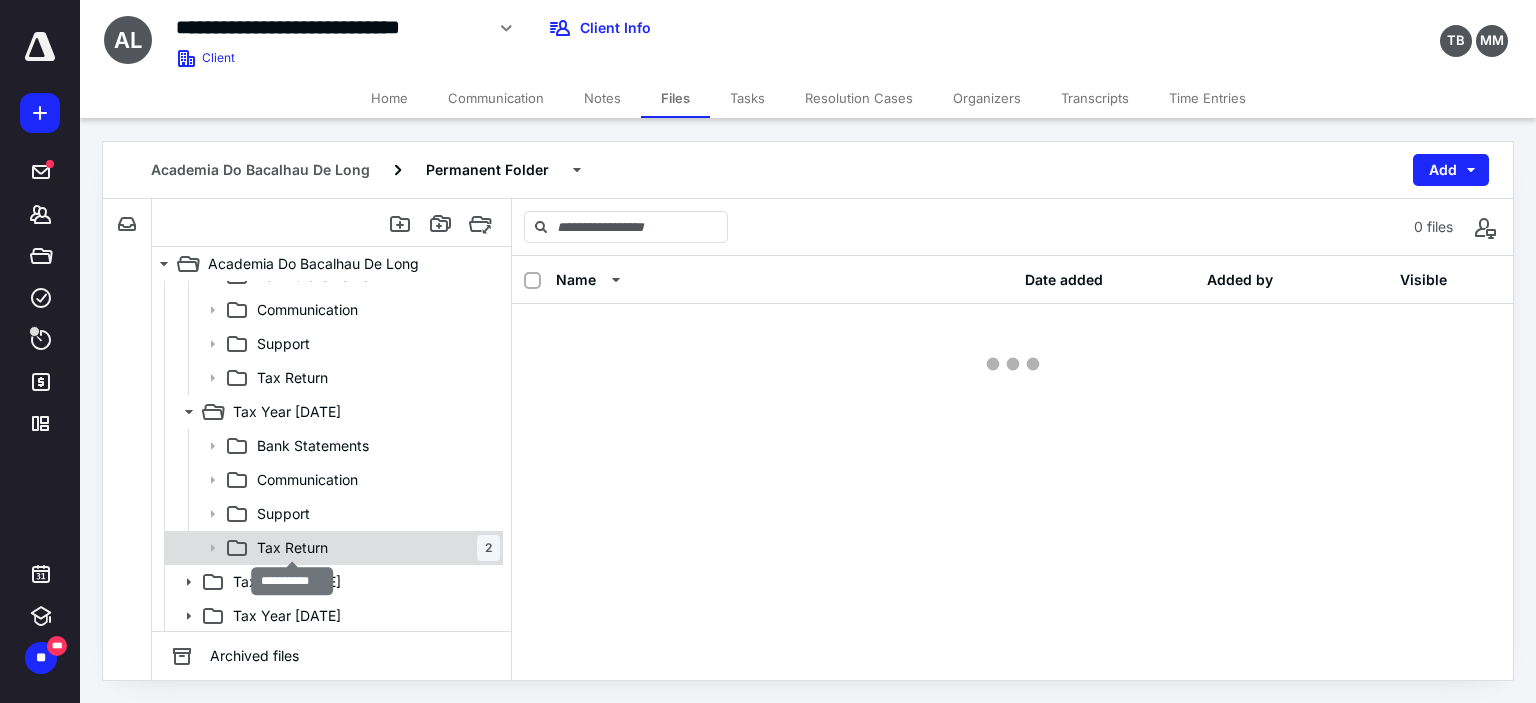 click on "Tax Return" at bounding box center (292, 548) 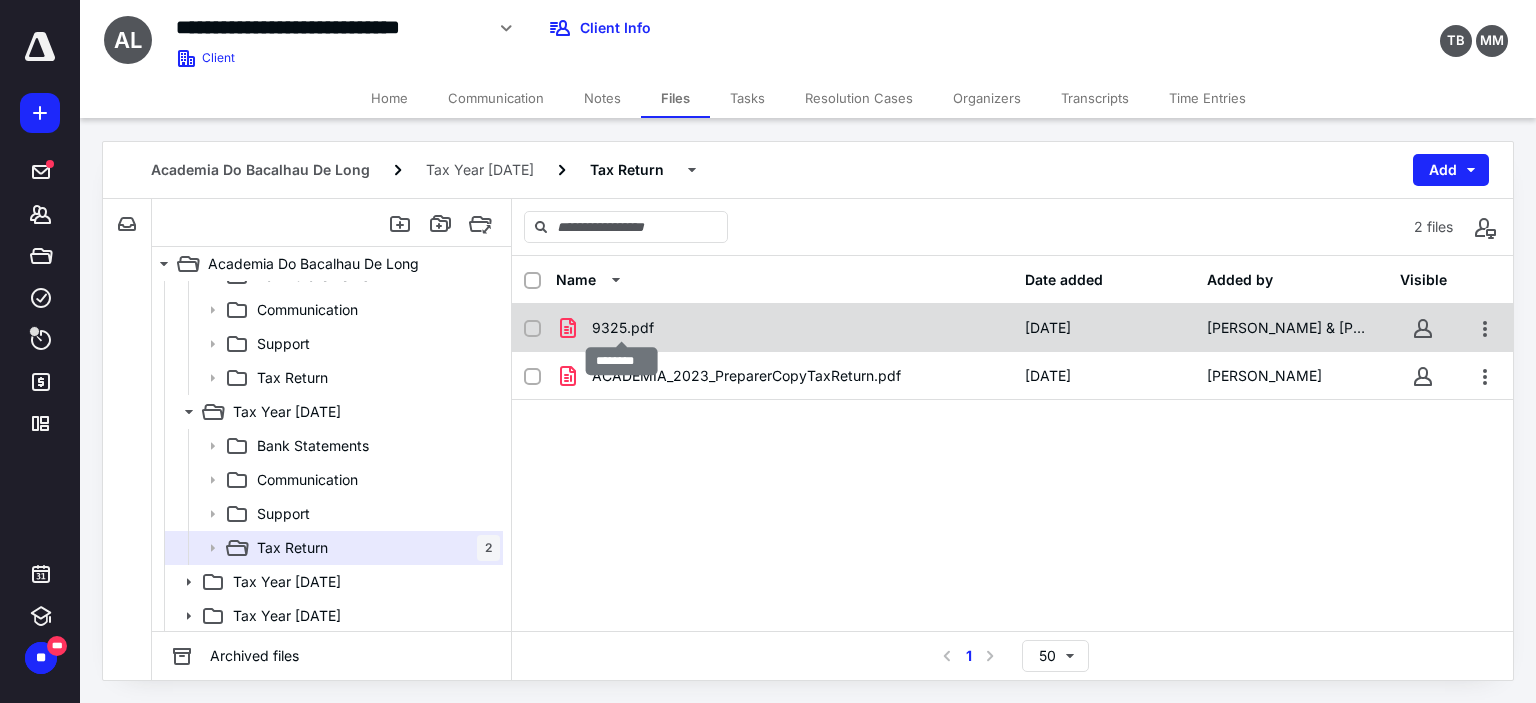 click on "9325.pdf" at bounding box center [623, 328] 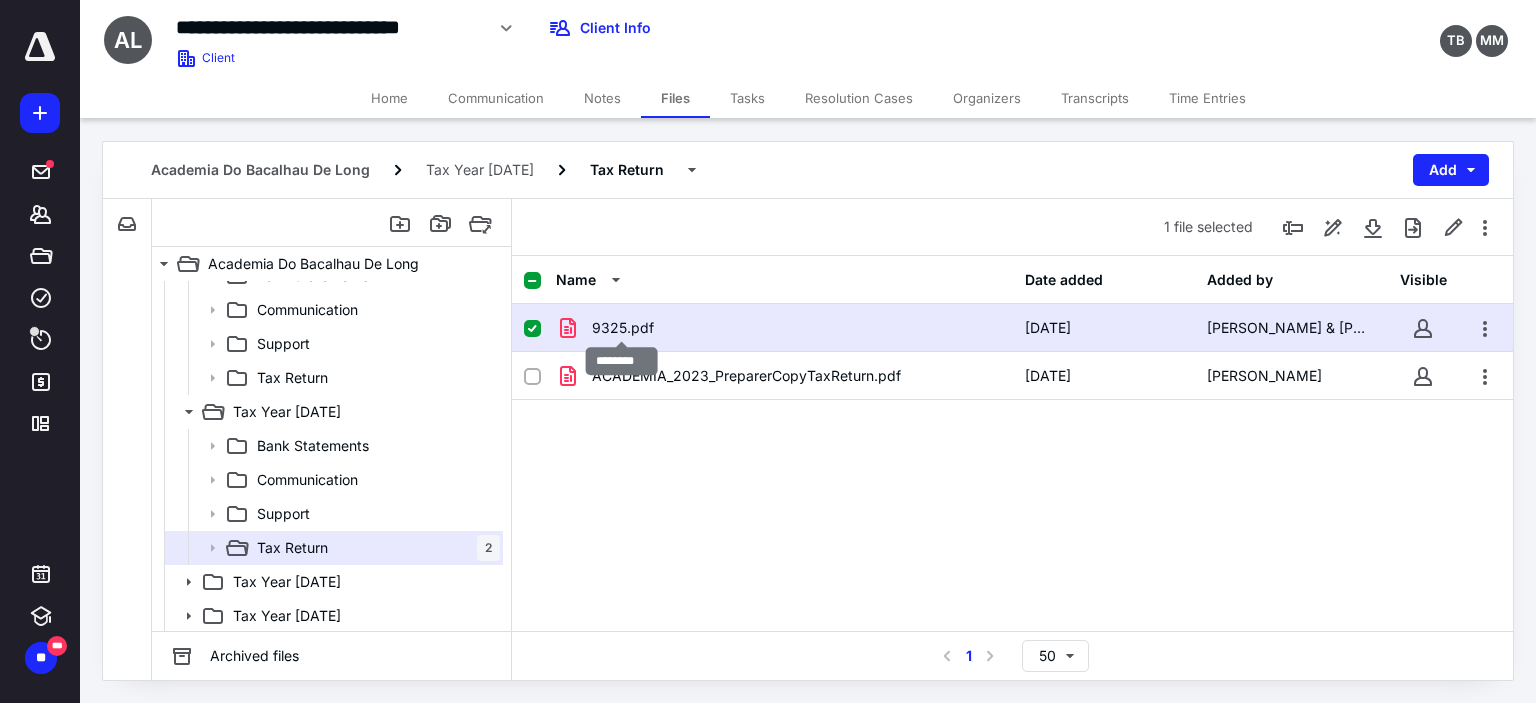 click on "9325.pdf" at bounding box center [623, 328] 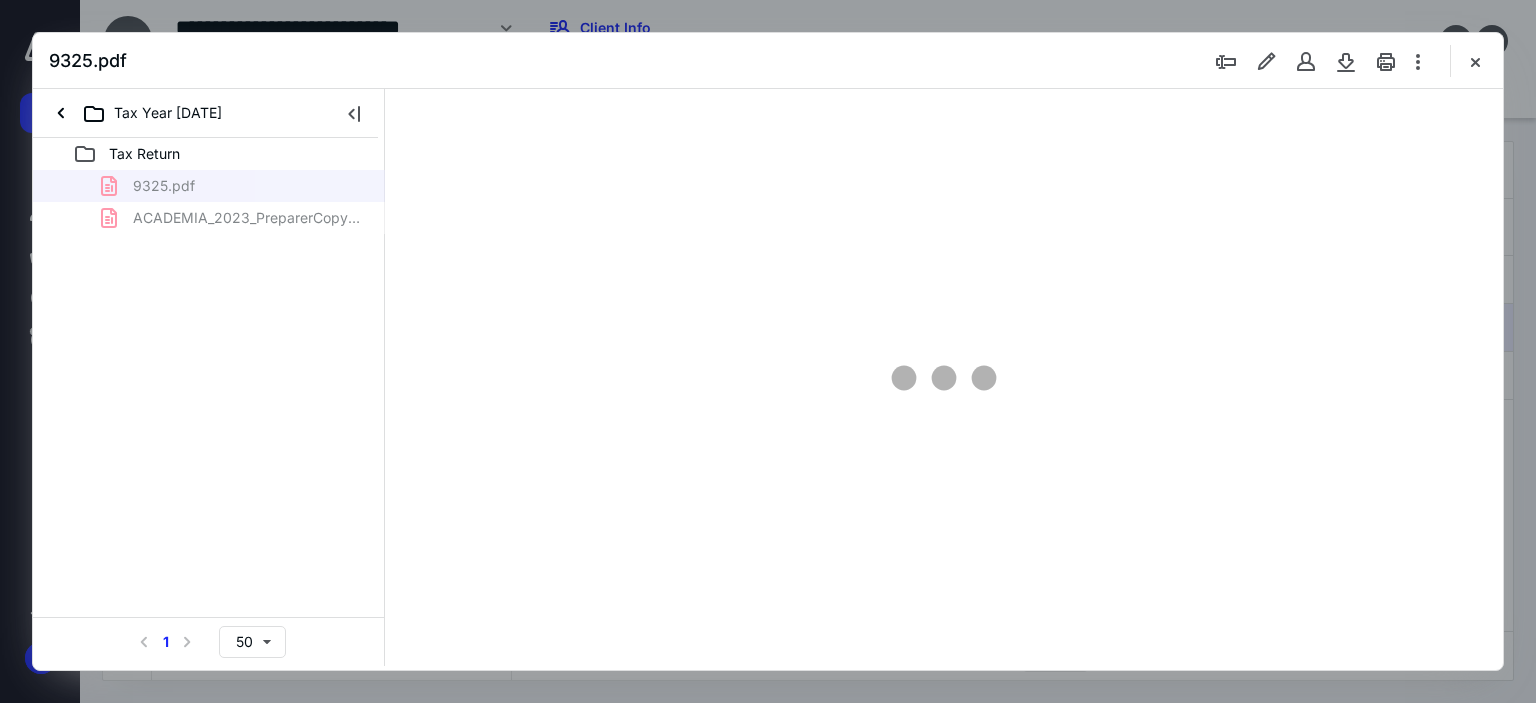 scroll, scrollTop: 0, scrollLeft: 0, axis: both 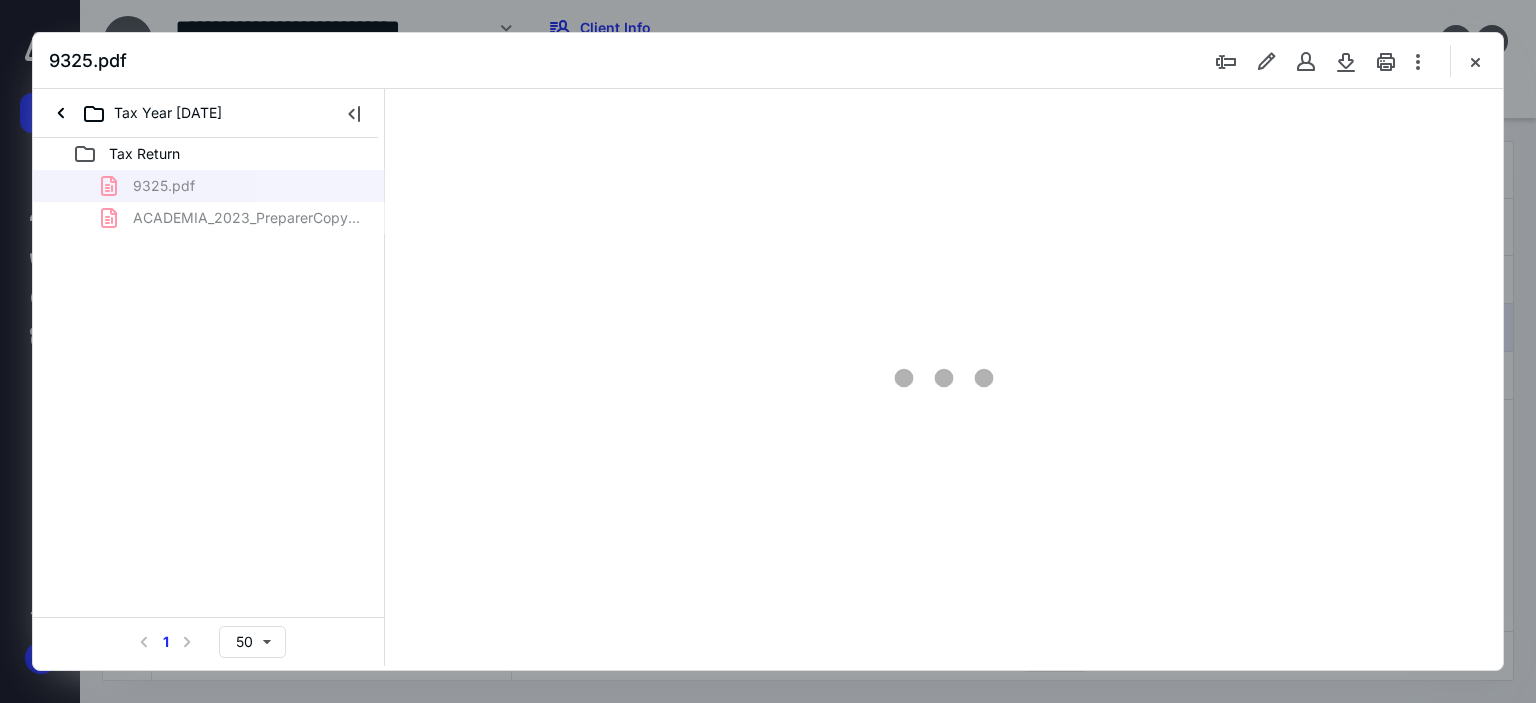 type on "63" 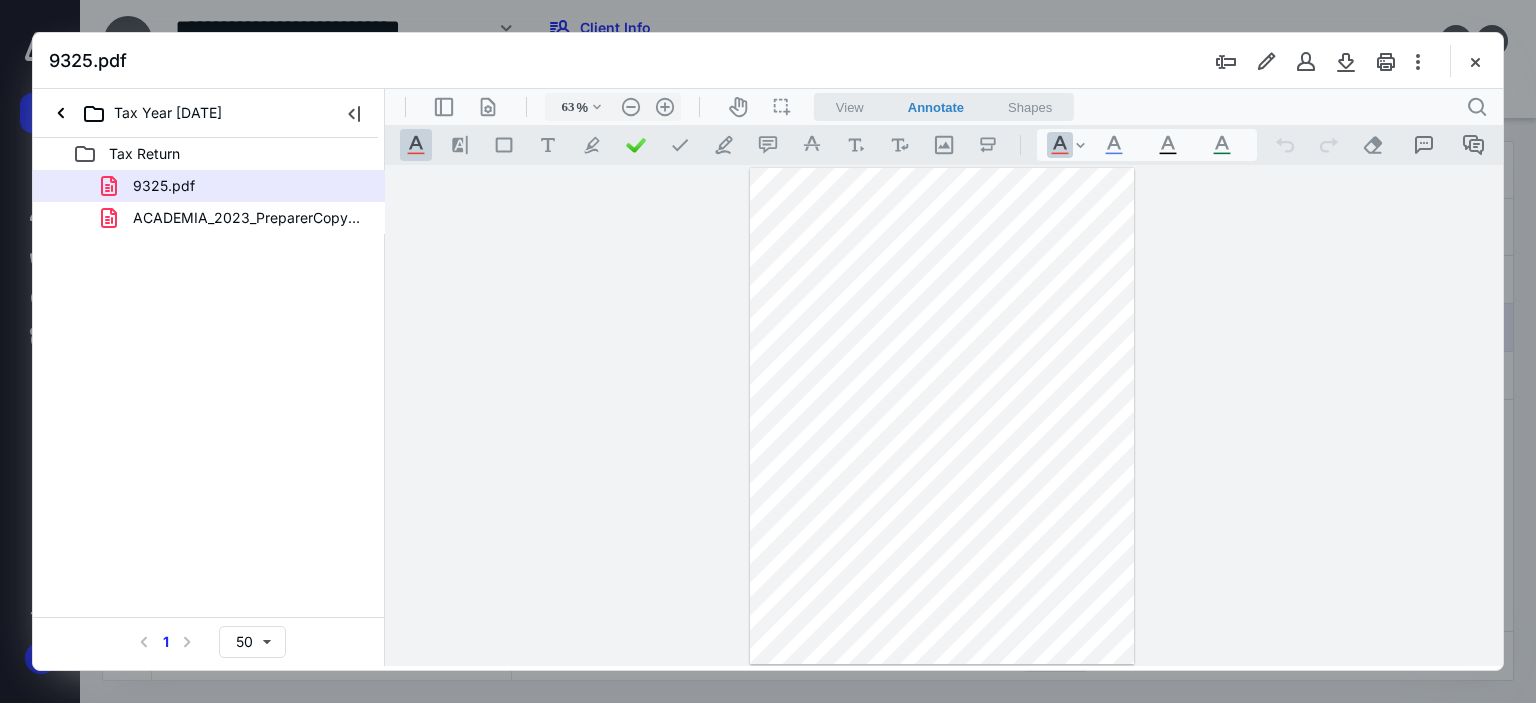 scroll, scrollTop: 0, scrollLeft: 0, axis: both 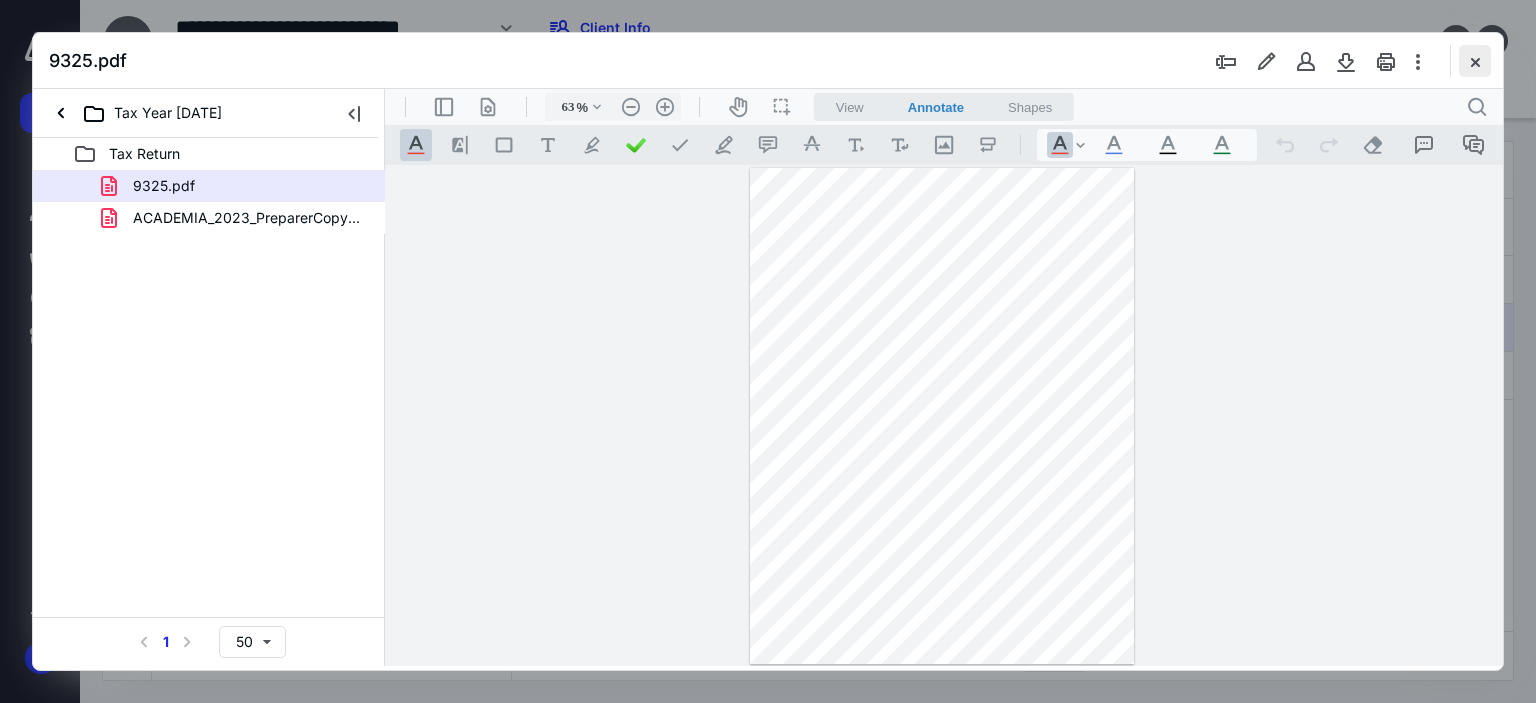 click at bounding box center (1475, 61) 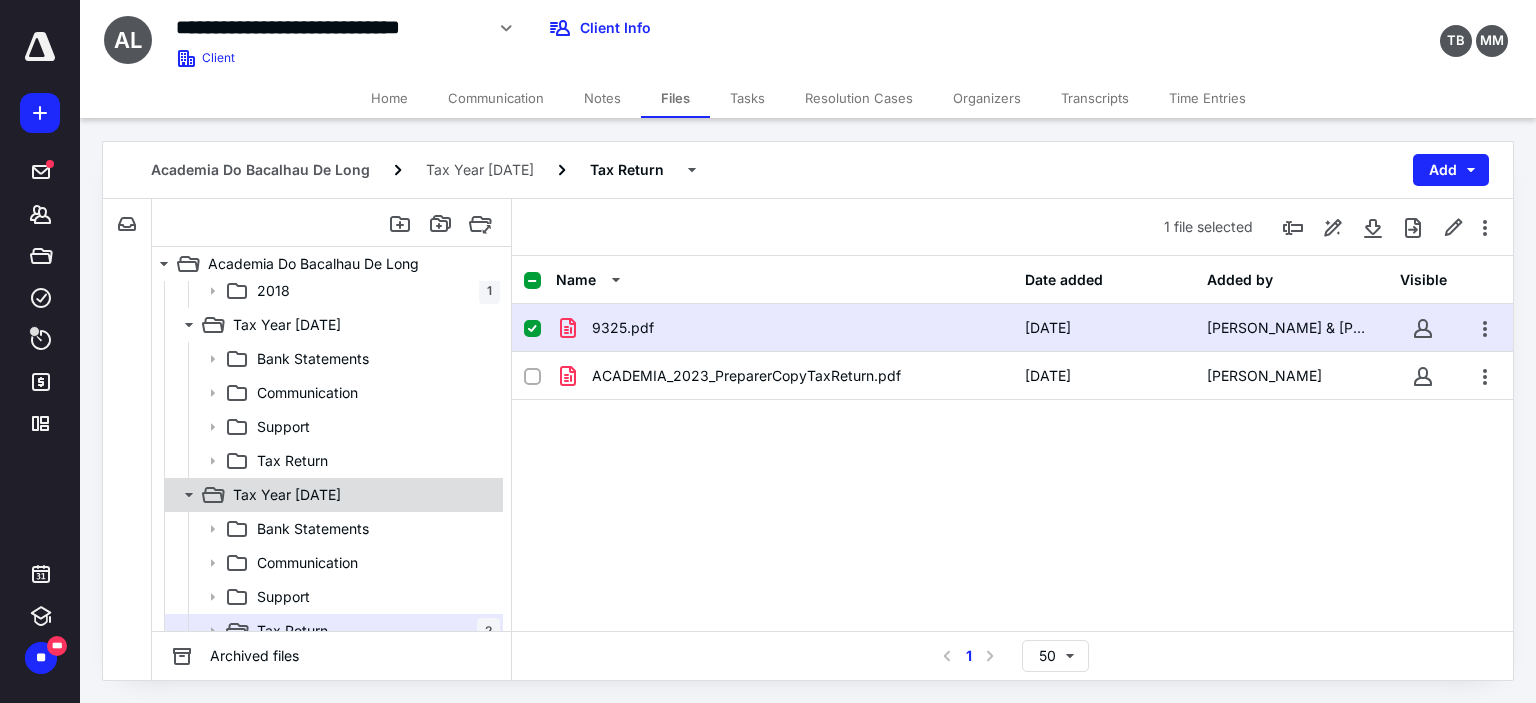 scroll, scrollTop: 0, scrollLeft: 0, axis: both 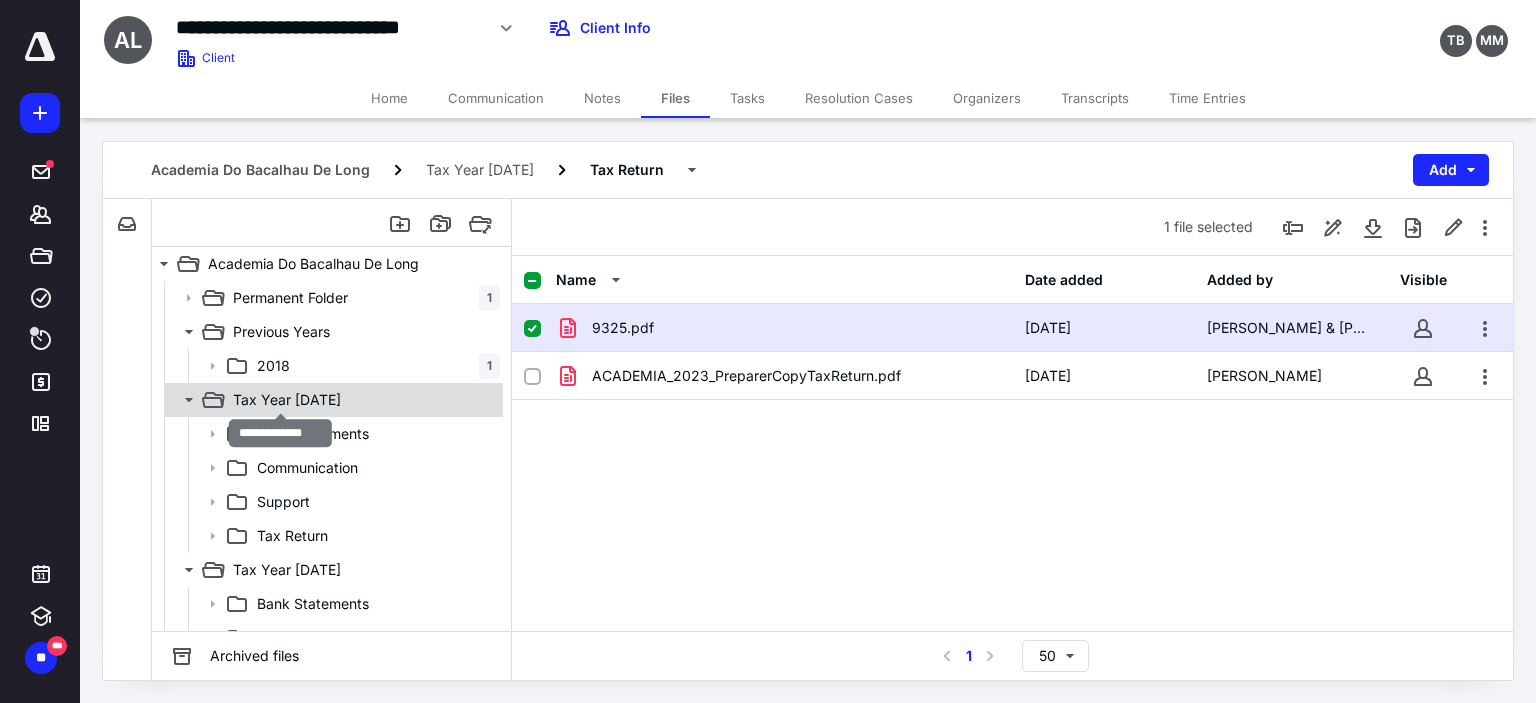 click on "Tax Year [DATE]" at bounding box center [287, 400] 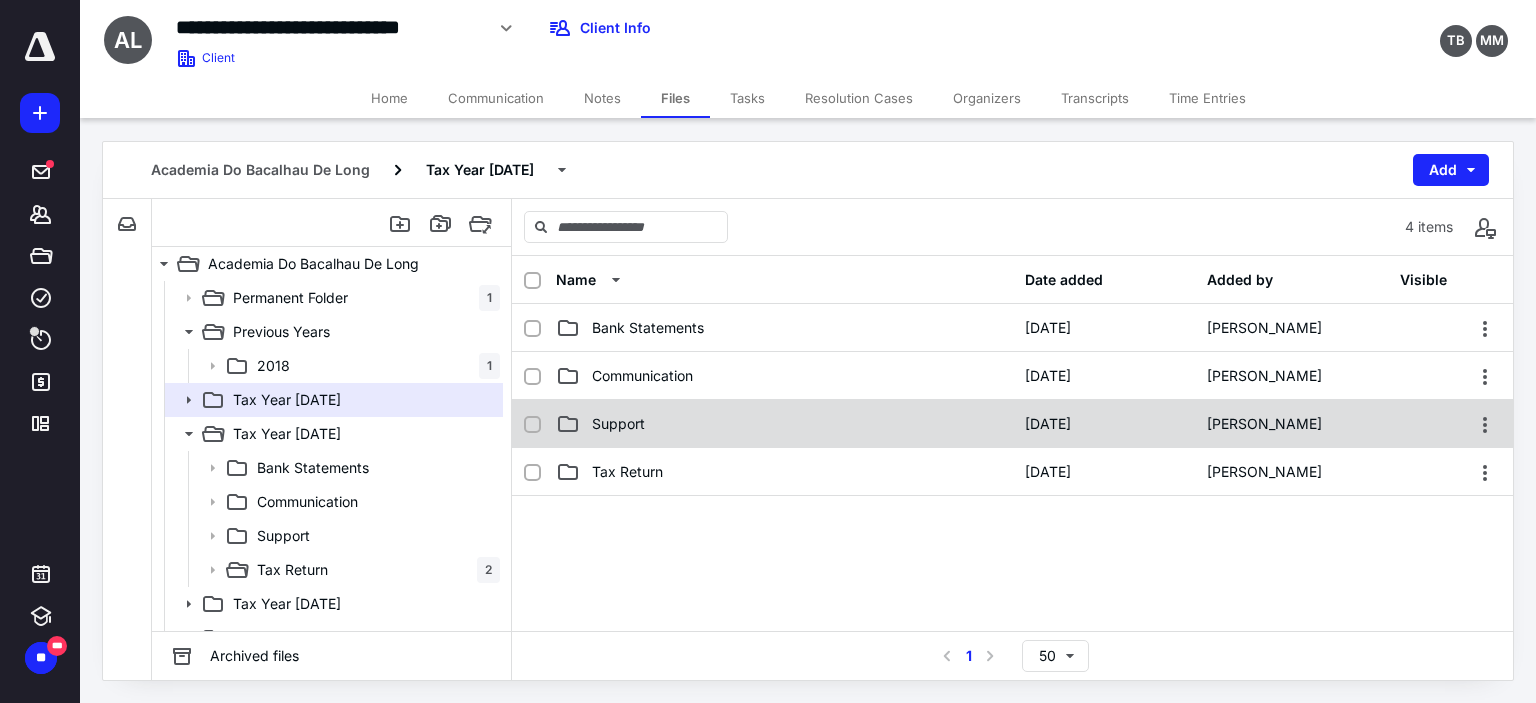 click on "Support" at bounding box center [618, 424] 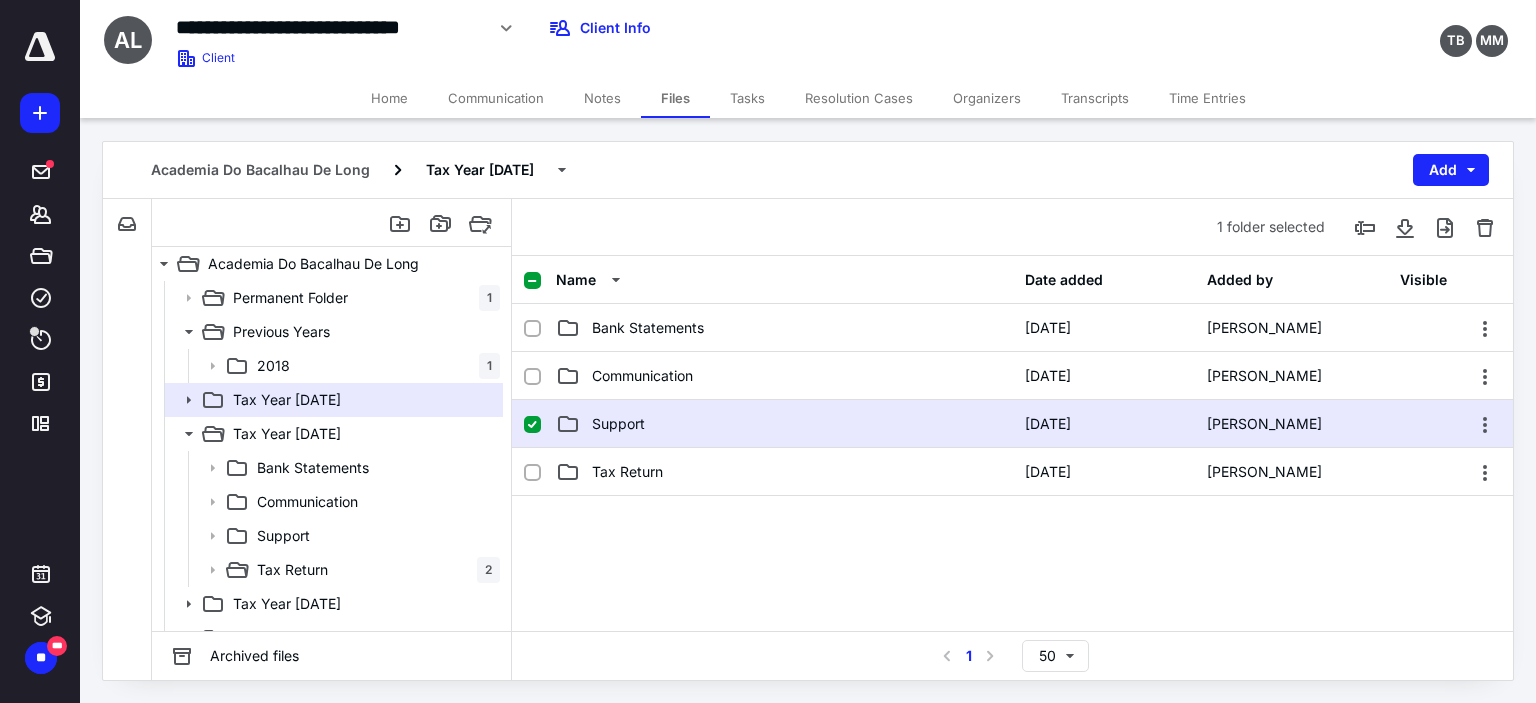 click on "Support" at bounding box center [618, 424] 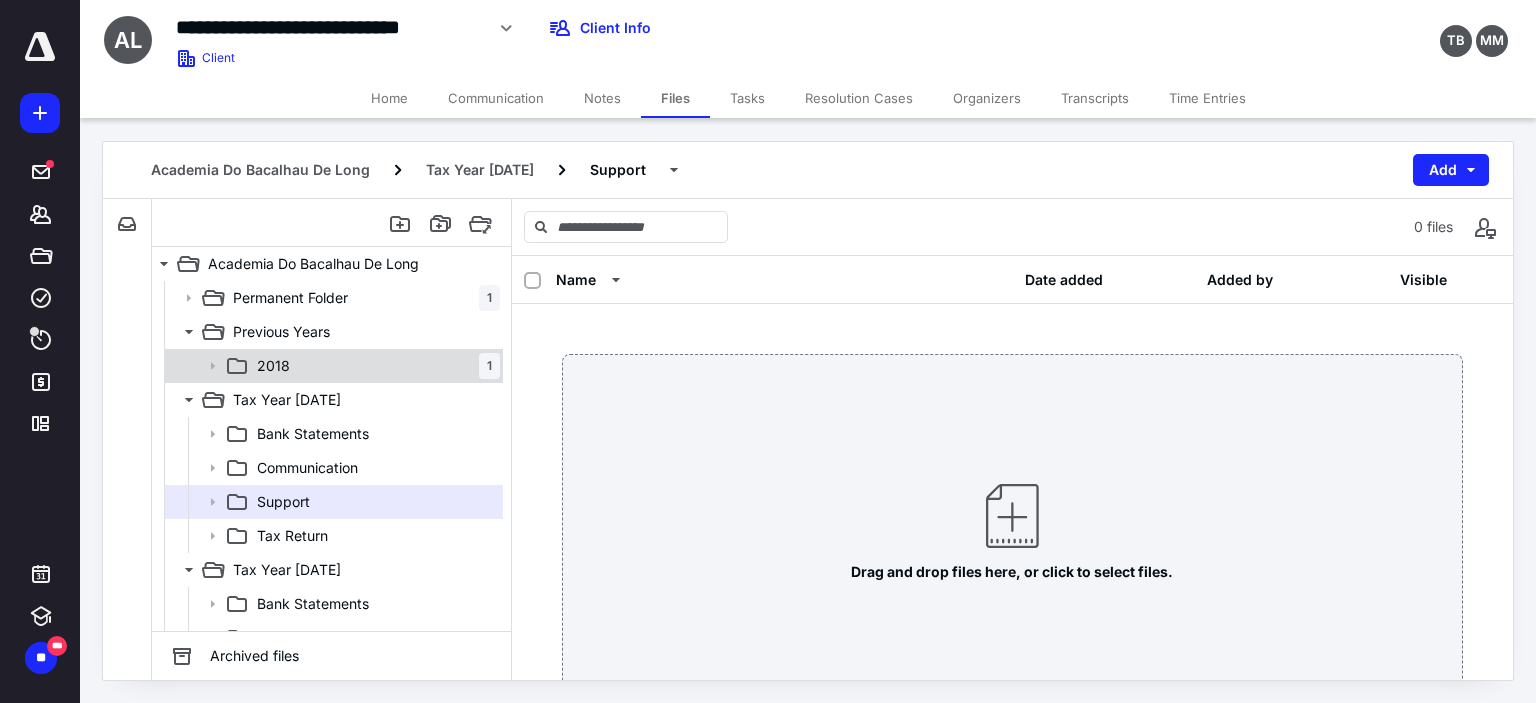 click on "2018 1" at bounding box center [374, 366] 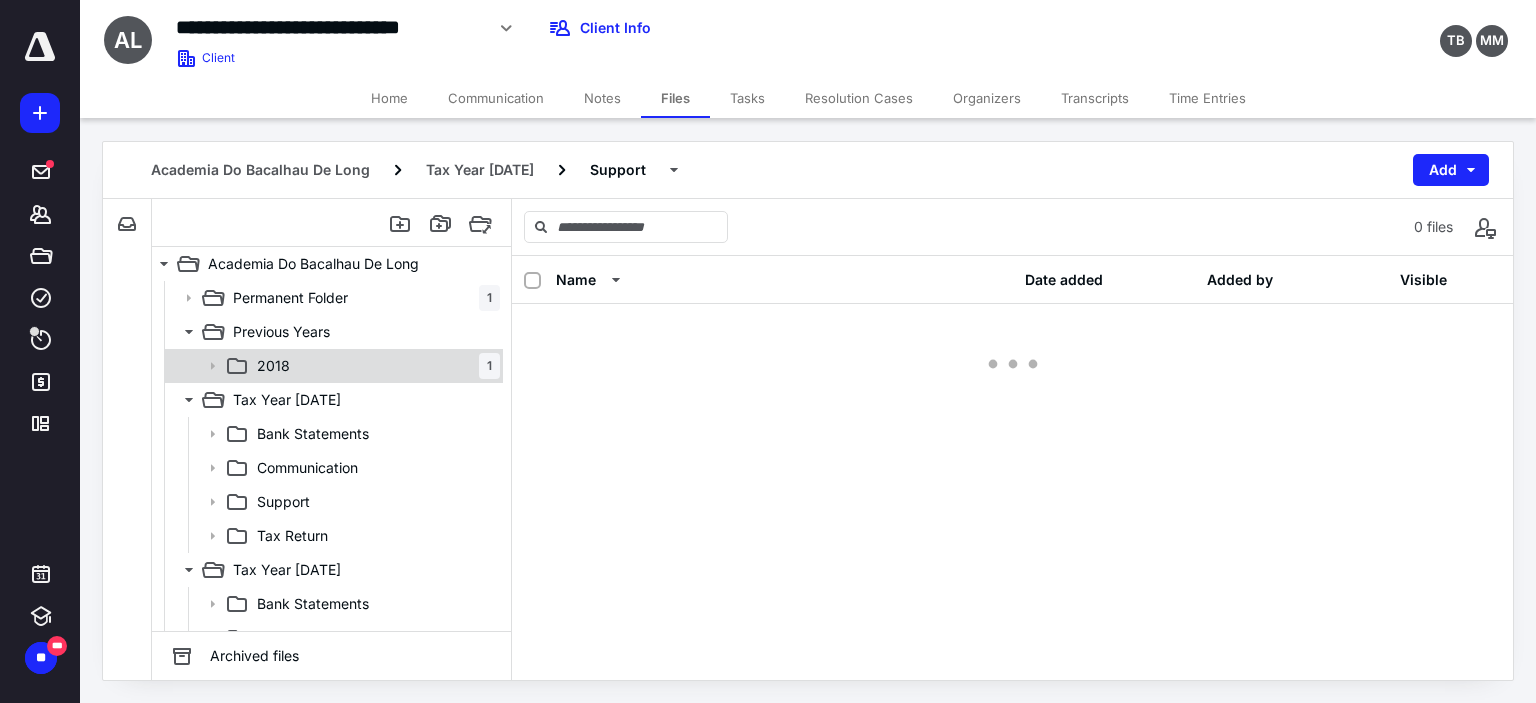 click on "2018 1" at bounding box center (374, 366) 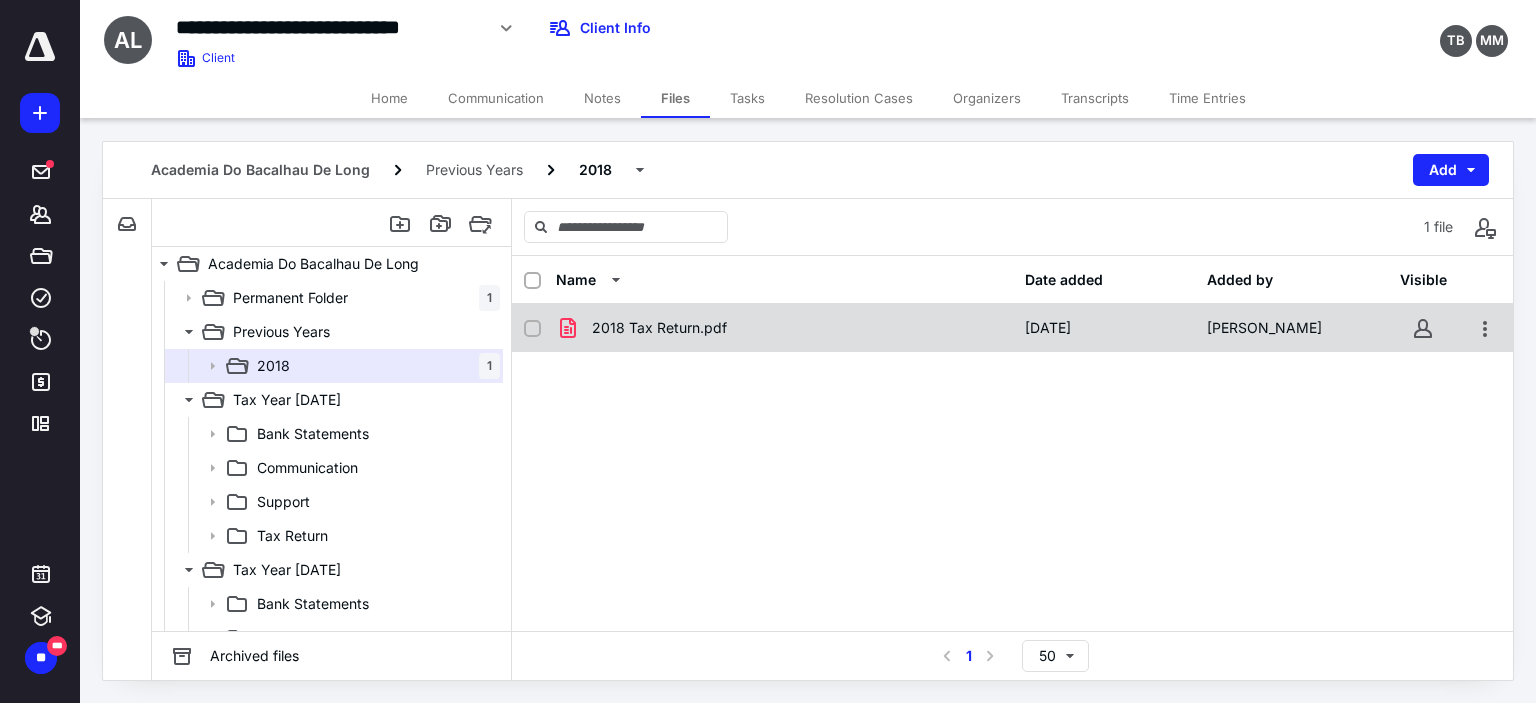 click on "2018 Tax Return.pdf" at bounding box center [659, 328] 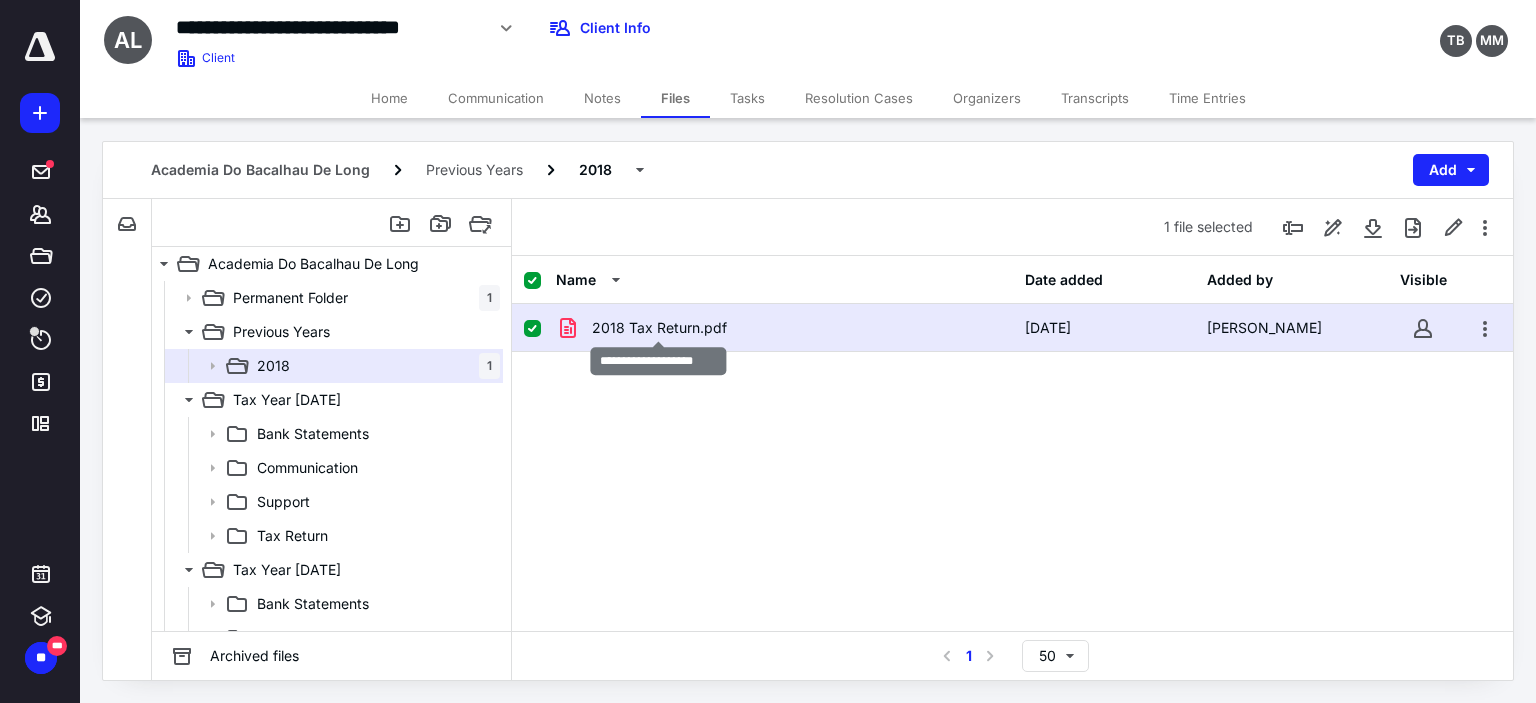 click on "2018 Tax Return.pdf" at bounding box center [659, 328] 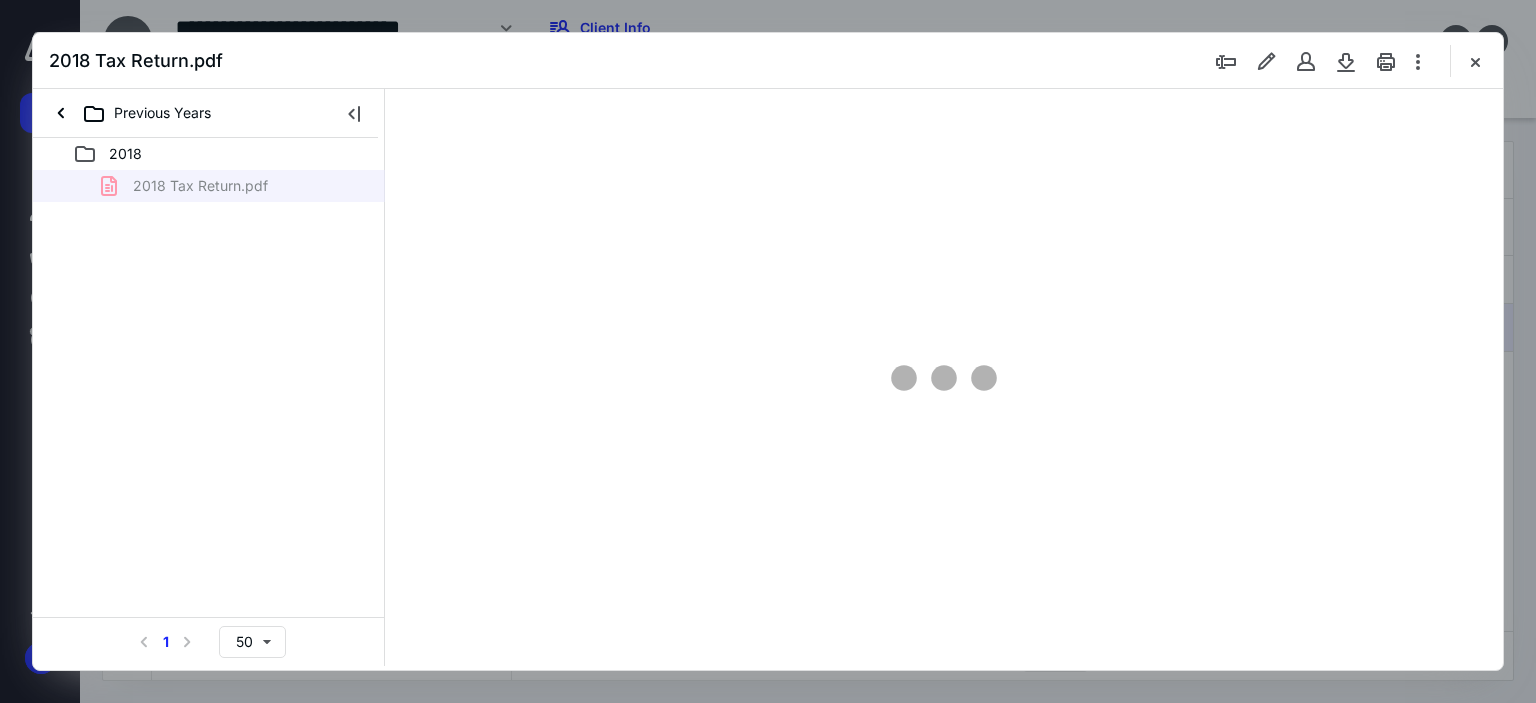 scroll, scrollTop: 0, scrollLeft: 0, axis: both 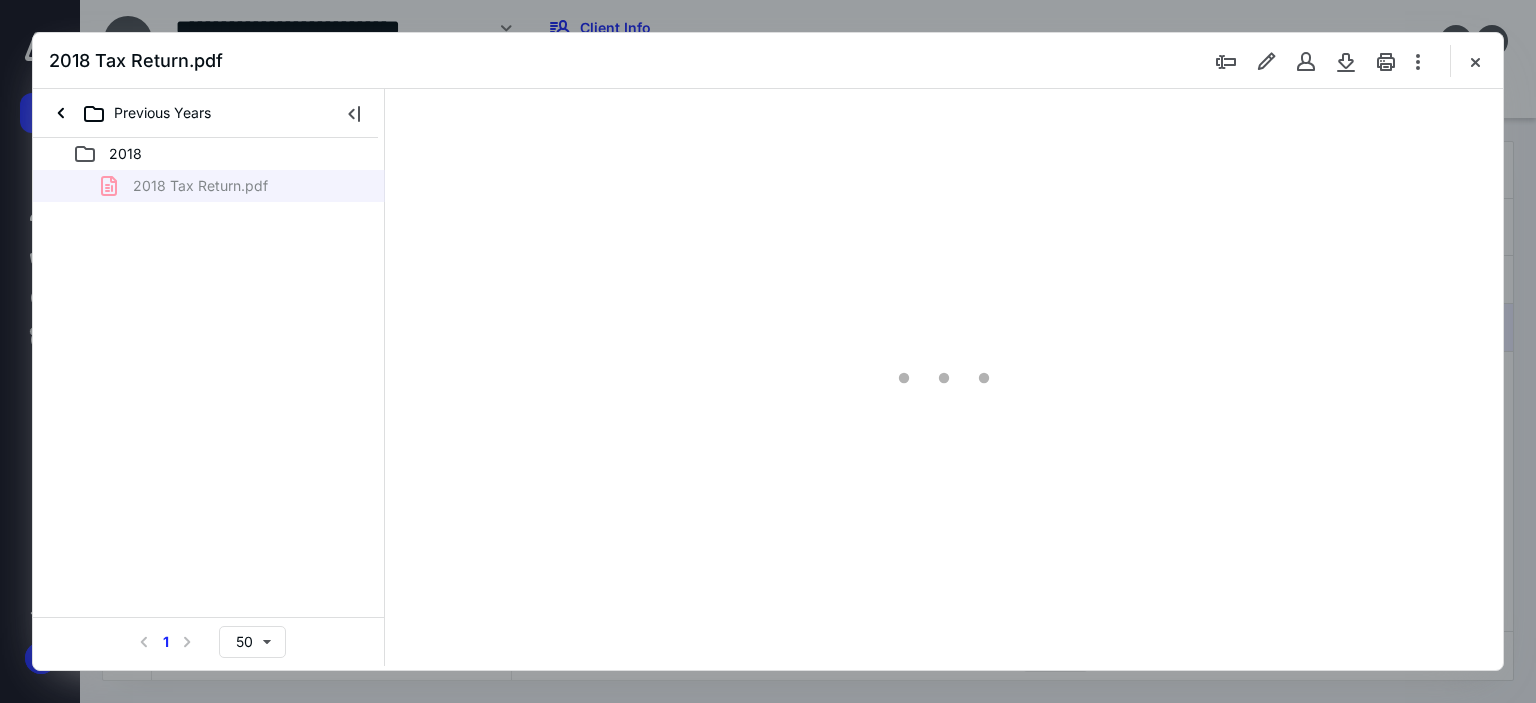 type on "63" 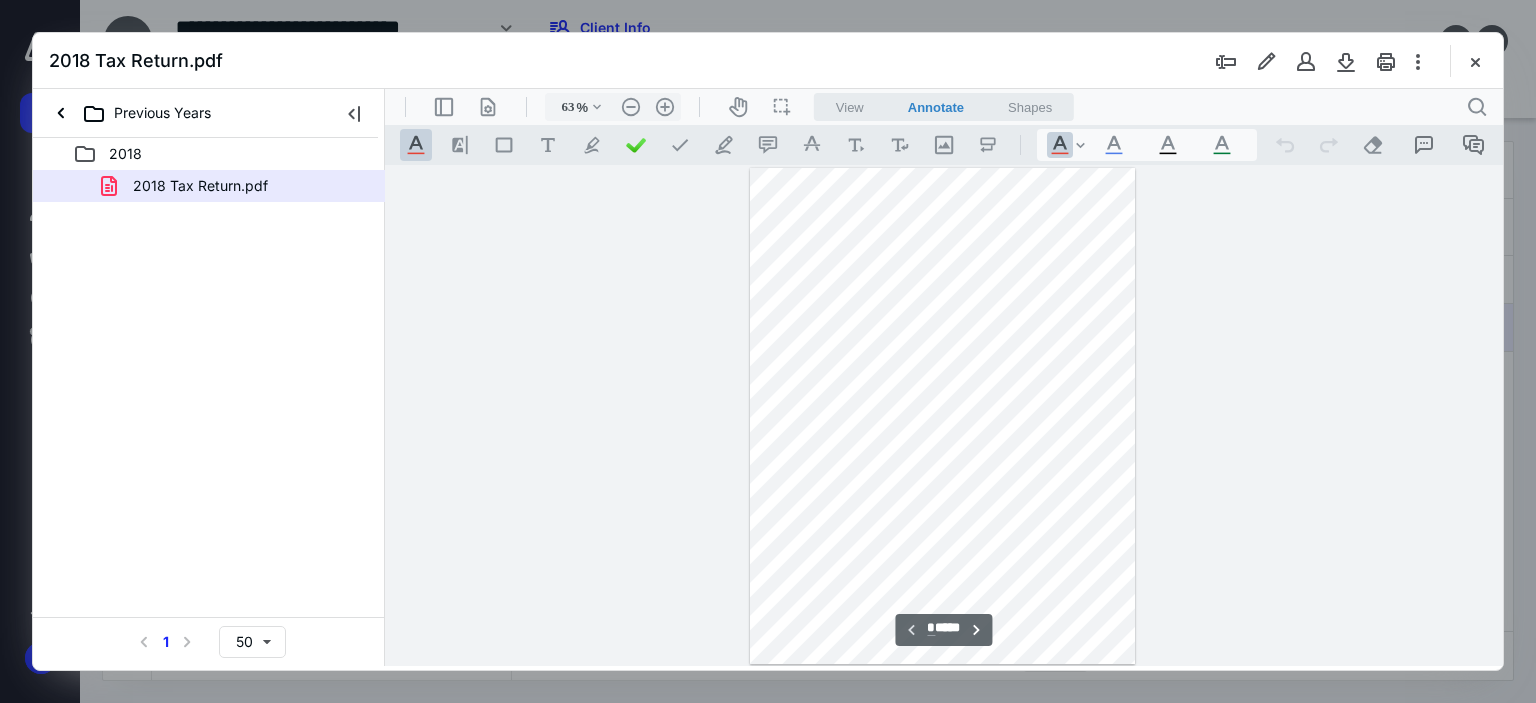 scroll, scrollTop: 0, scrollLeft: 0, axis: both 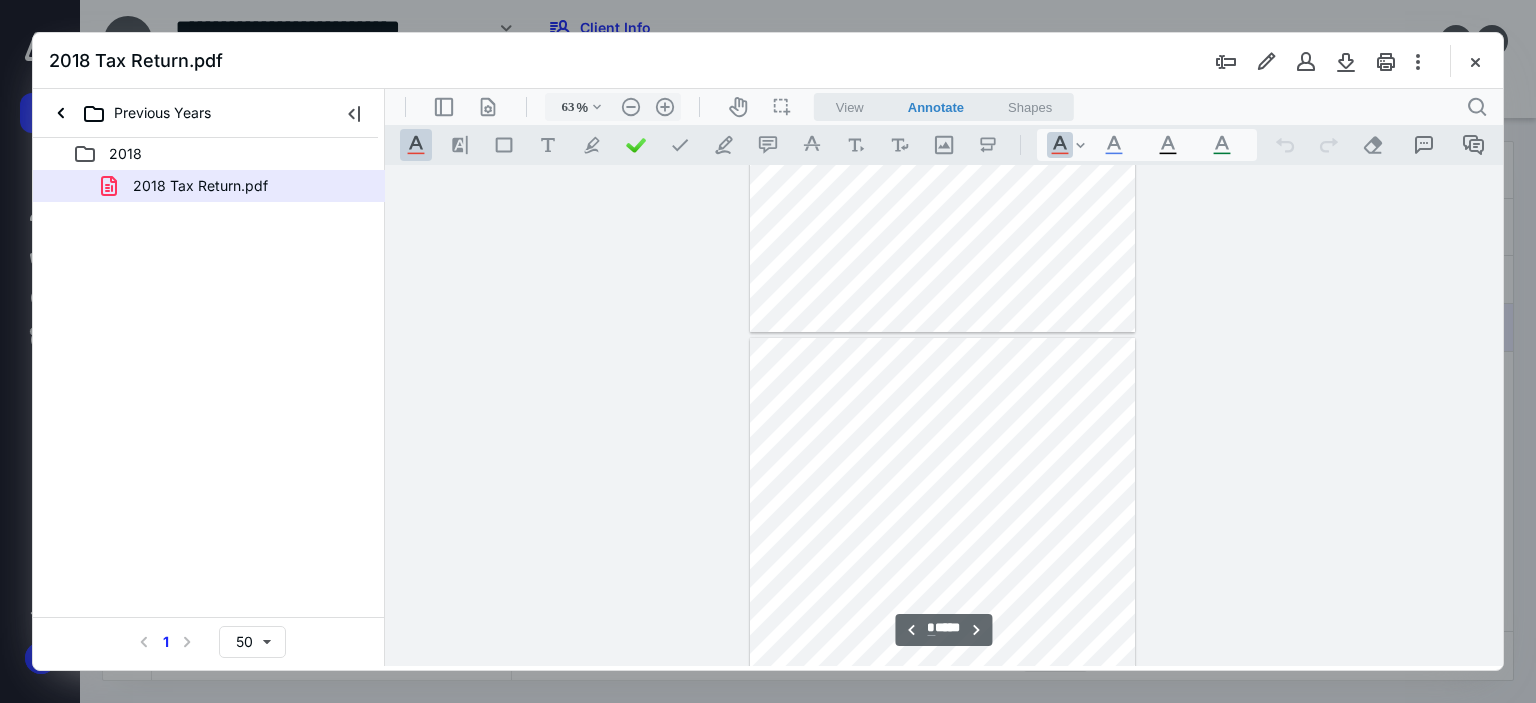 type on "*" 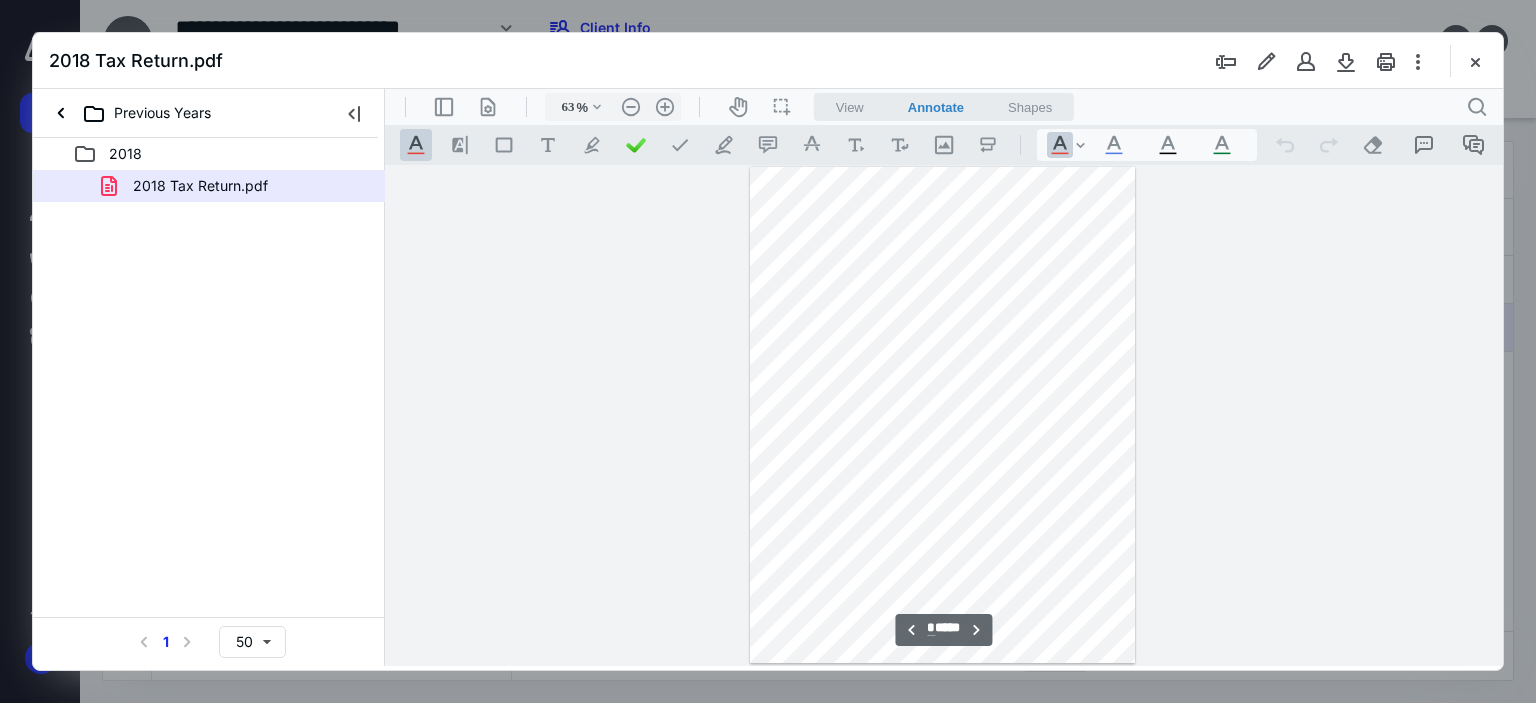 scroll, scrollTop: 2800, scrollLeft: 0, axis: vertical 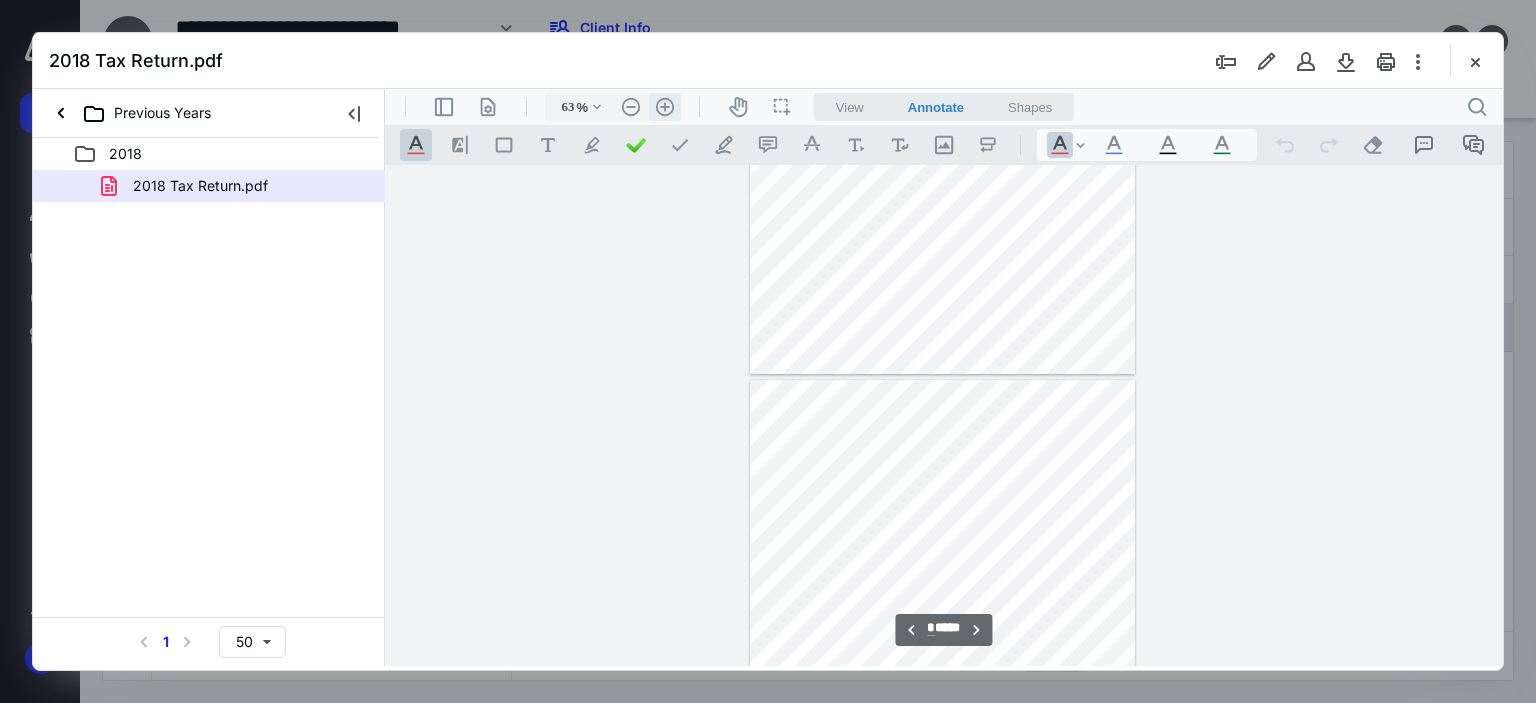 click on ".cls-1{fill:#abb0c4;} icon - header - zoom - in - line" at bounding box center (665, 107) 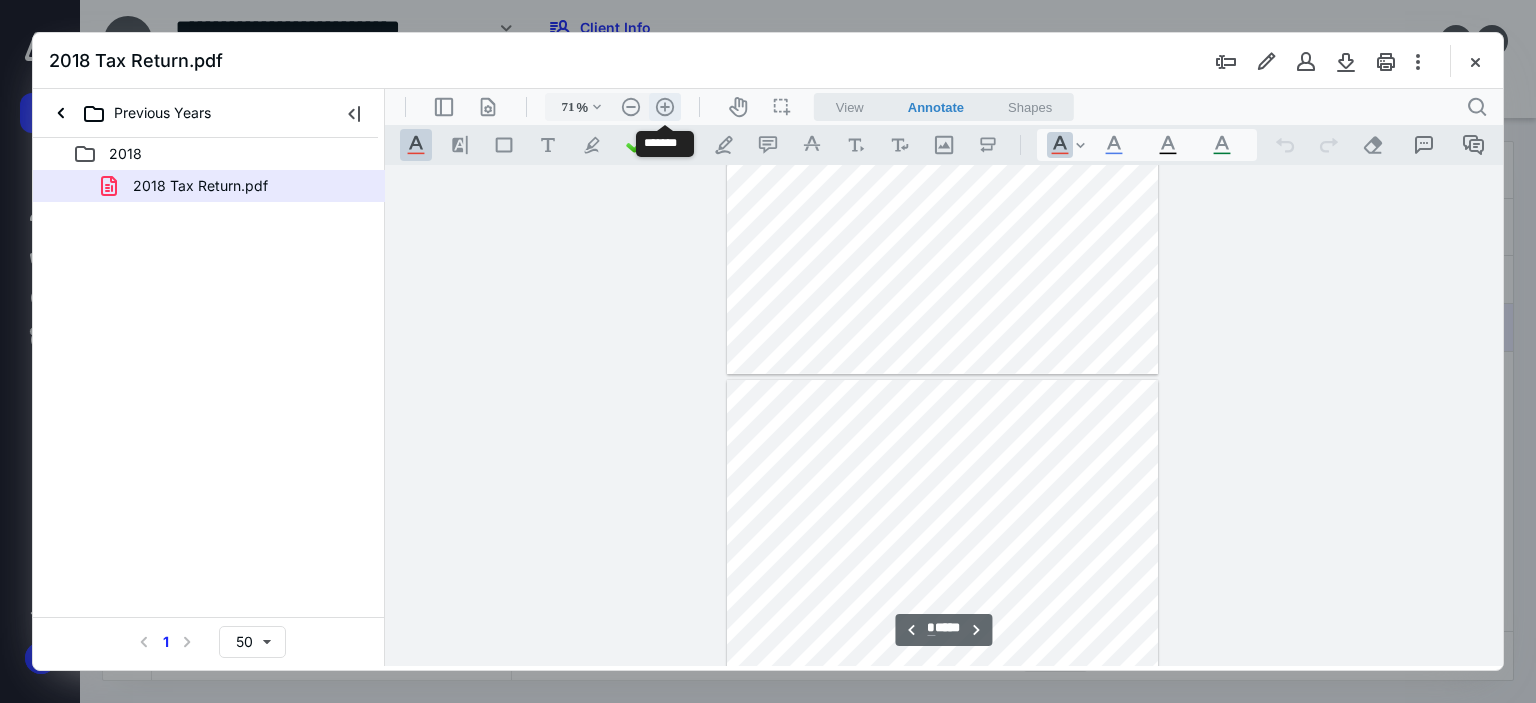 click on ".cls-1{fill:#abb0c4;} icon - header - zoom - in - line" at bounding box center [665, 107] 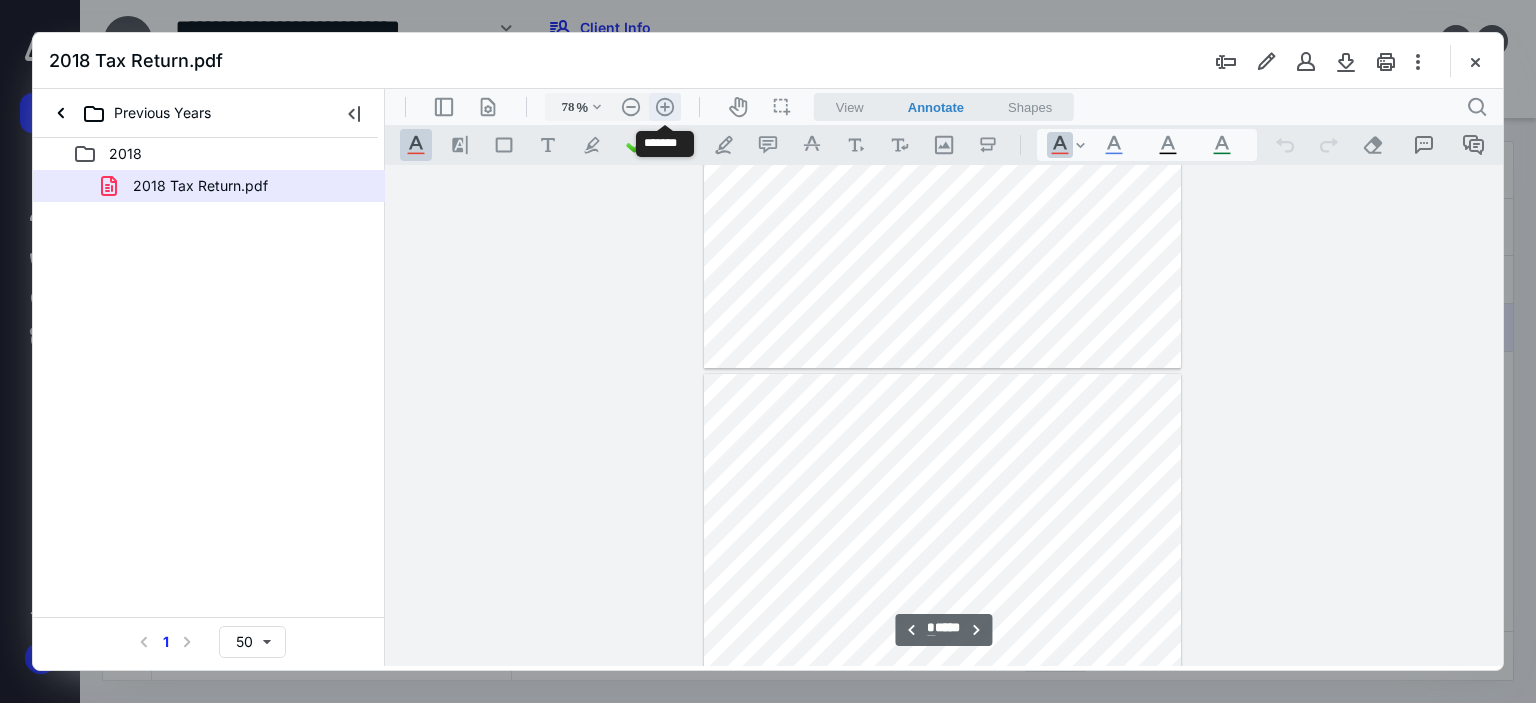 click on ".cls-1{fill:#abb0c4;} icon - header - zoom - in - line" at bounding box center [665, 107] 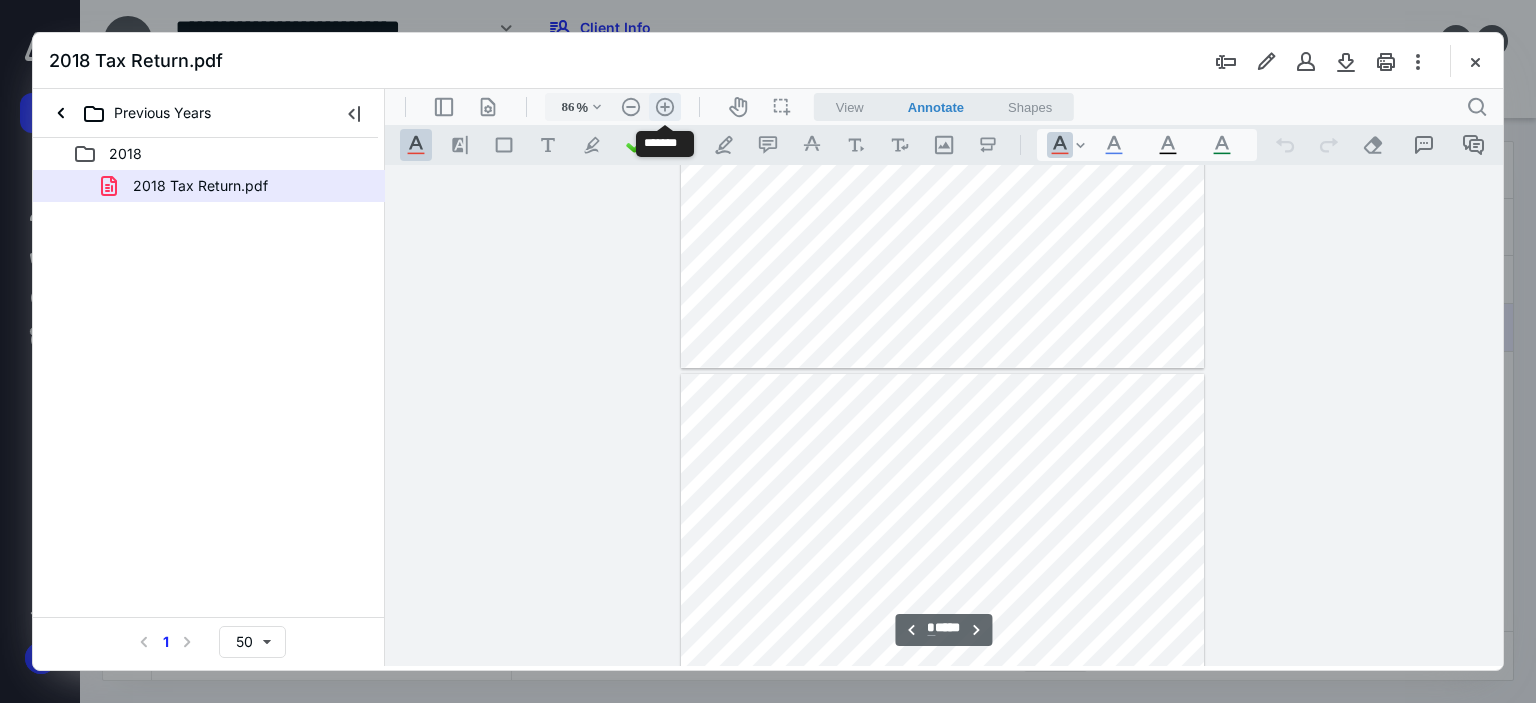 click on ".cls-1{fill:#abb0c4;} icon - header - zoom - in - line" at bounding box center [665, 107] 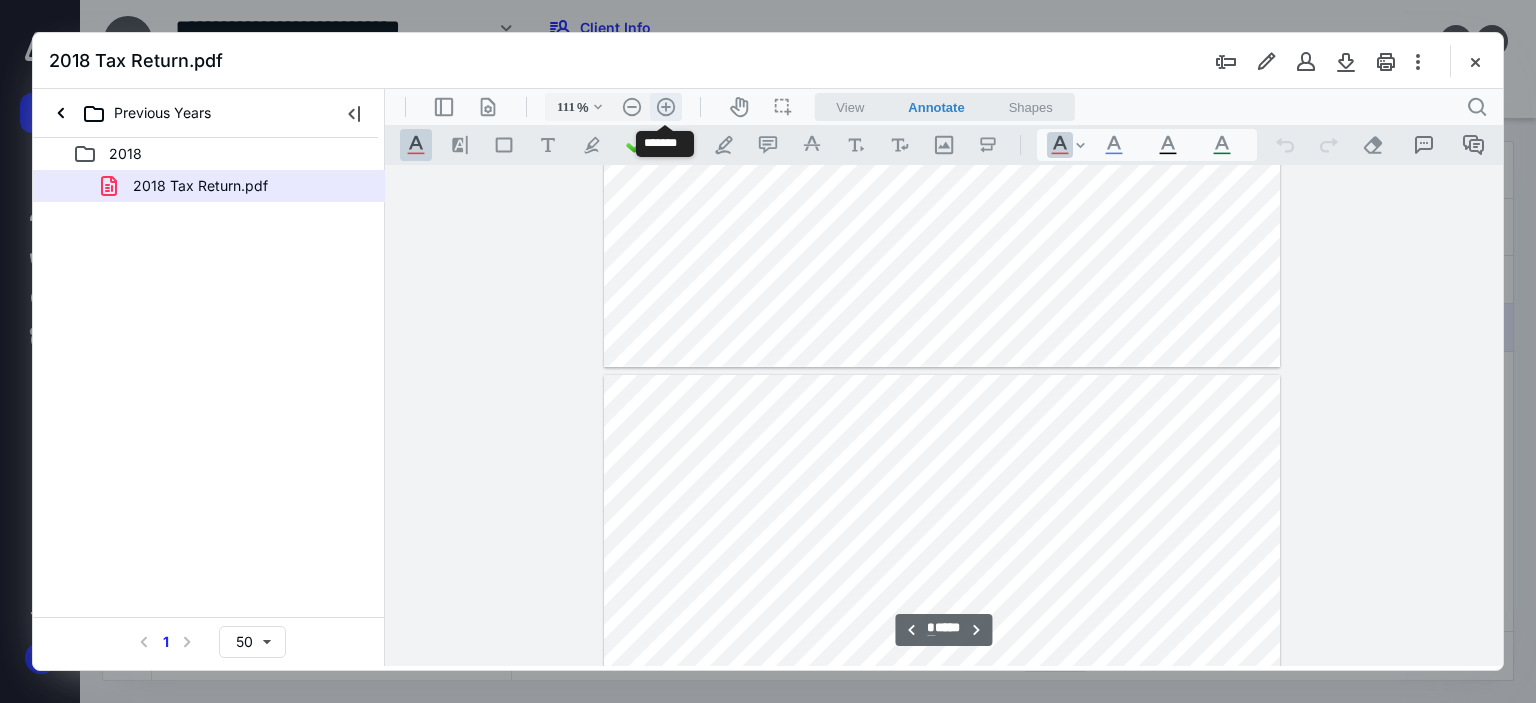 click on ".cls-1{fill:#abb0c4;} icon - header - zoom - in - line" at bounding box center [666, 107] 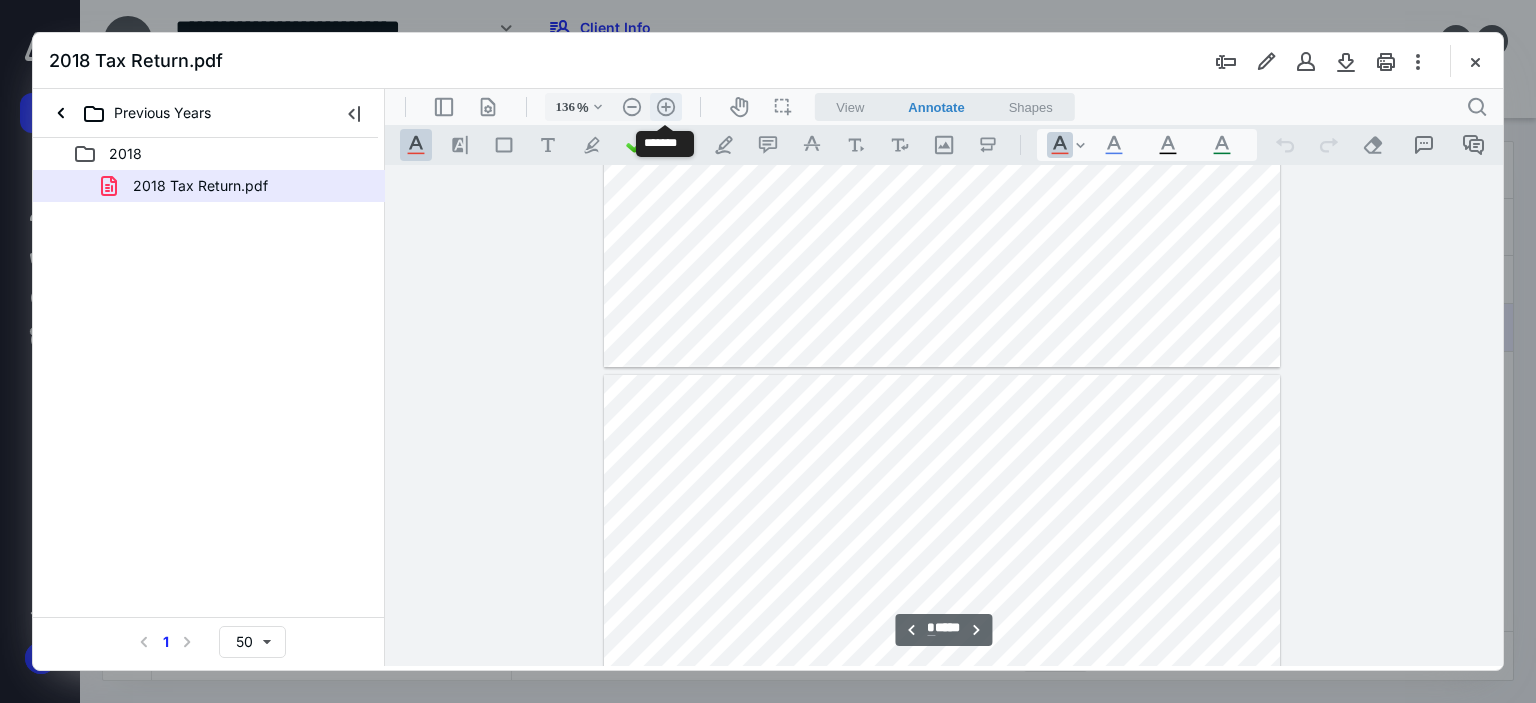 scroll, scrollTop: 6280, scrollLeft: 0, axis: vertical 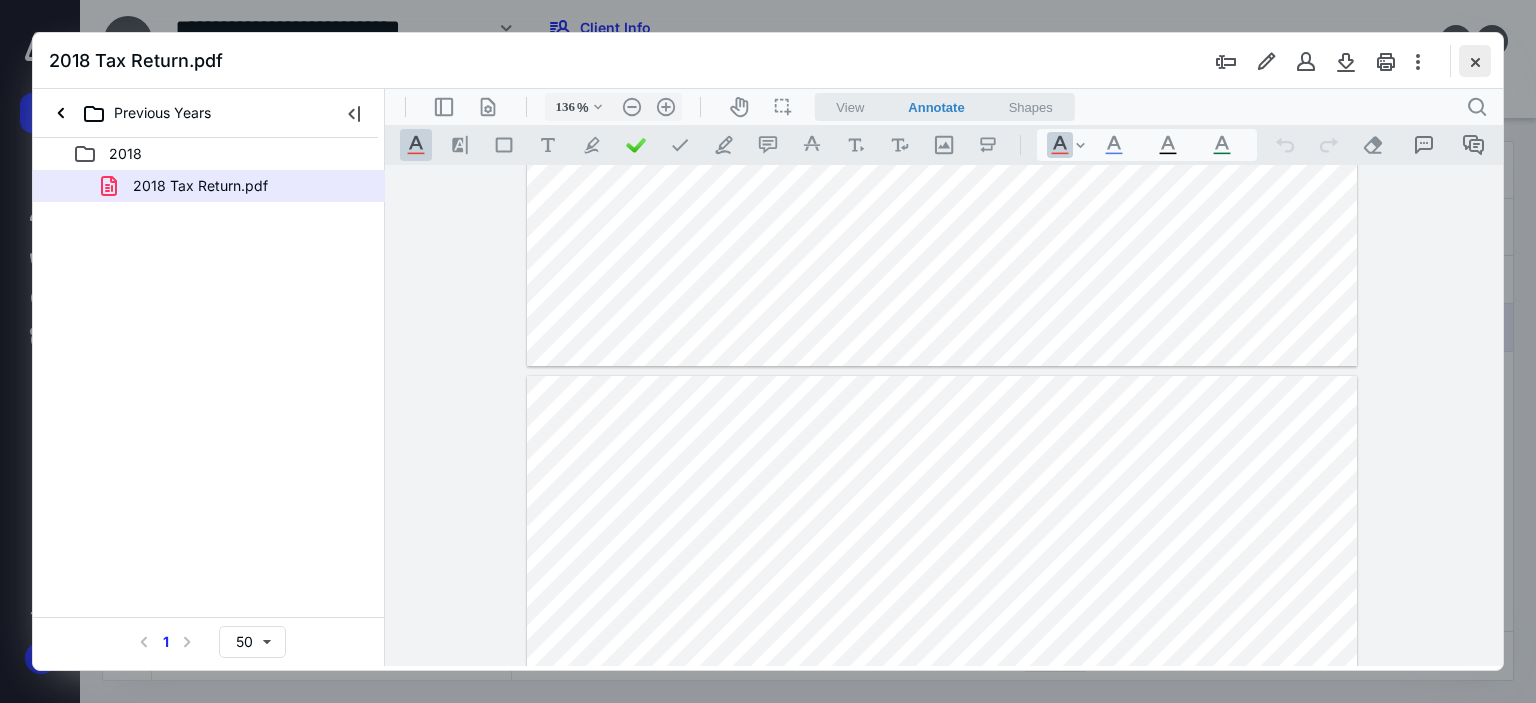 click at bounding box center [1475, 61] 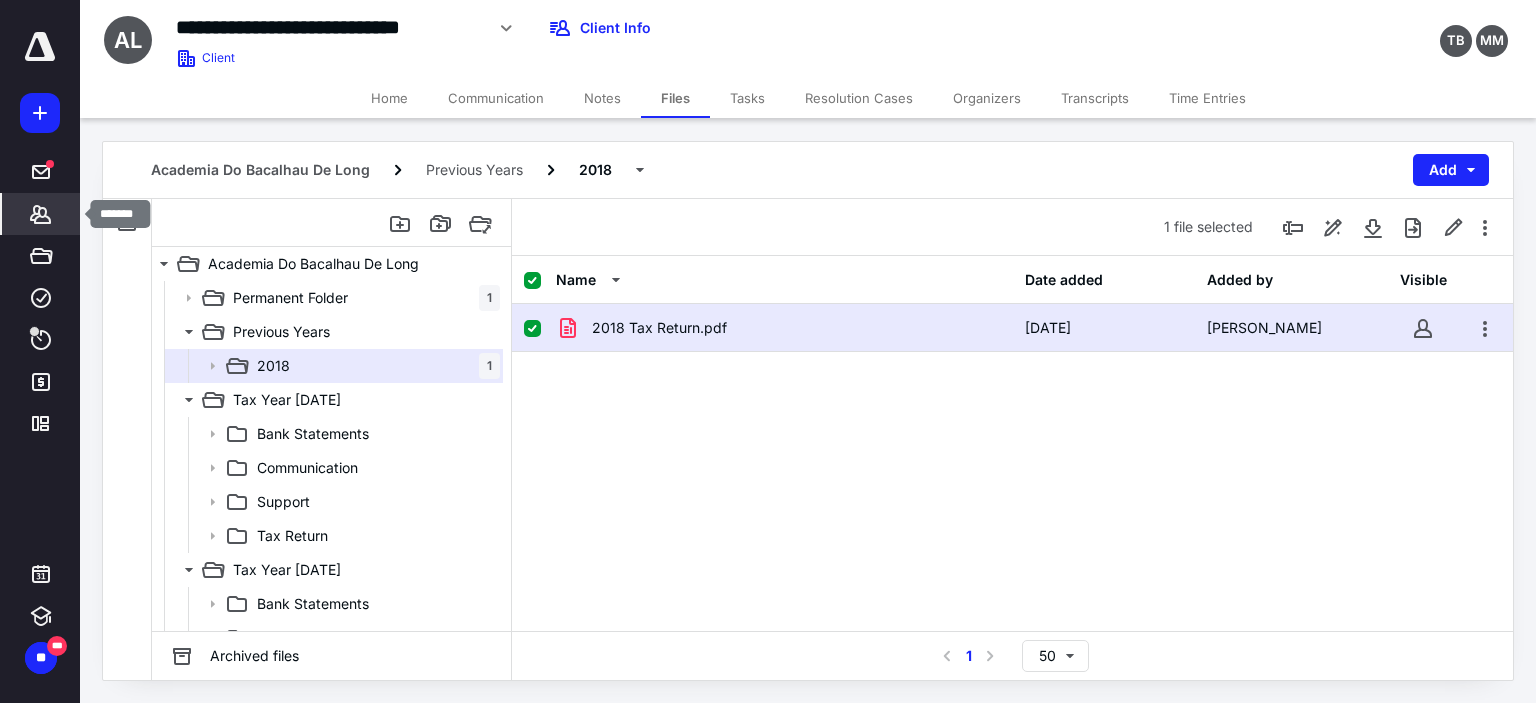 click 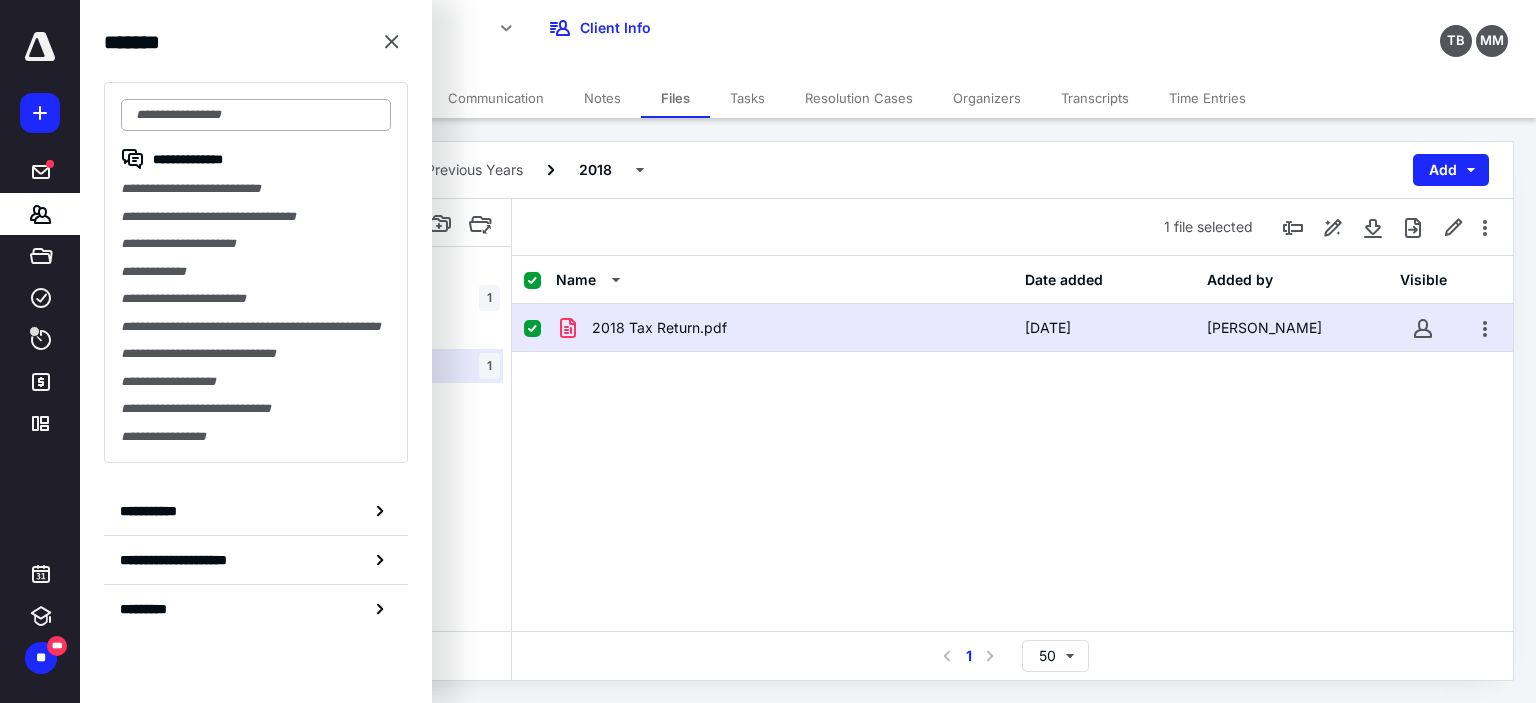 click at bounding box center [256, 115] 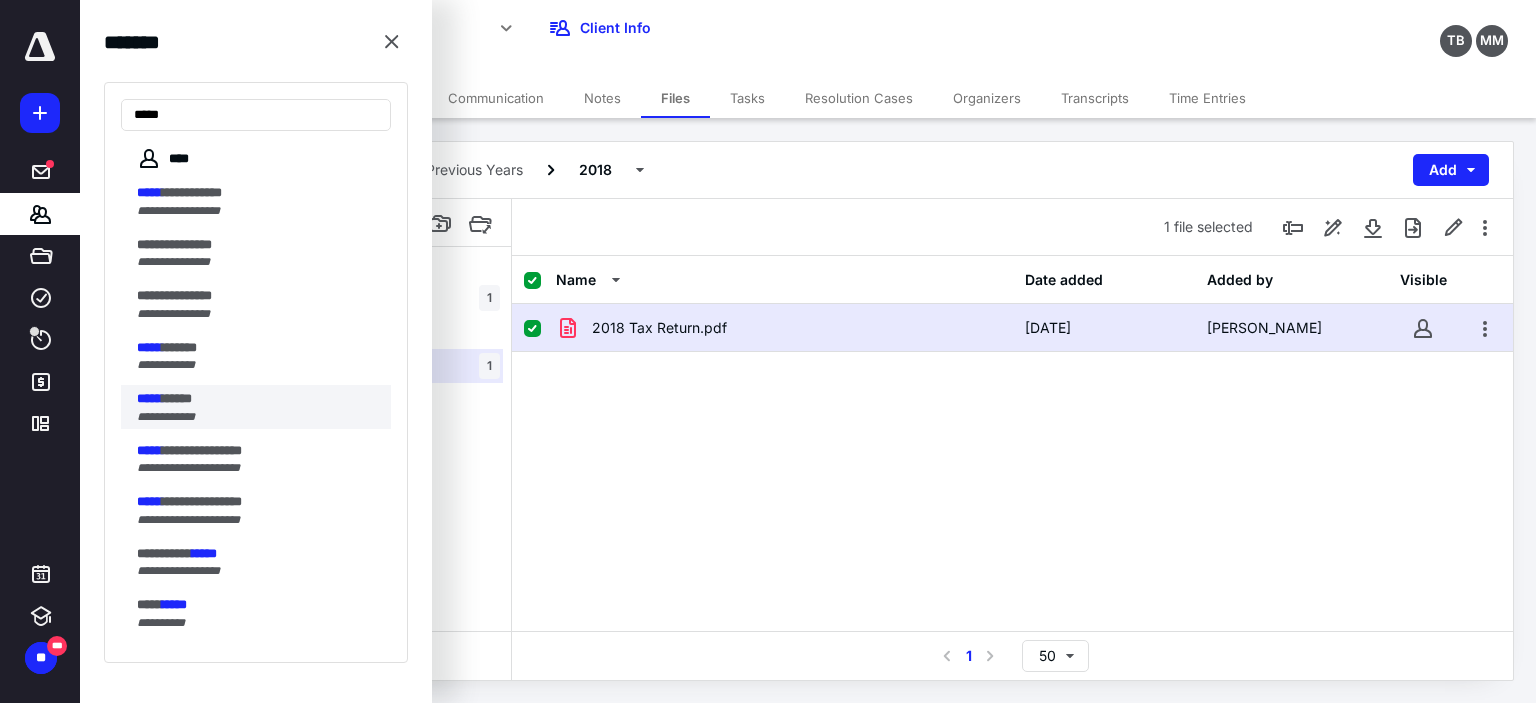 type on "*****" 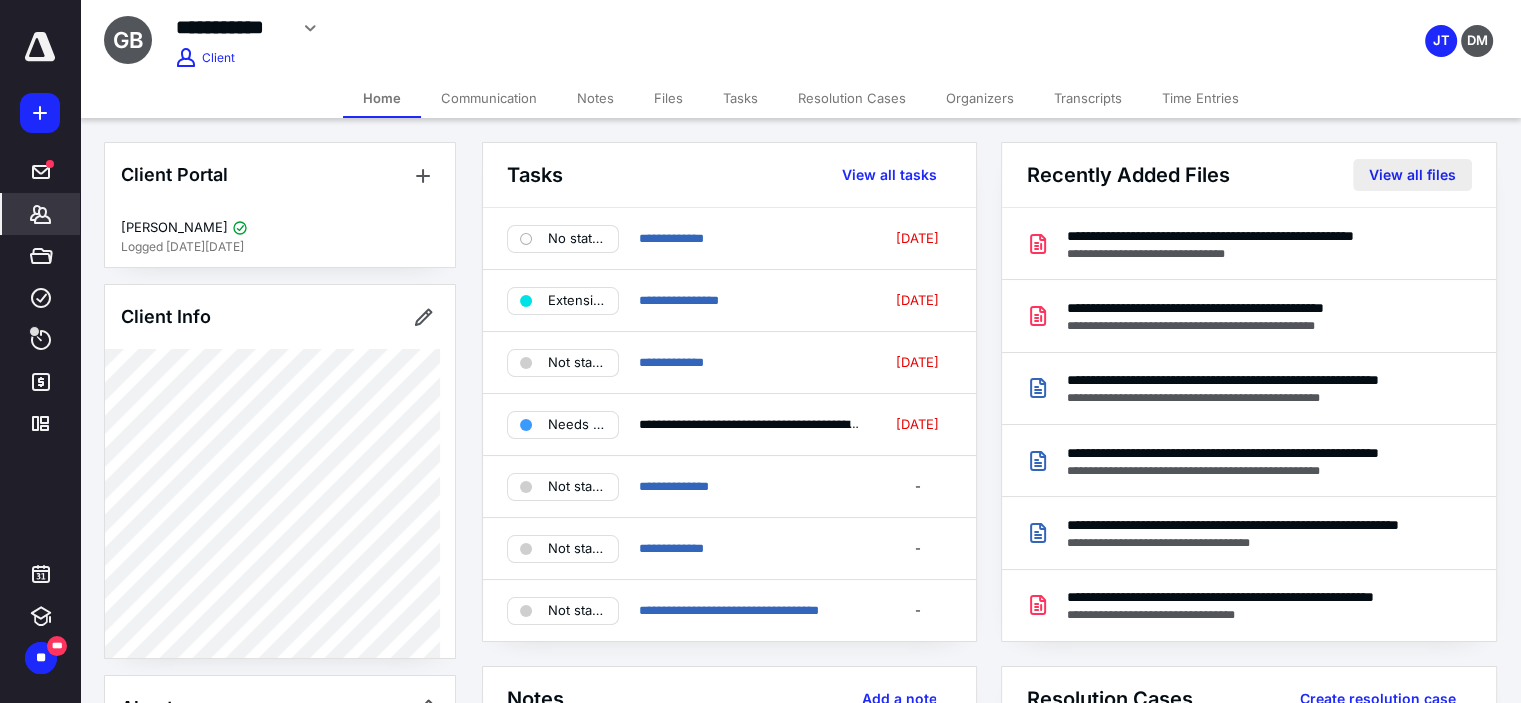 click on "View all files" at bounding box center (1412, 175) 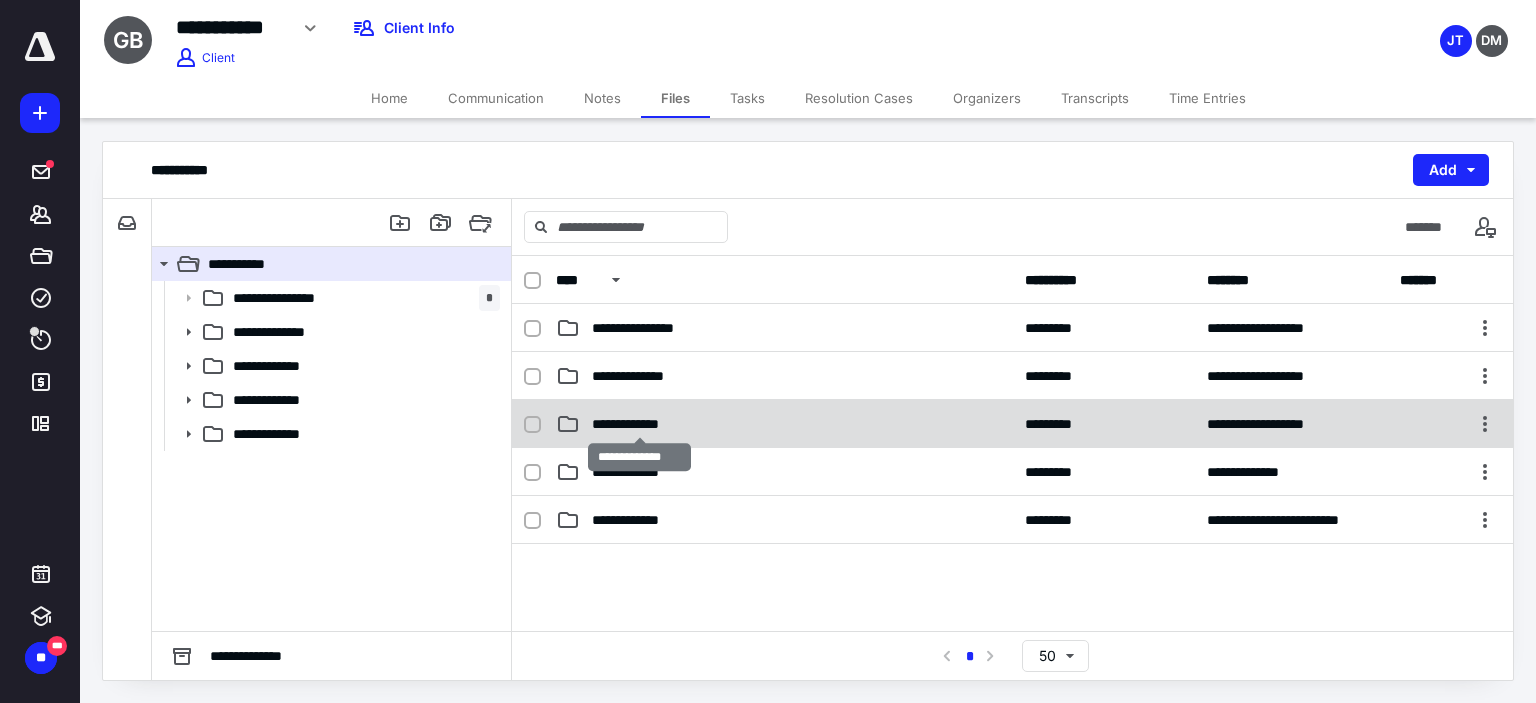 click on "**********" at bounding box center [640, 424] 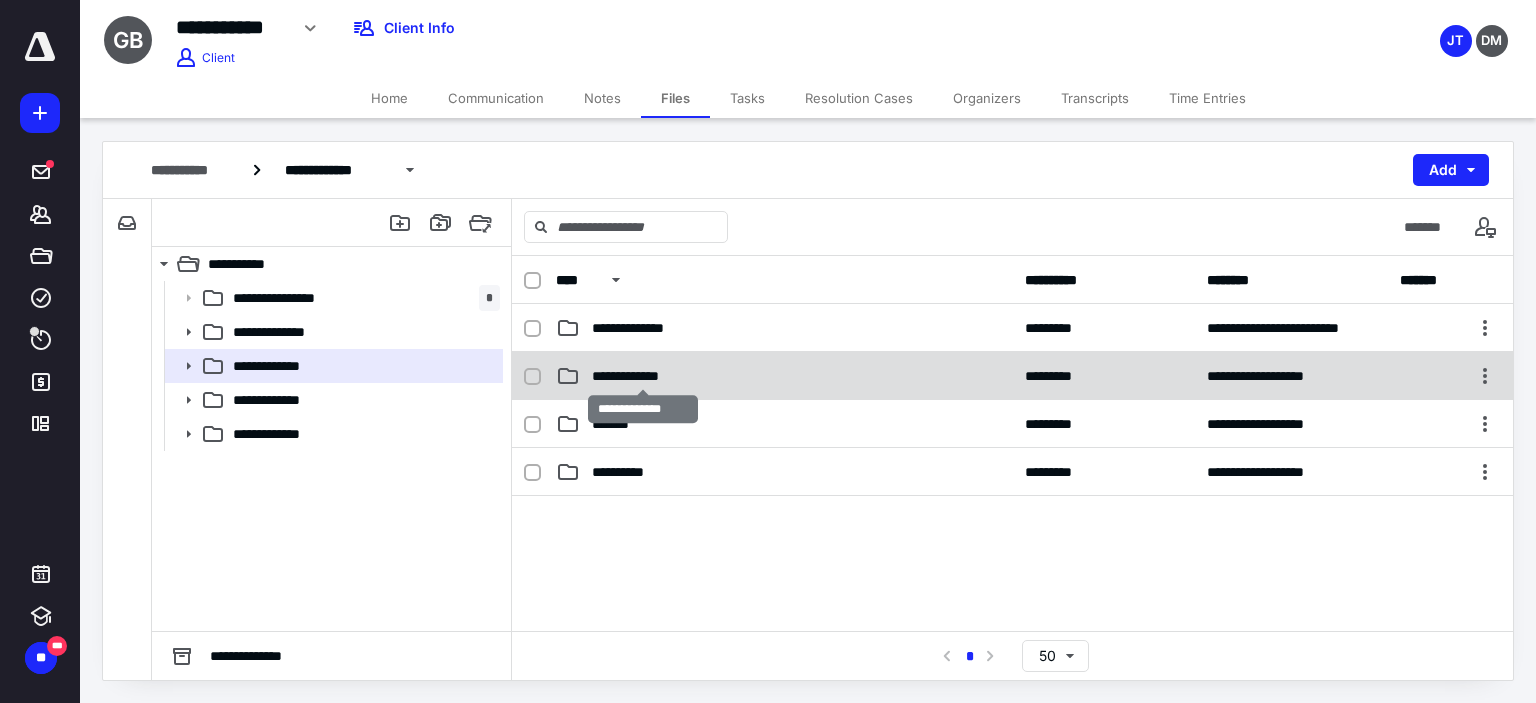 click on "**********" at bounding box center [644, 376] 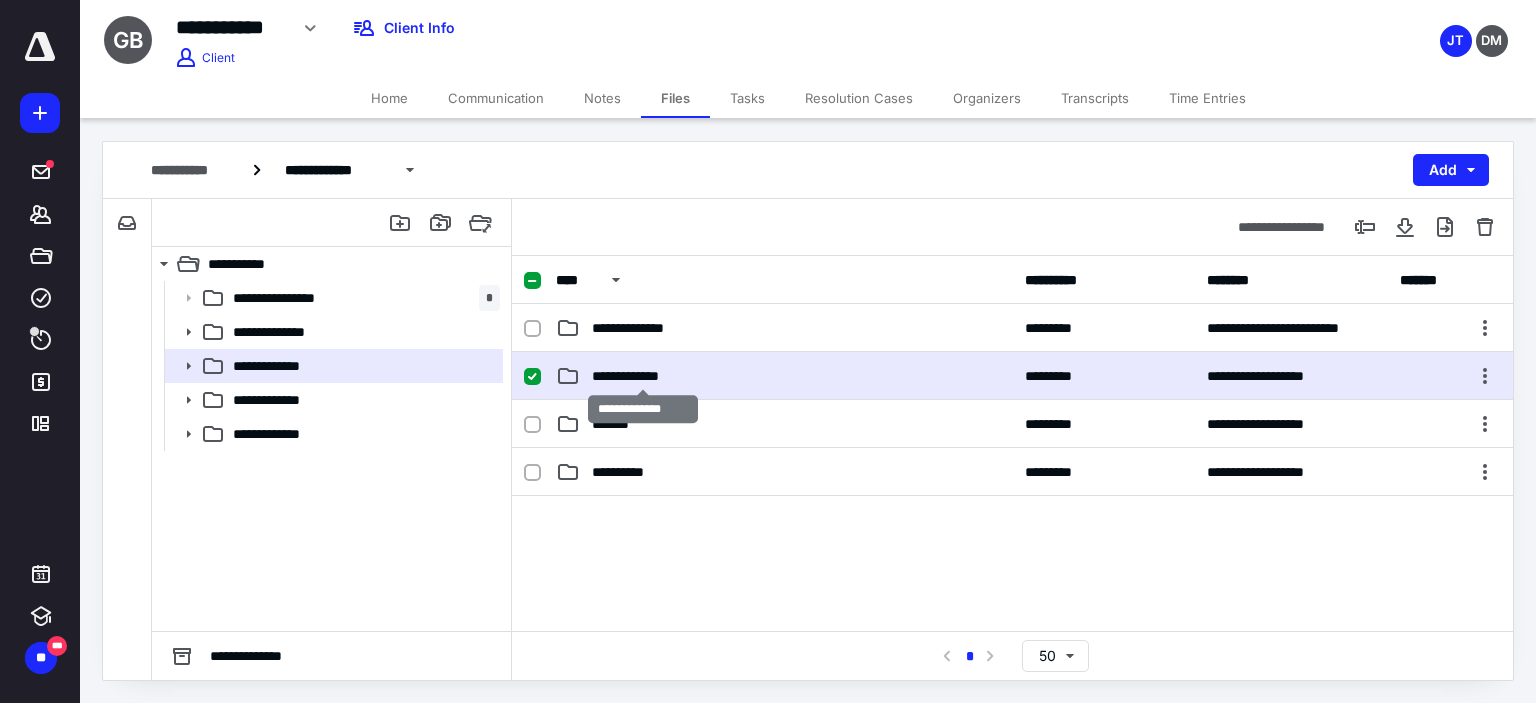 click on "**********" at bounding box center (644, 376) 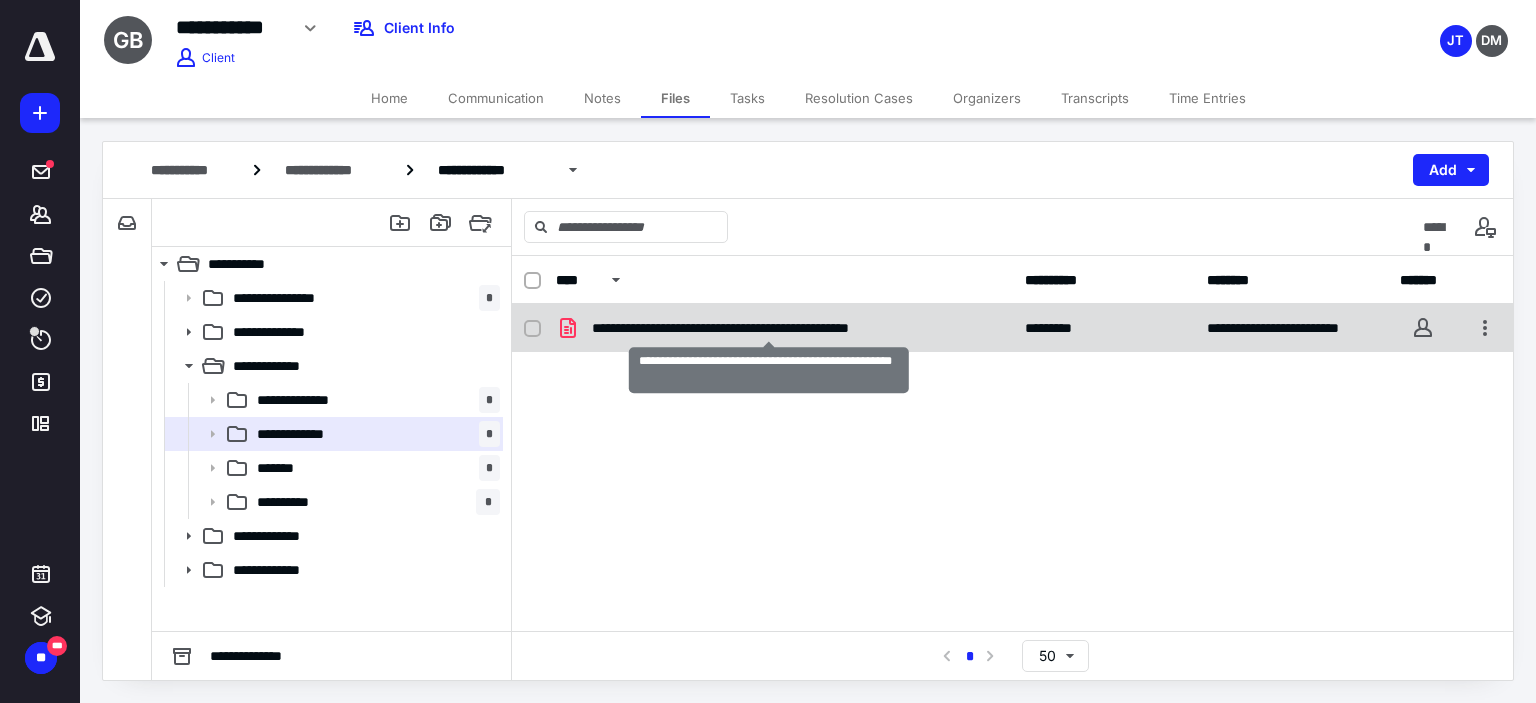 click on "**********" at bounding box center (769, 328) 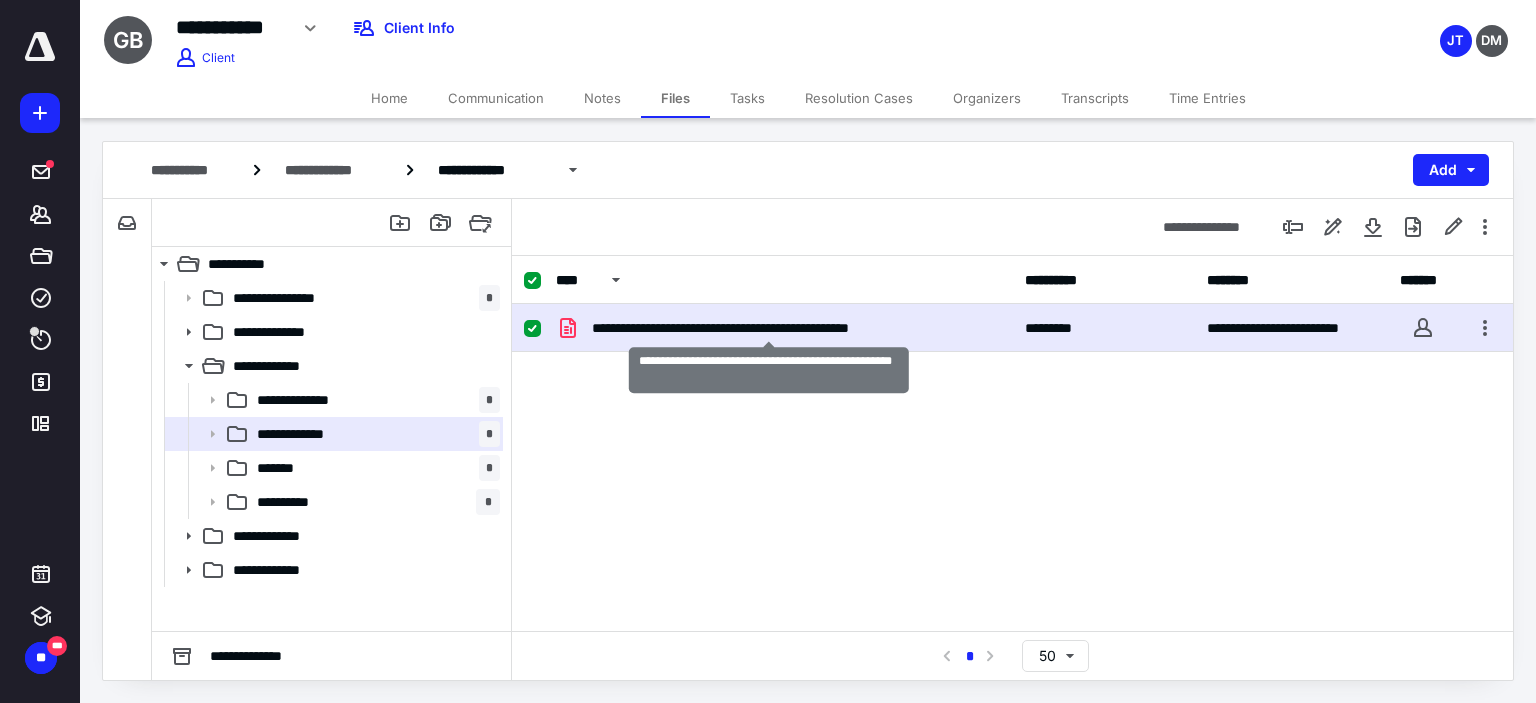 click on "**********" at bounding box center (769, 328) 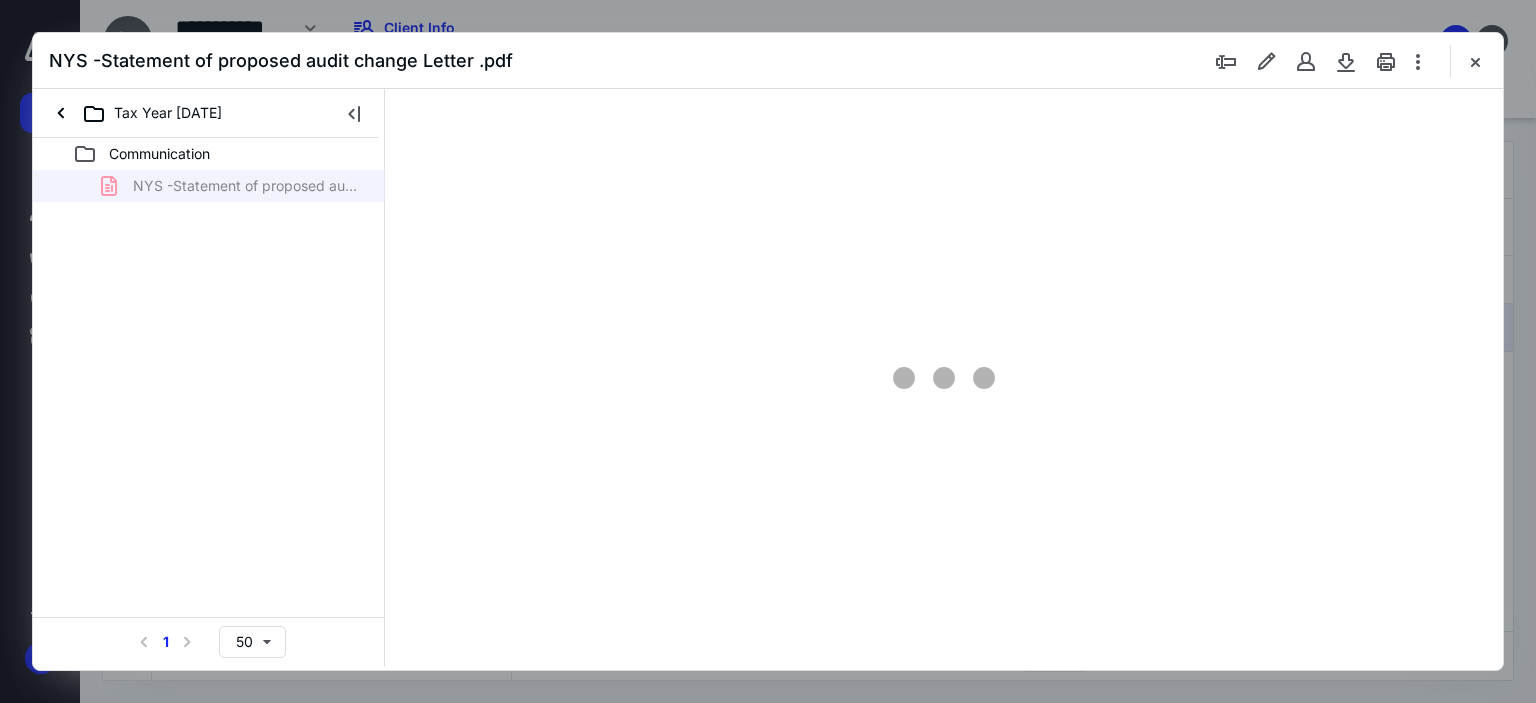 scroll, scrollTop: 0, scrollLeft: 0, axis: both 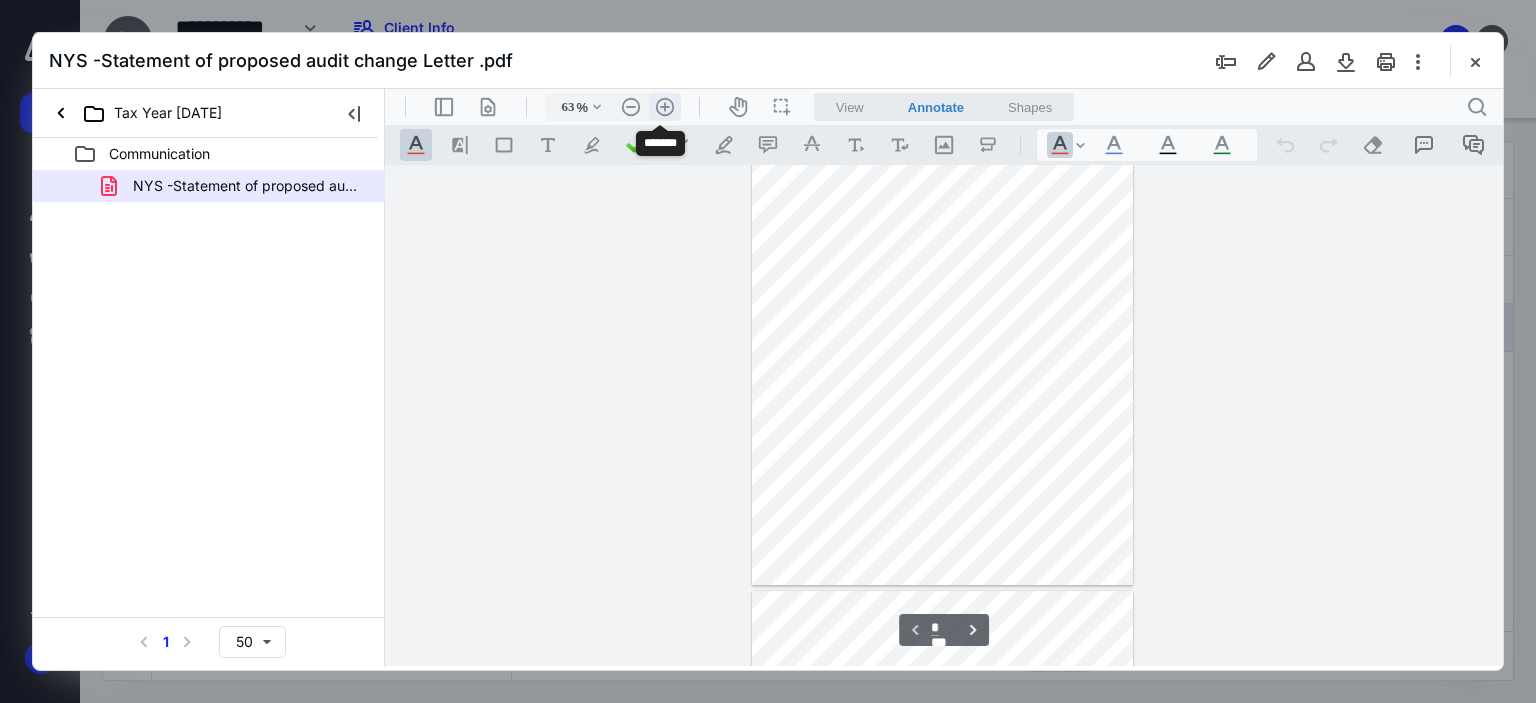 click on ".cls-1{fill:#abb0c4;} icon - header - zoom - in - line" at bounding box center (665, 107) 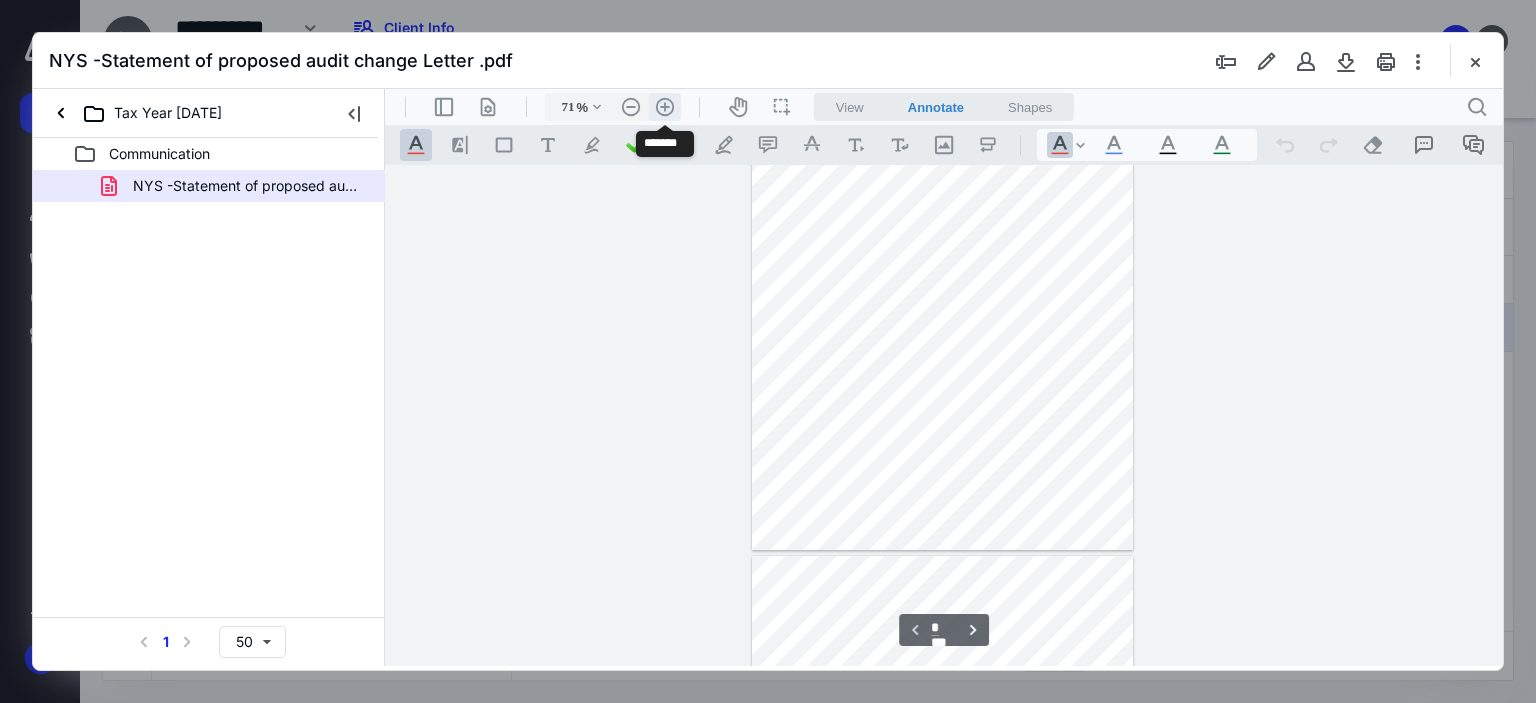 click on ".cls-1{fill:#abb0c4;} icon - header - zoom - in - line" at bounding box center [665, 107] 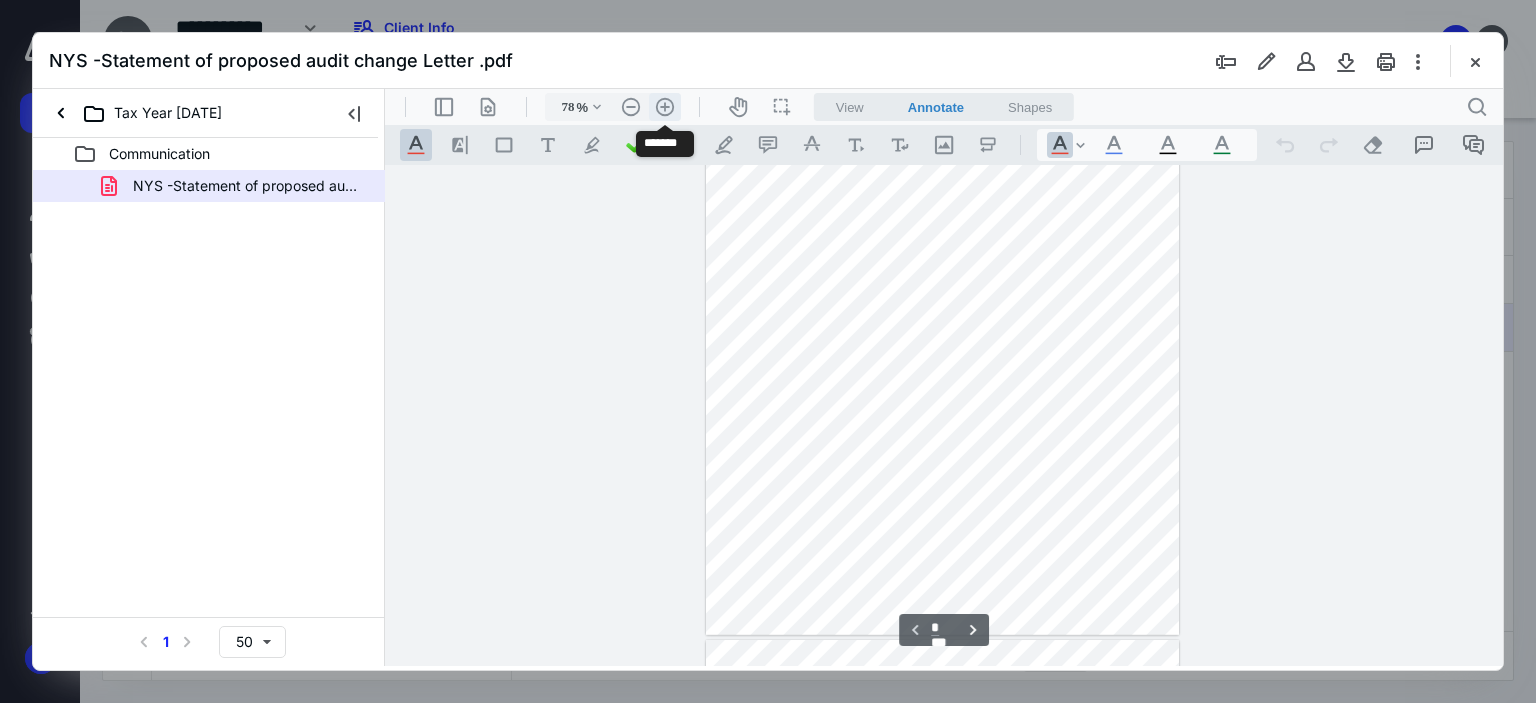 click on ".cls-1{fill:#abb0c4;} icon - header - zoom - in - line" at bounding box center [665, 107] 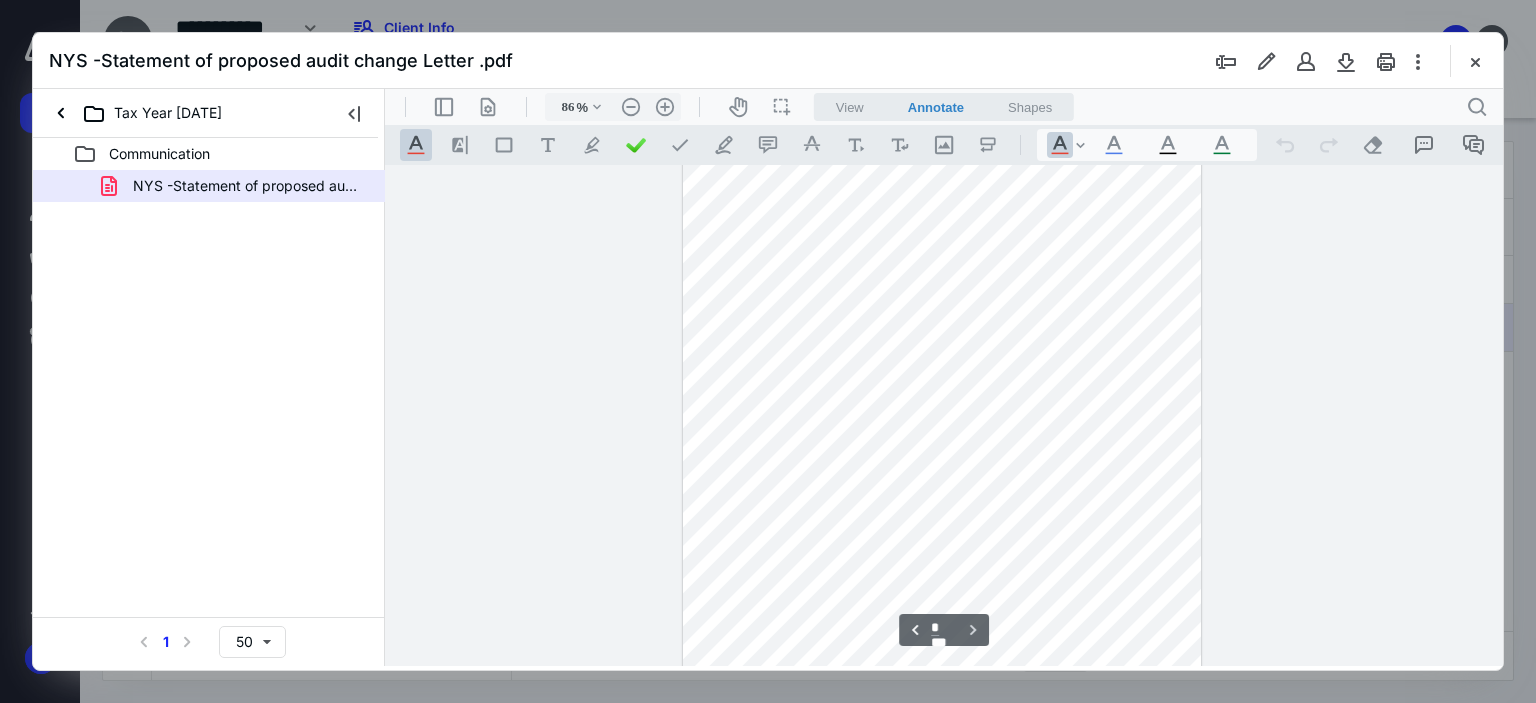 scroll, scrollTop: 2084, scrollLeft: 0, axis: vertical 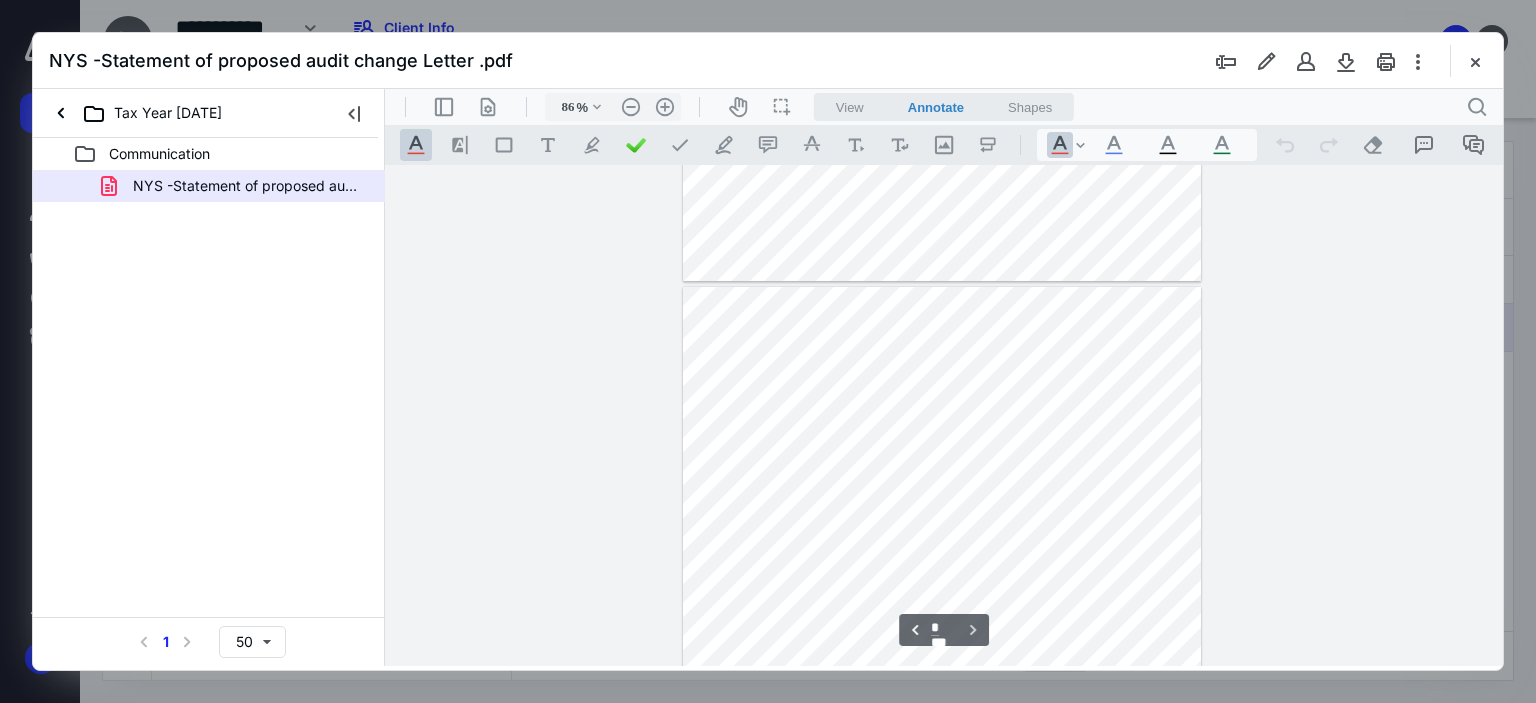 type on "*" 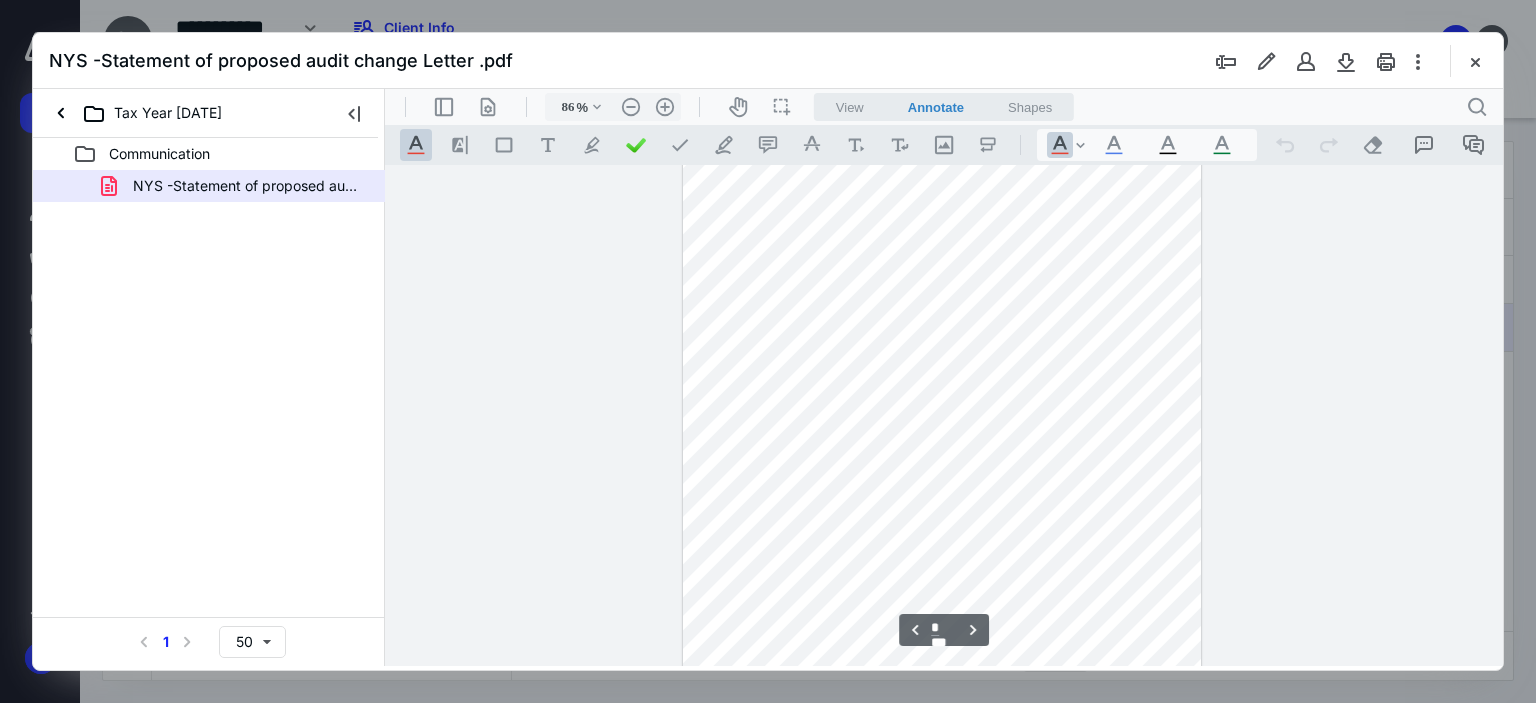 scroll, scrollTop: 1426, scrollLeft: 0, axis: vertical 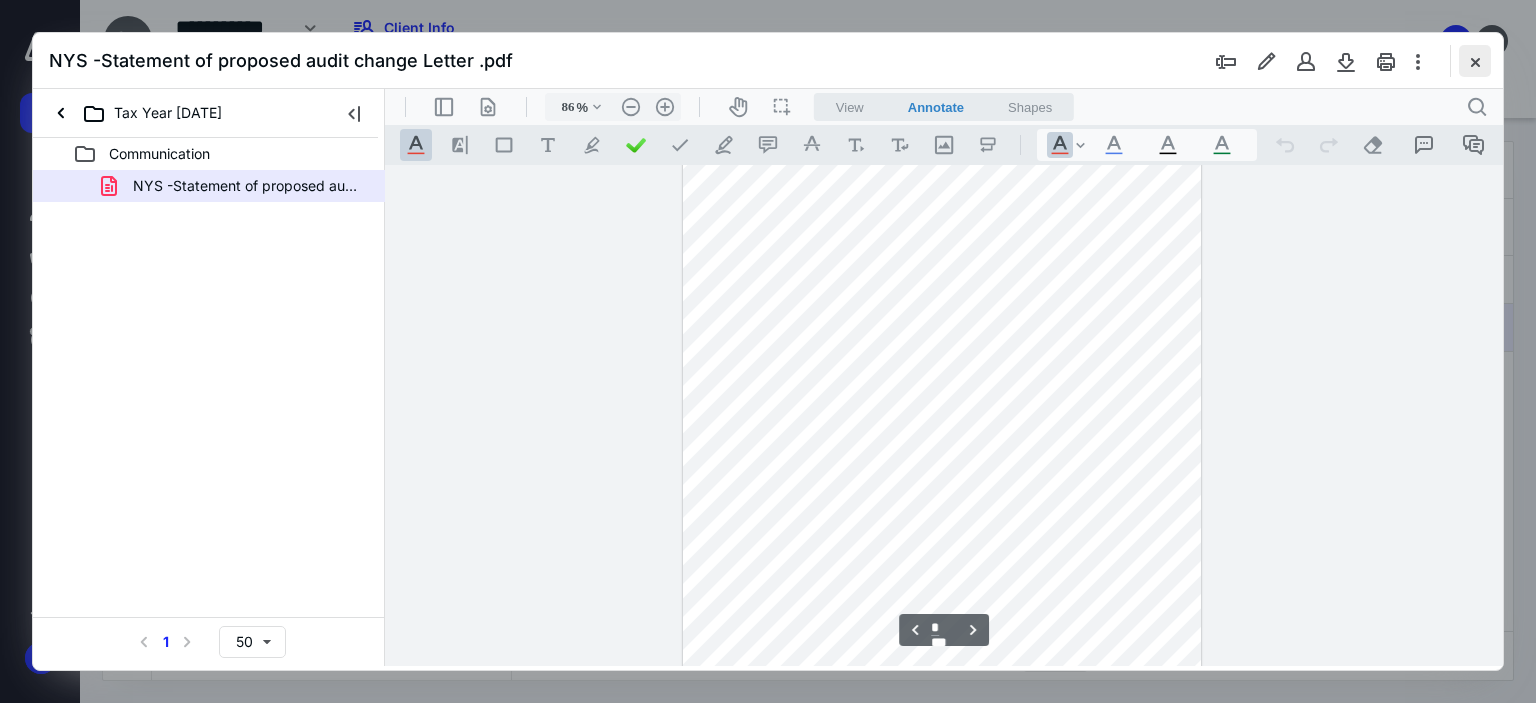 click at bounding box center [1475, 61] 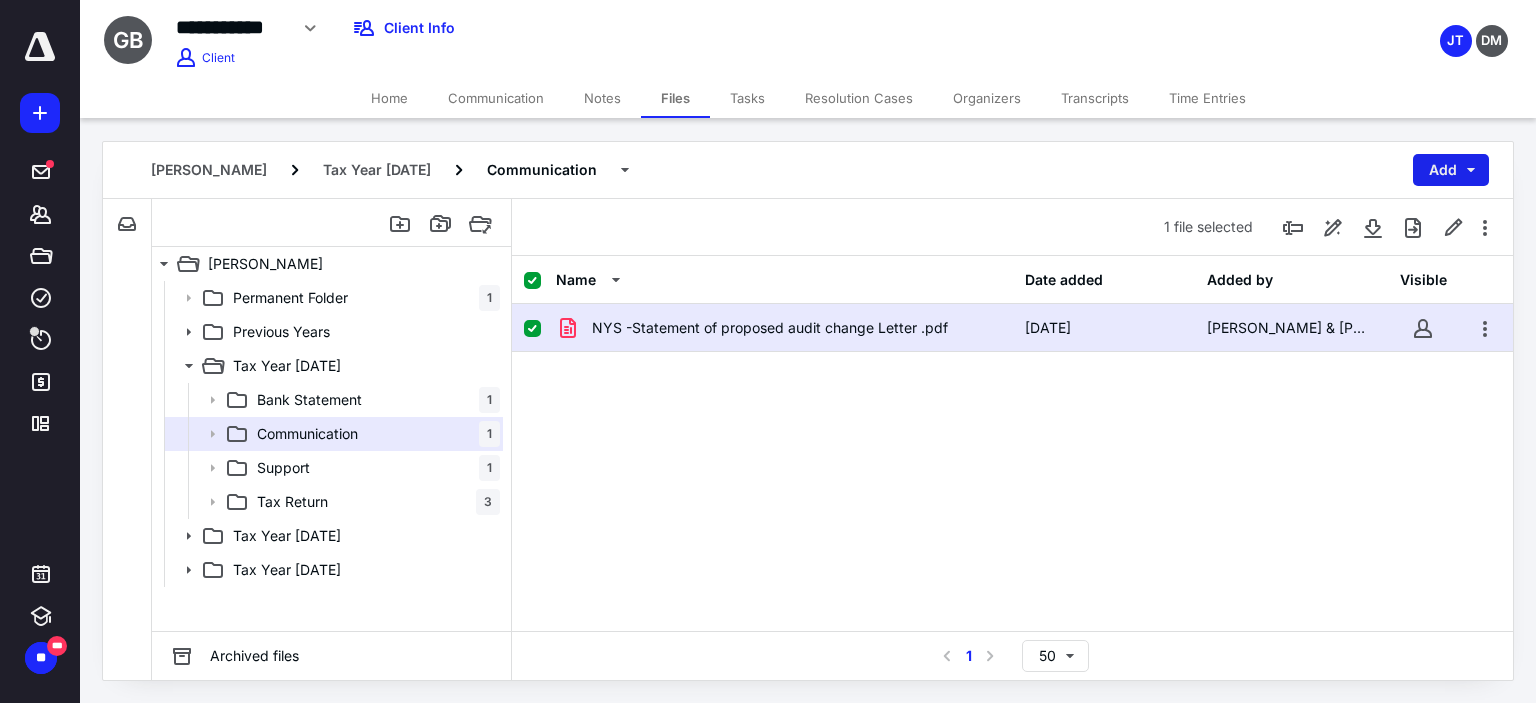click on "Add" at bounding box center (1451, 170) 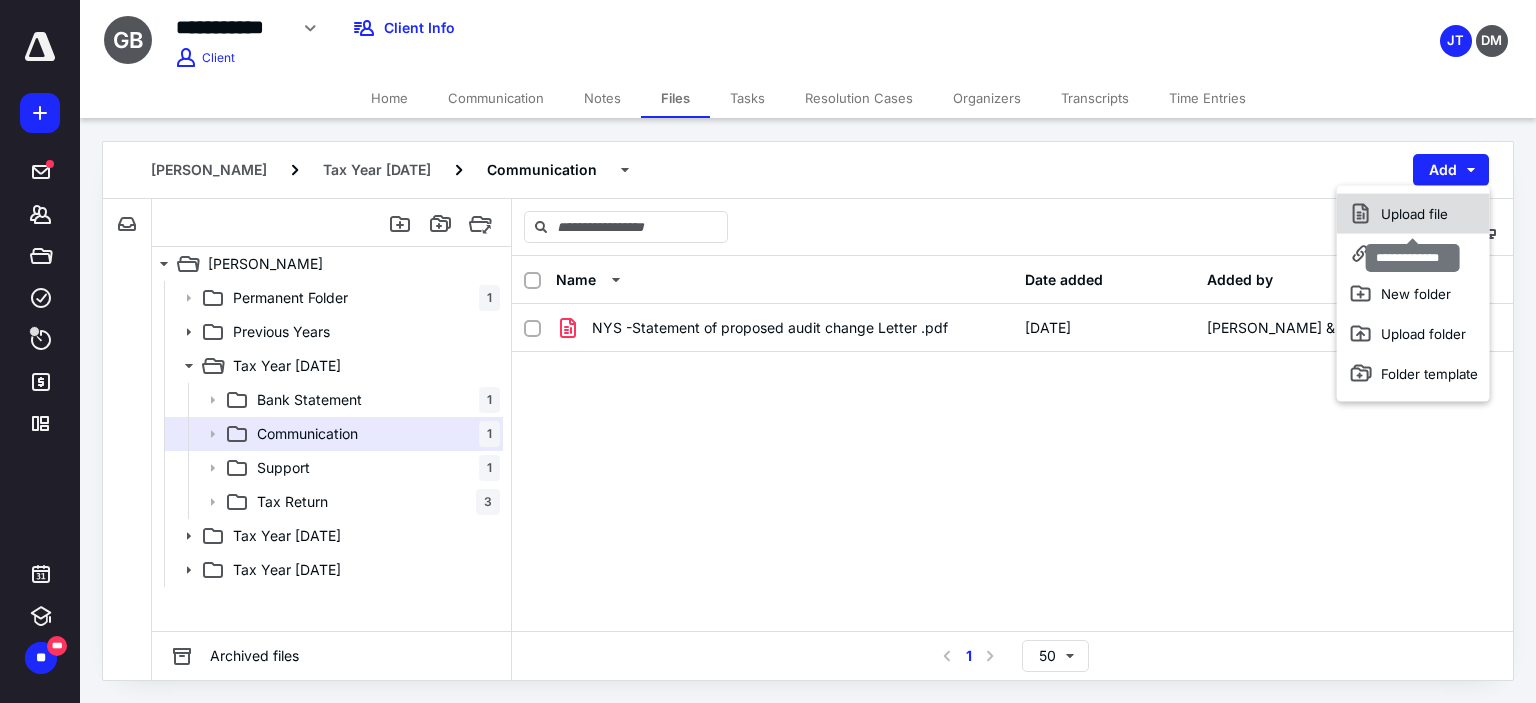 click on "Upload file" at bounding box center [1413, 214] 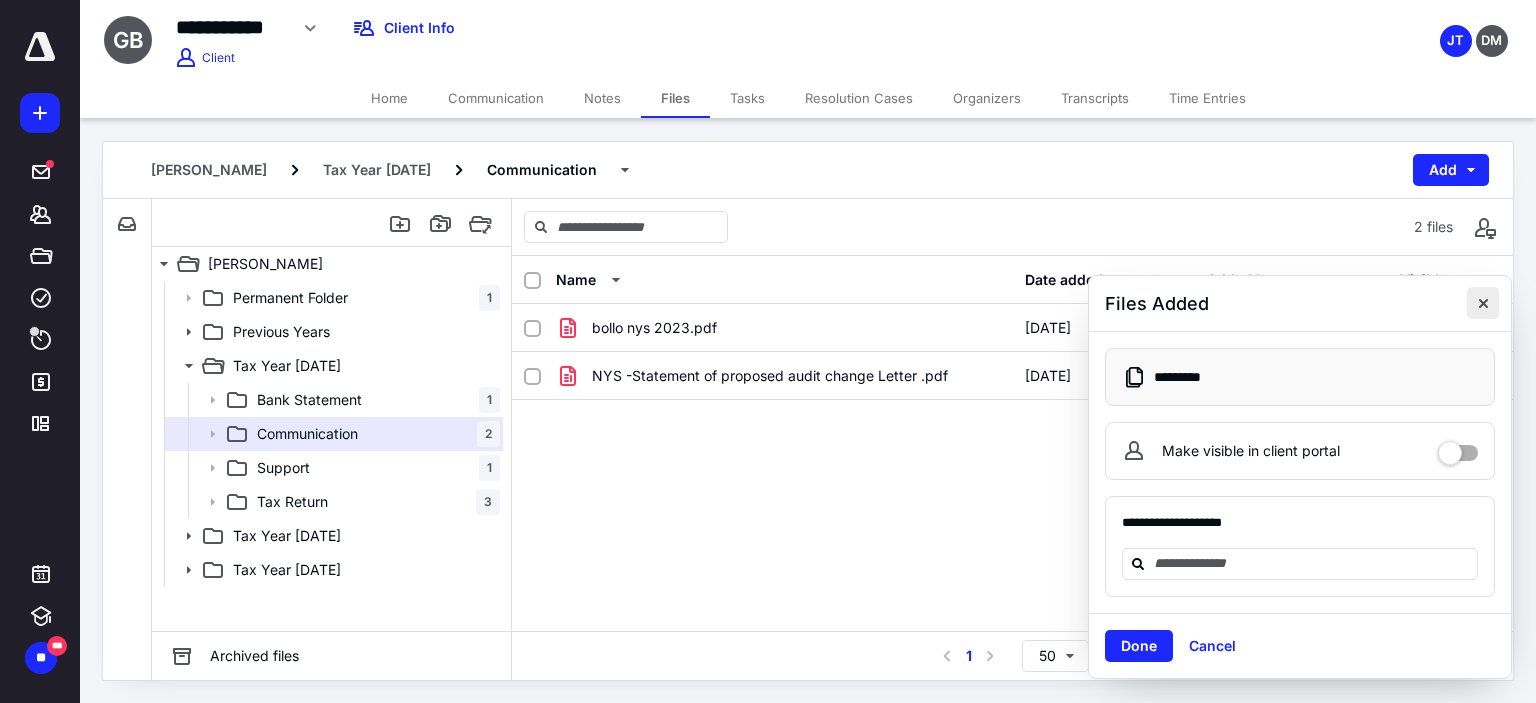 click at bounding box center [1483, 303] 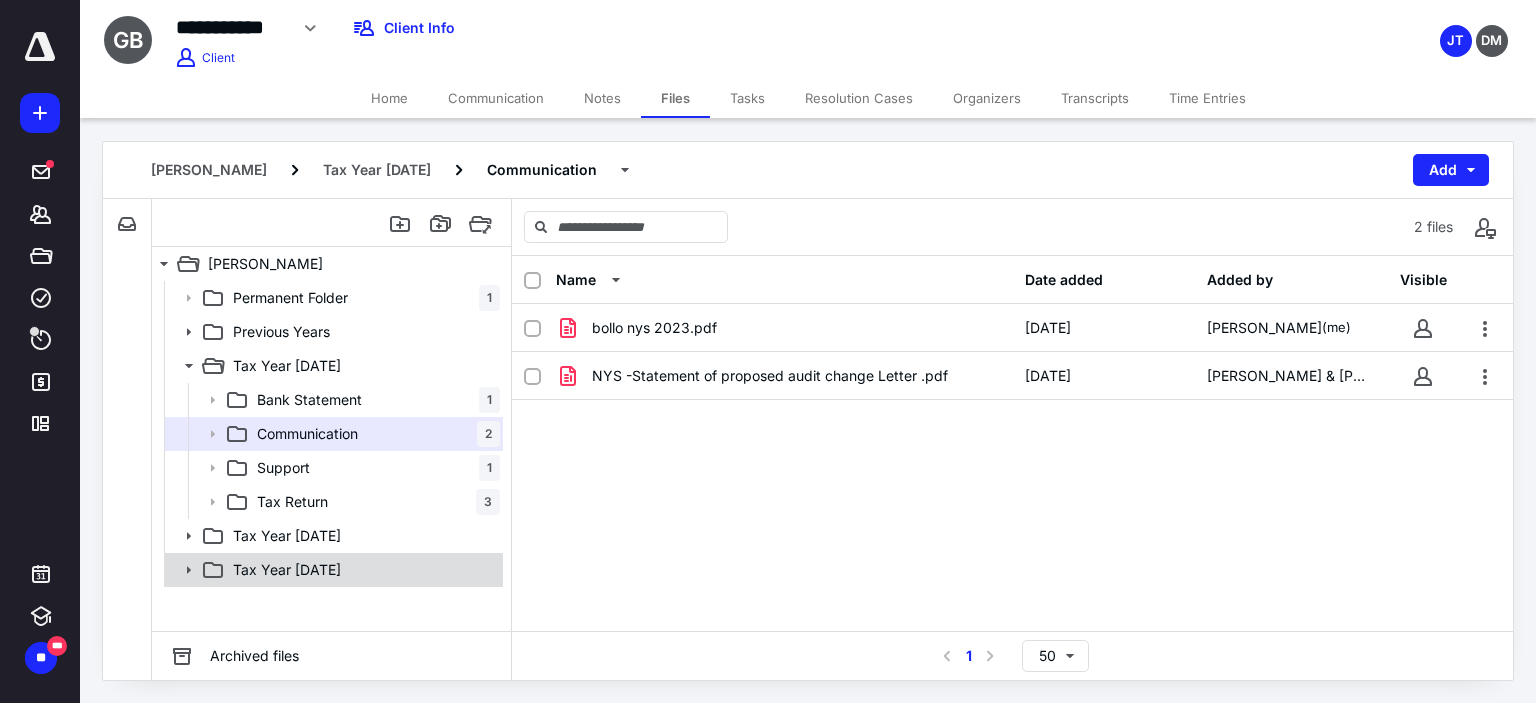 click on "Tax Year [DATE]" at bounding box center (362, 570) 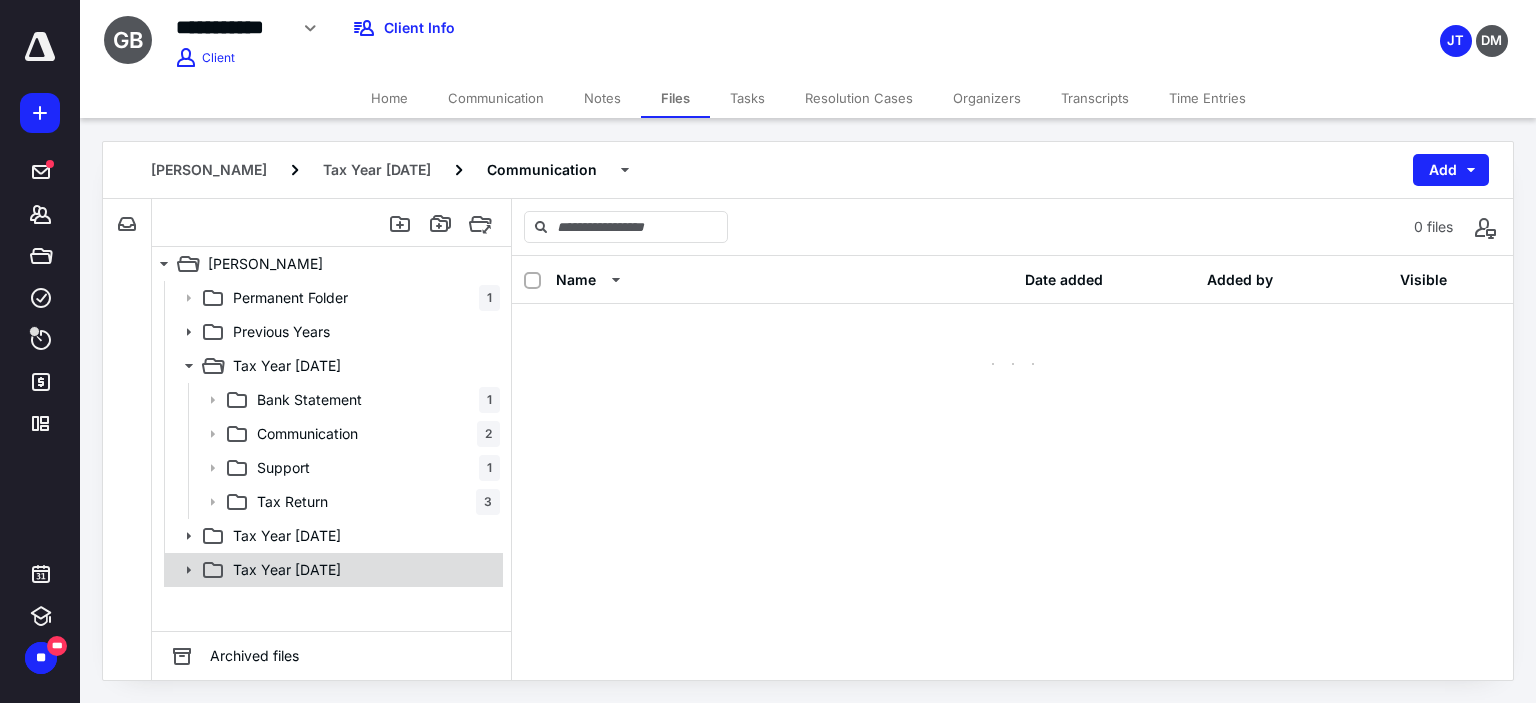 click on "Tax Year [DATE]" at bounding box center (362, 570) 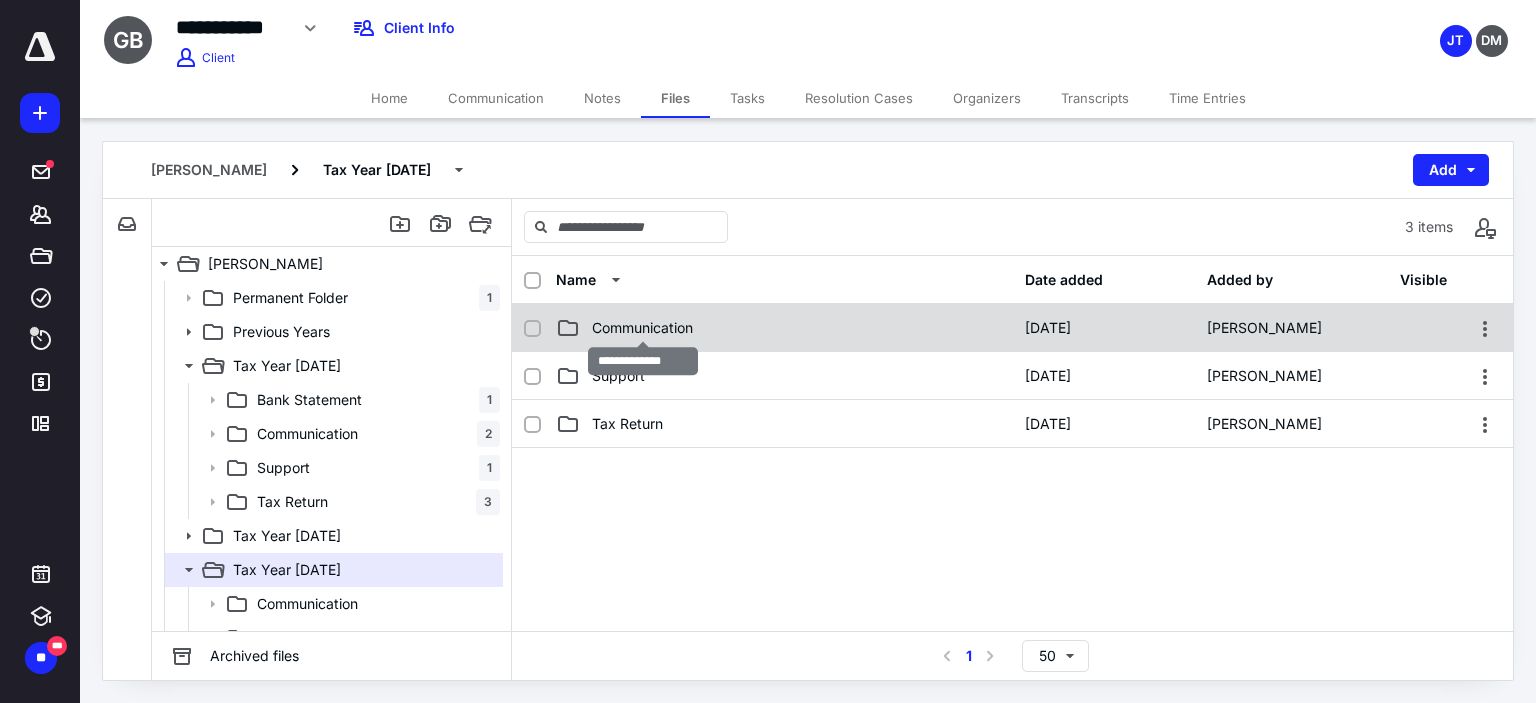click on "Communication" at bounding box center [642, 328] 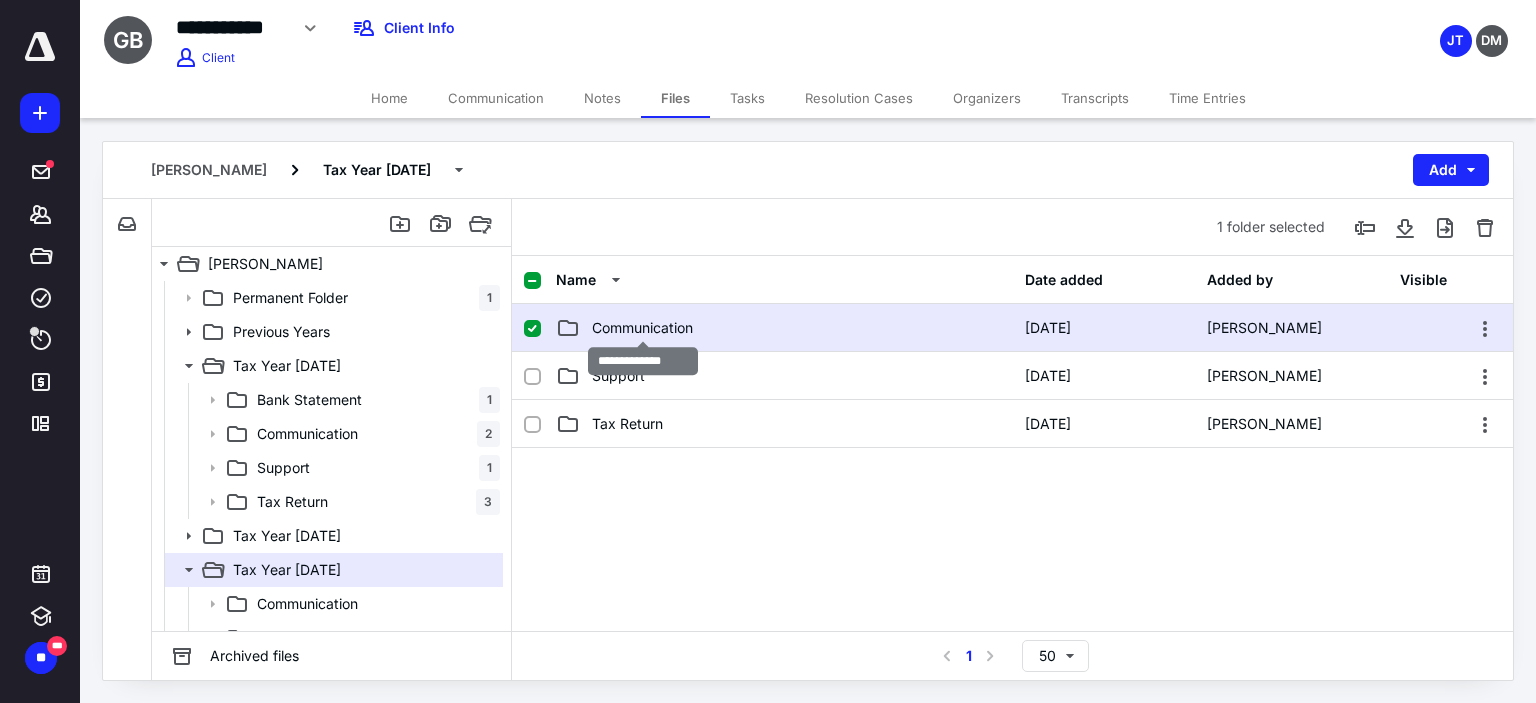 click on "Communication" at bounding box center [642, 328] 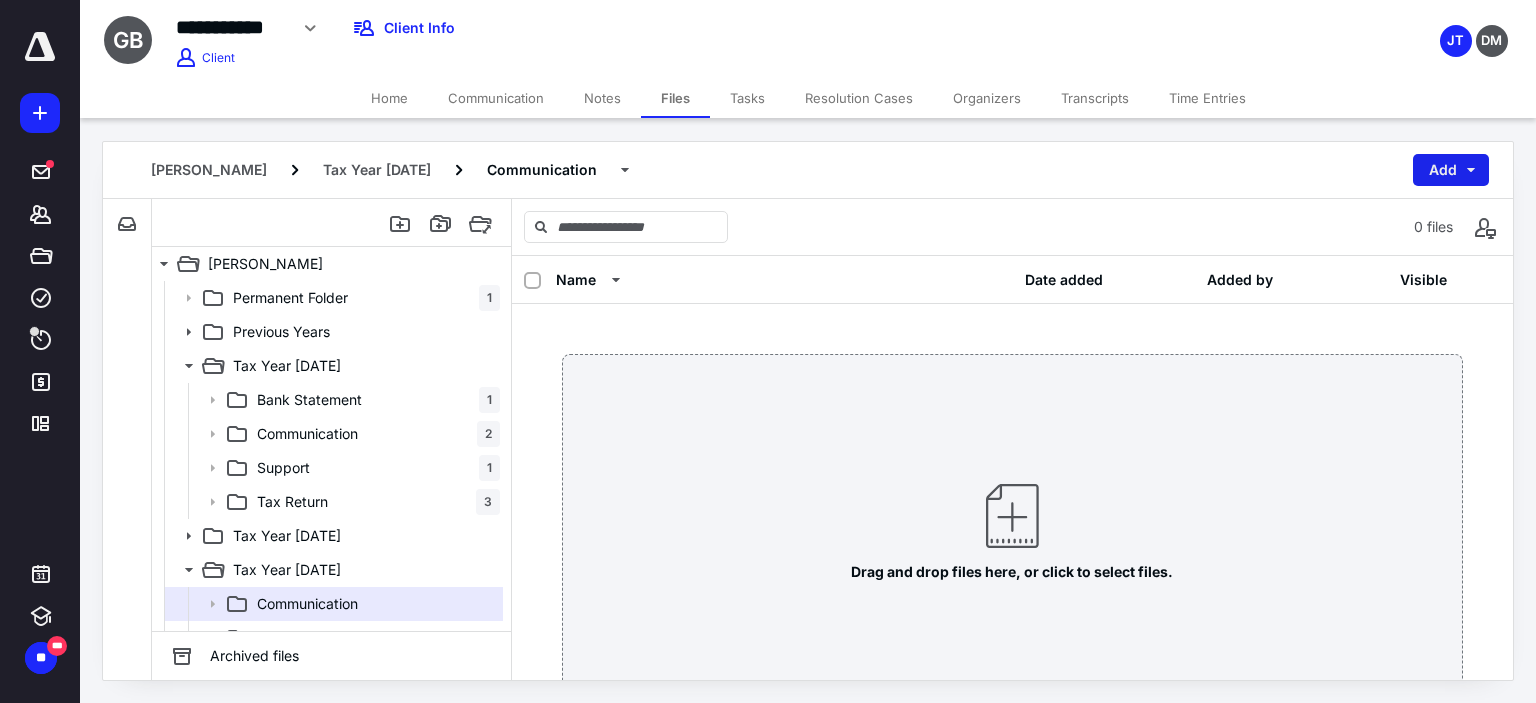 click on "Add" at bounding box center (1451, 170) 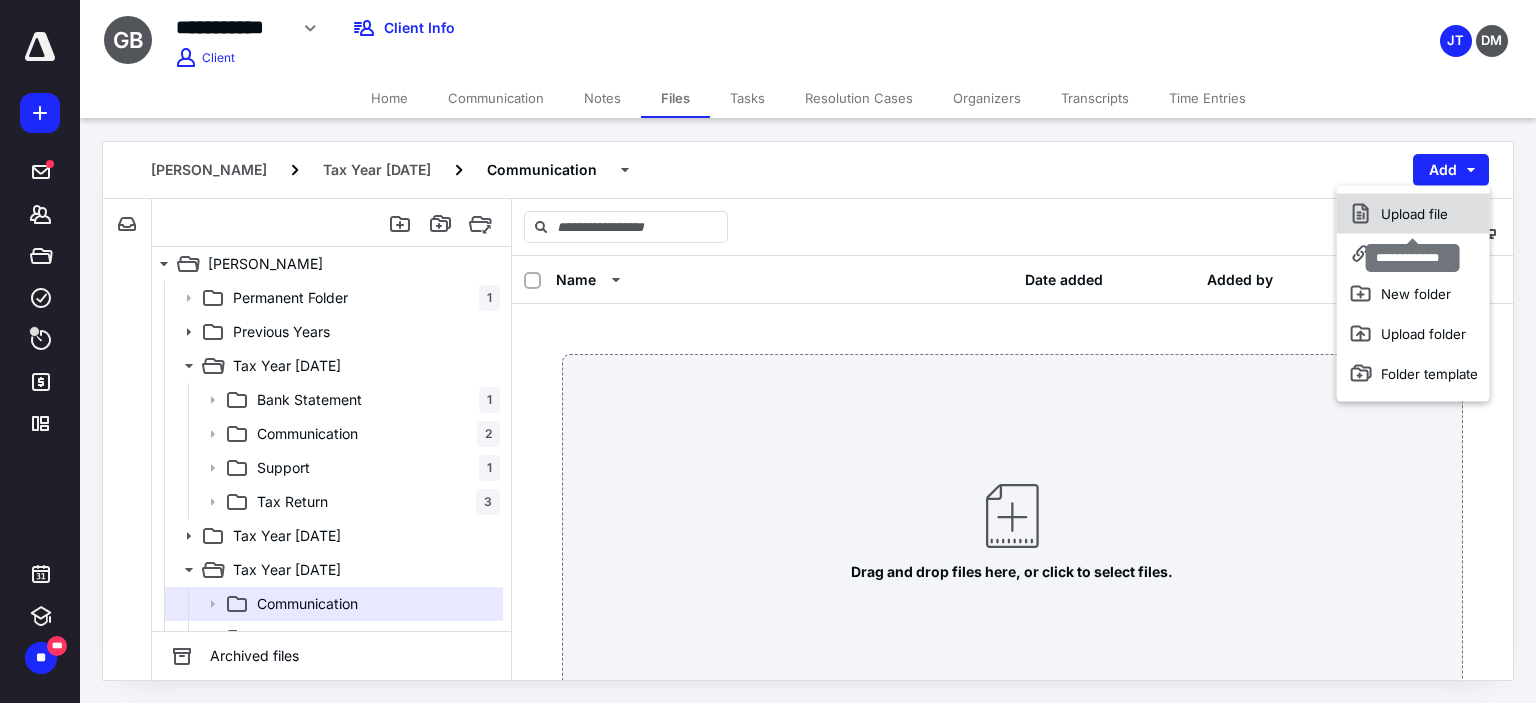 click on "Upload file" at bounding box center [1413, 214] 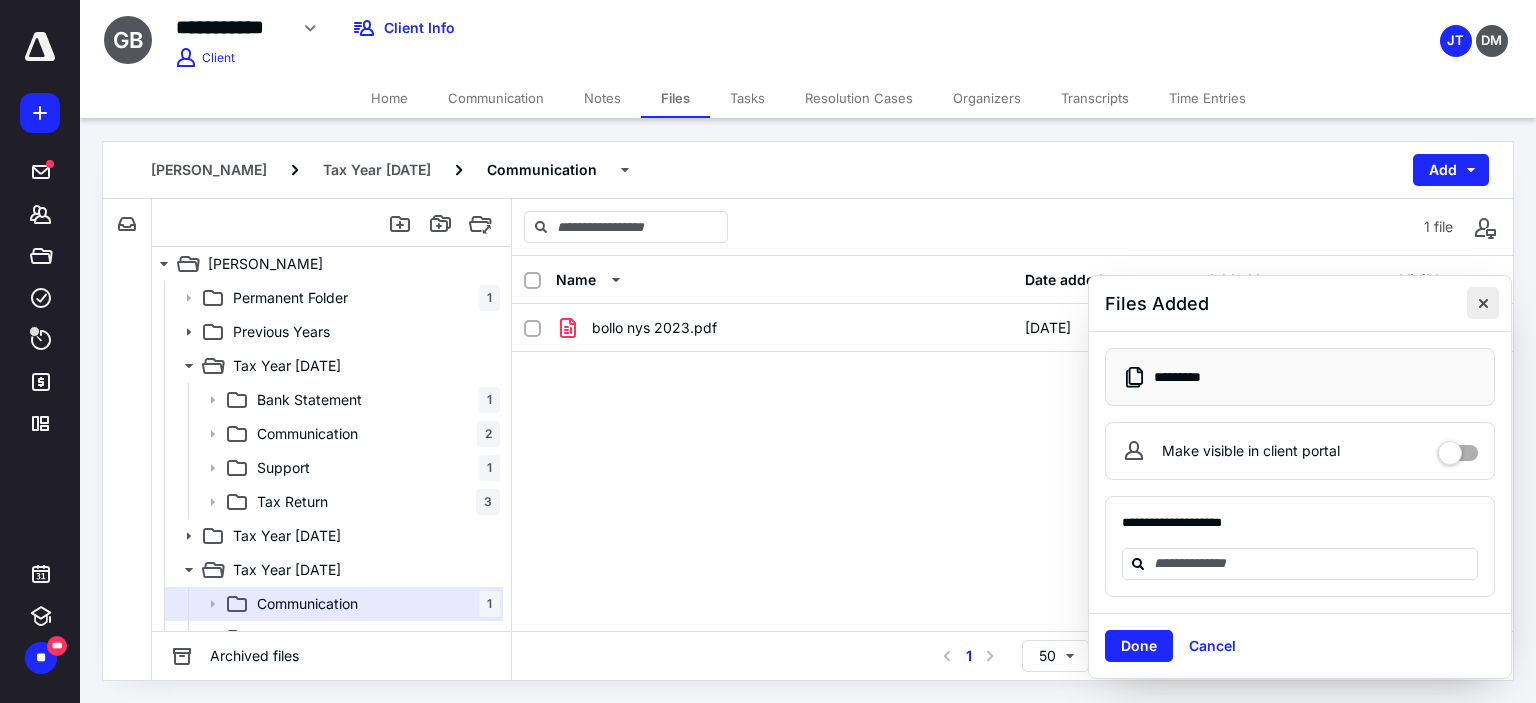 click at bounding box center [1483, 303] 